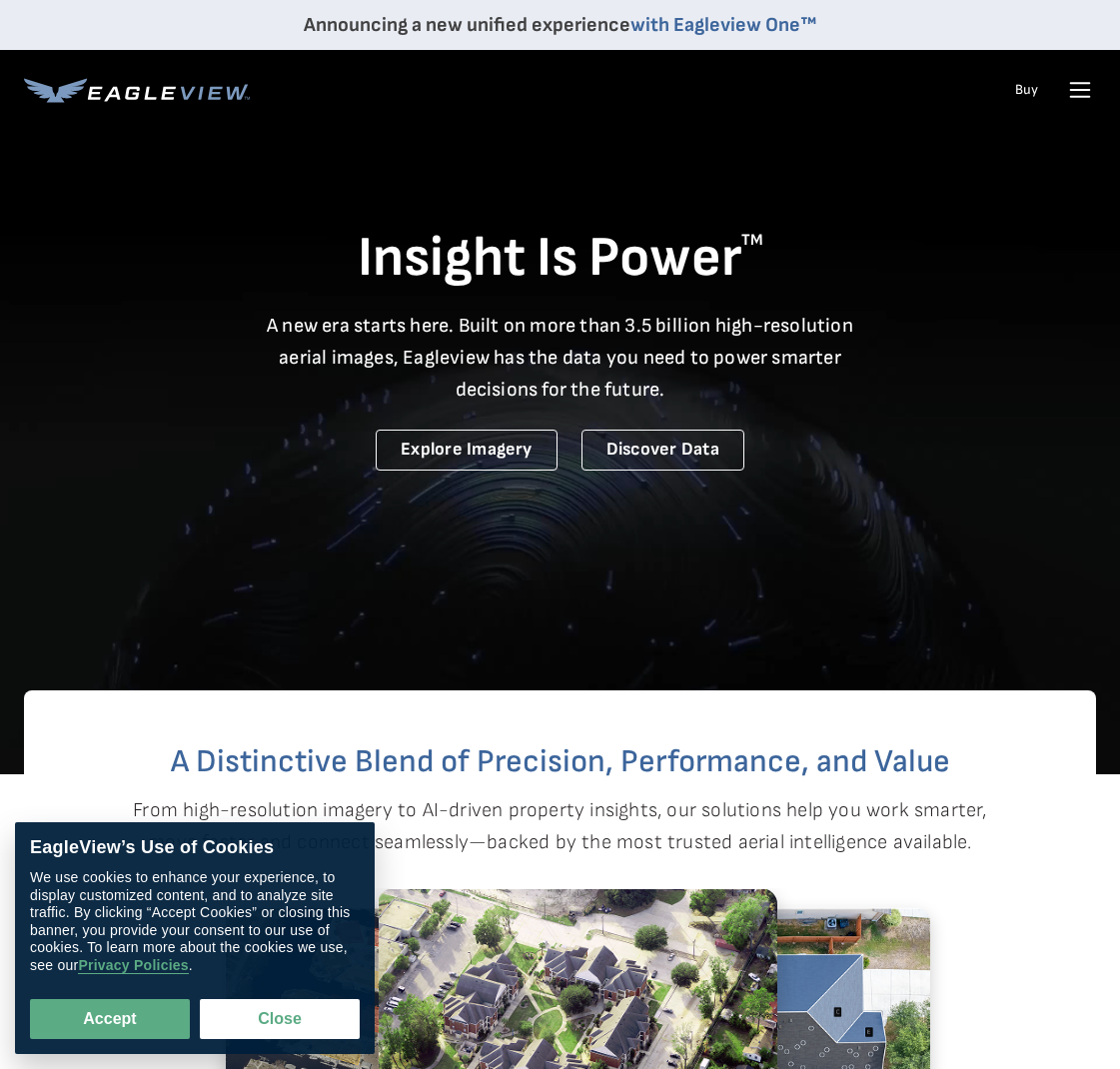 scroll, scrollTop: 0, scrollLeft: 0, axis: both 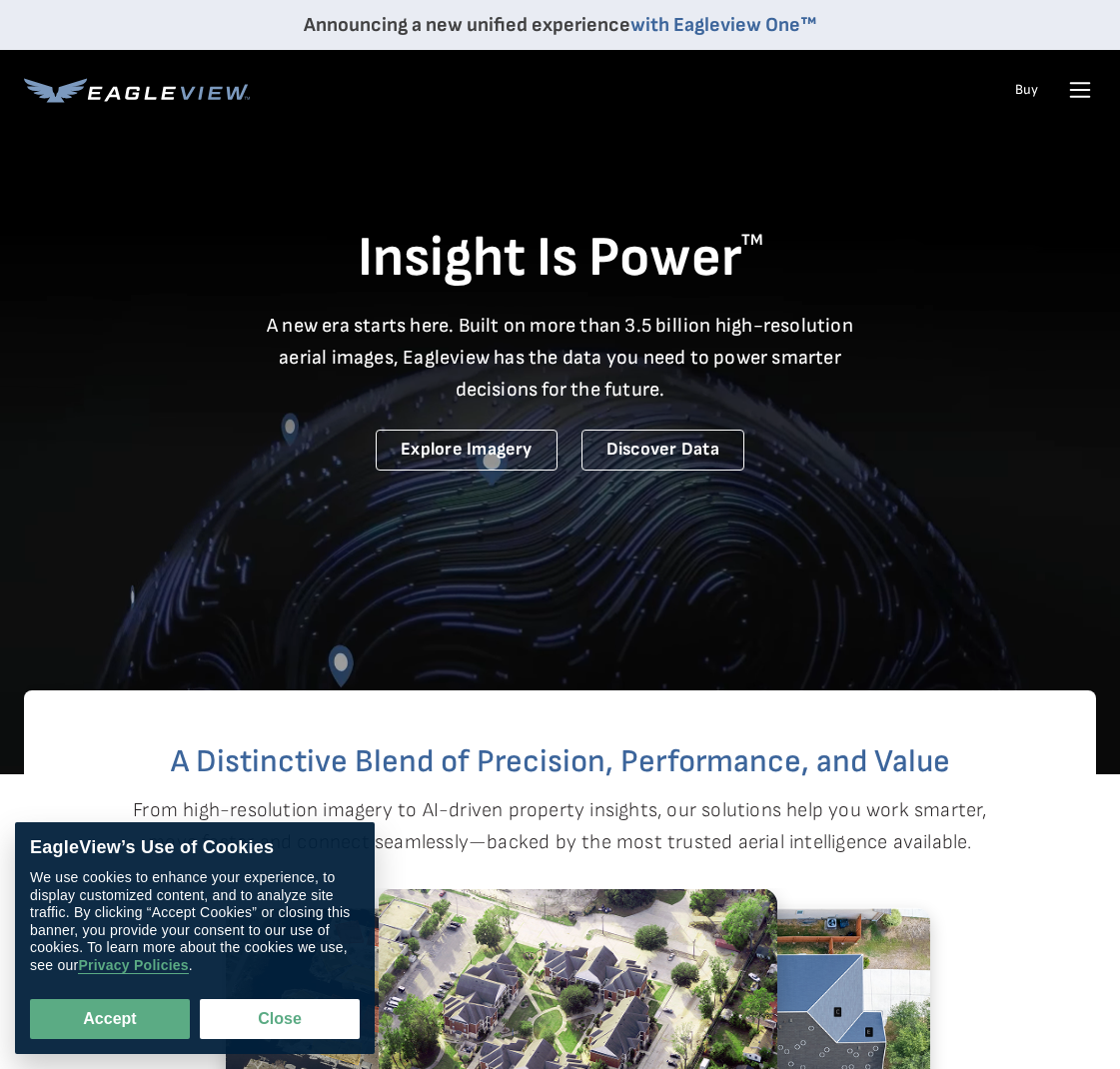 click 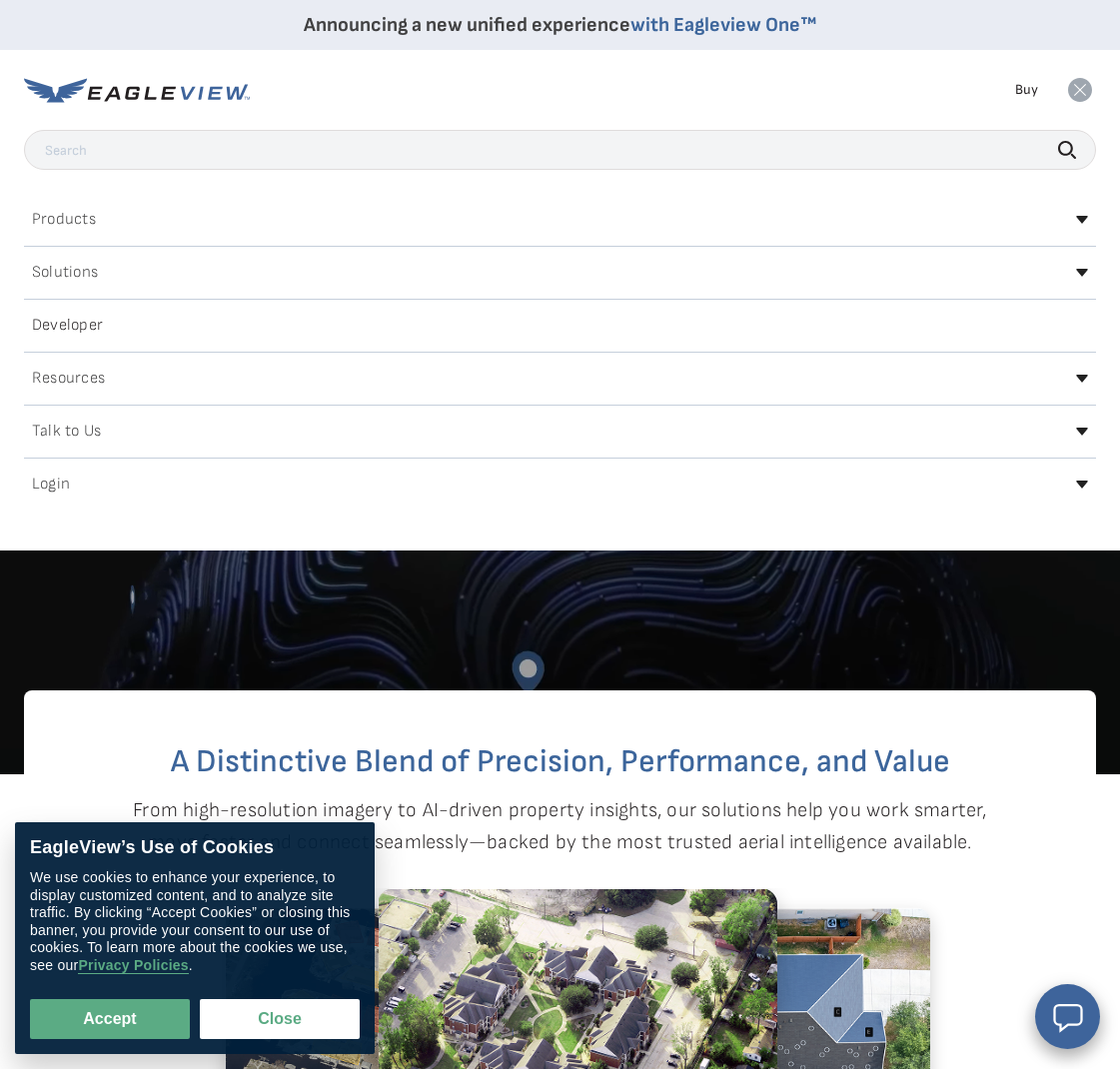 click on "Login" at bounding box center (51, 485) 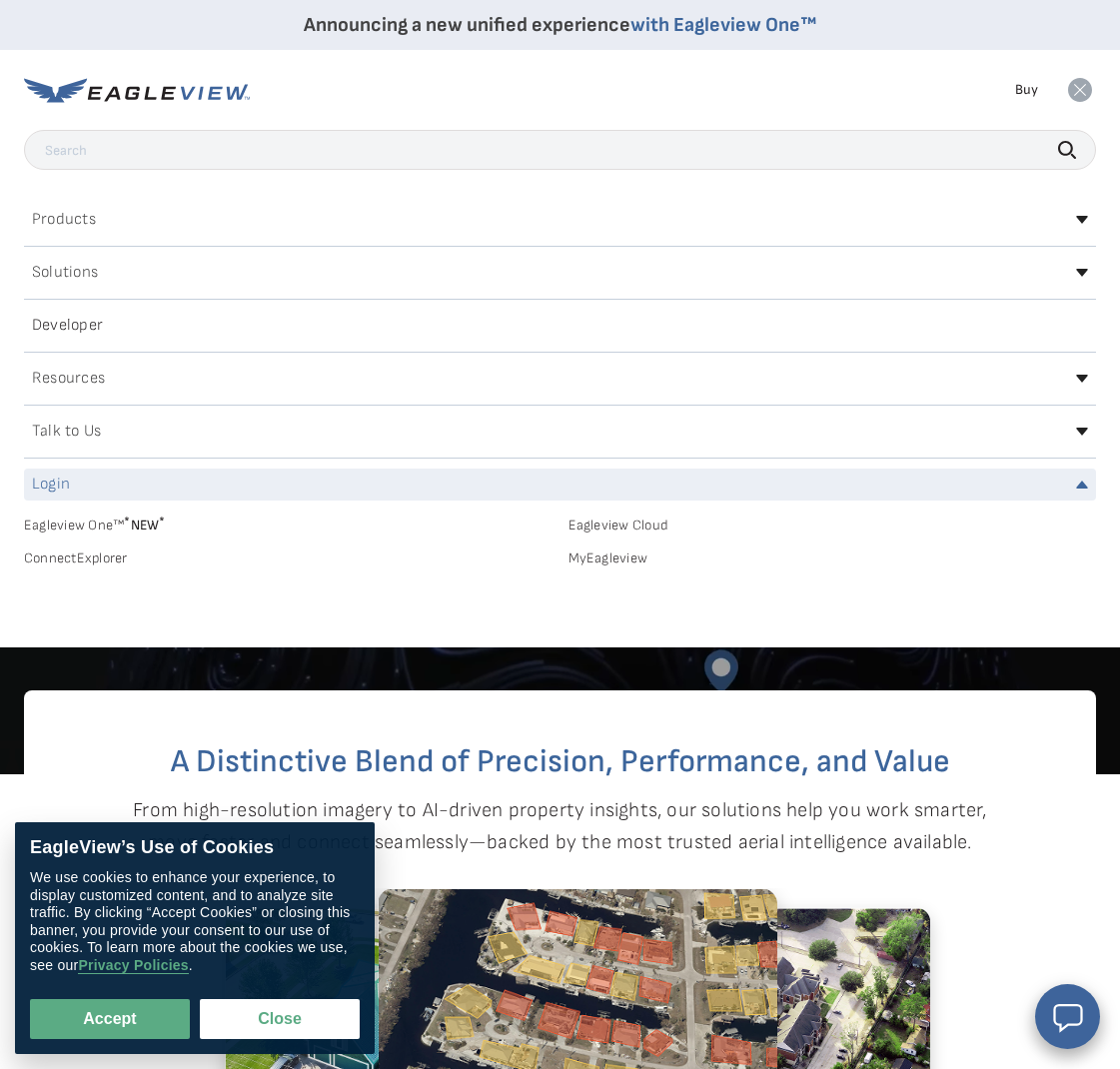 click on "Eagleview One™  * NEW *" at bounding box center [288, 522] 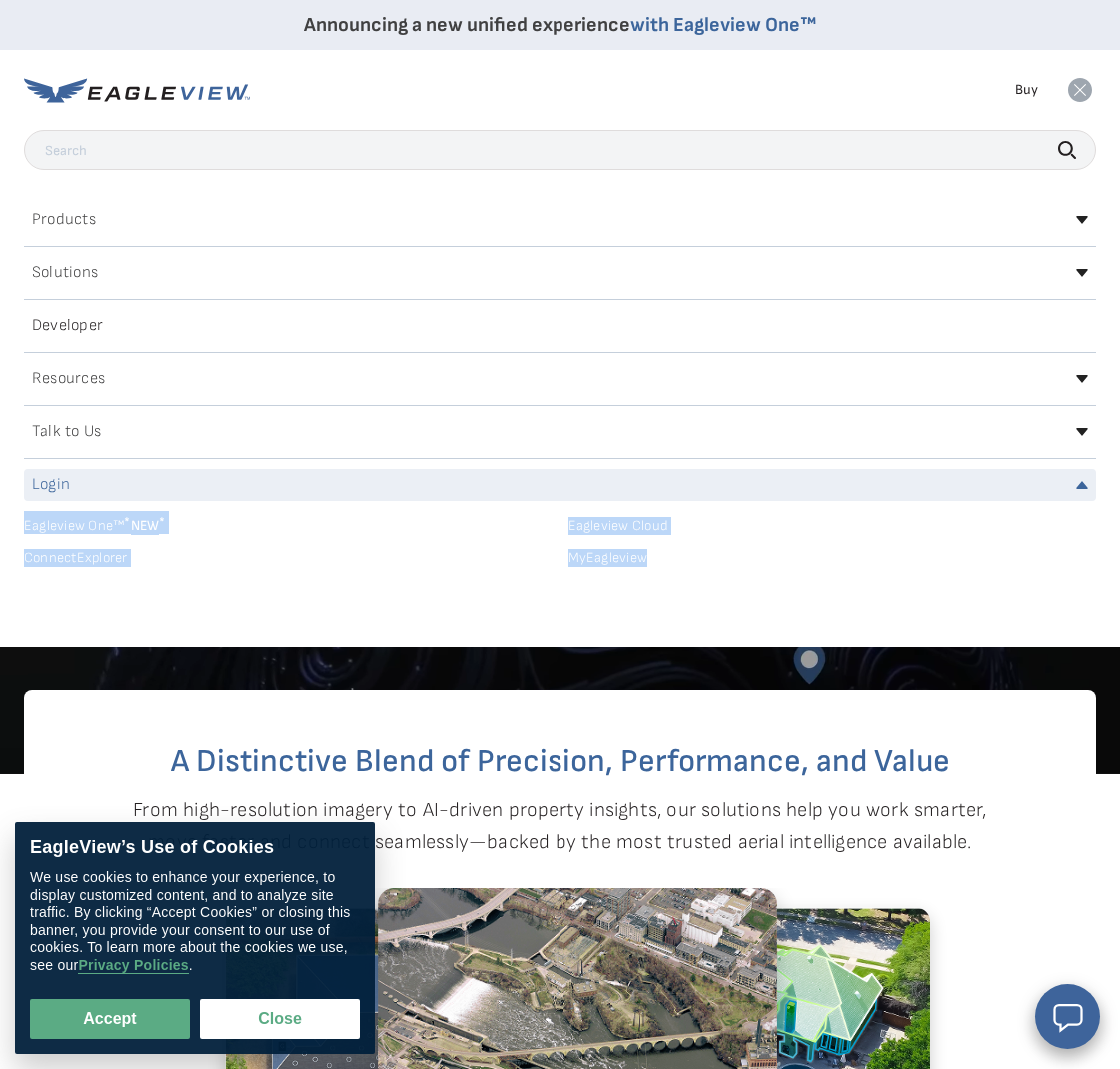 drag, startPoint x: 19, startPoint y: 518, endPoint x: 664, endPoint y: 556, distance: 646.11841 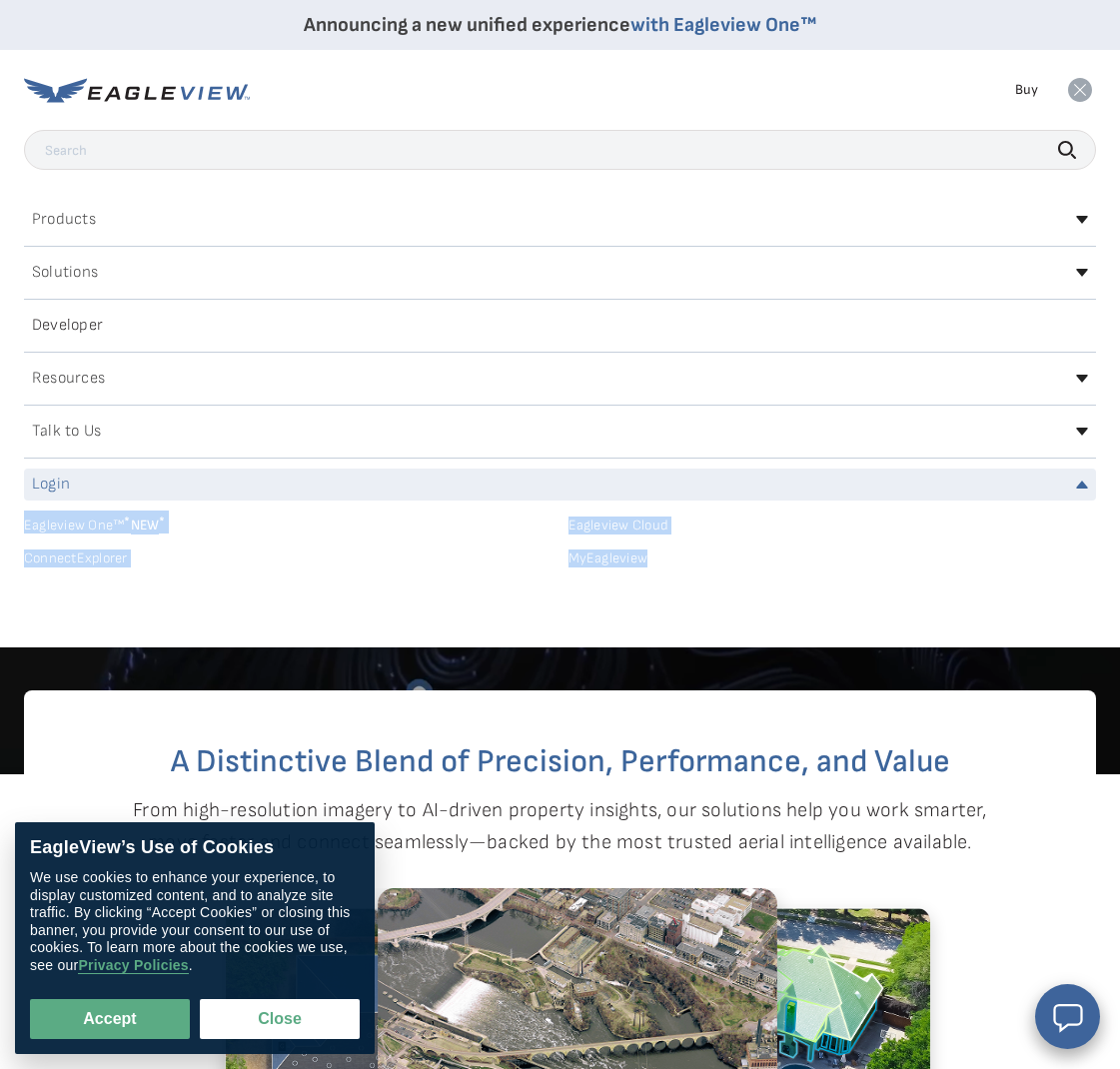 click on "Search
Products
Our Product Areas
Imagery 1-Inch GSD Aerial Imagery   *" at bounding box center [560, 389] 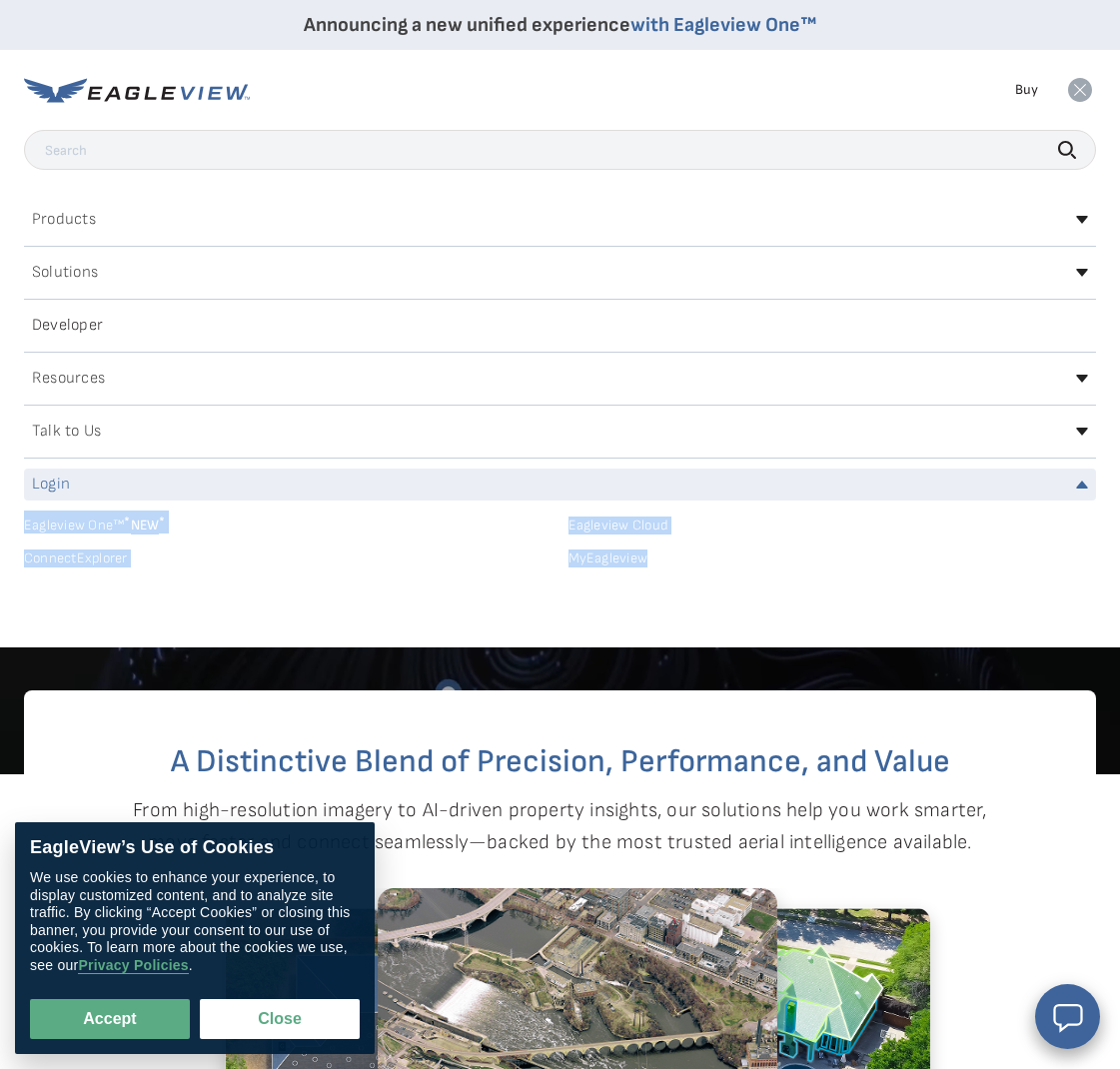 copy on "Eagleview One™  * NEW *
Eagleview Cloud
ConnectExplorer
MyEagleview" 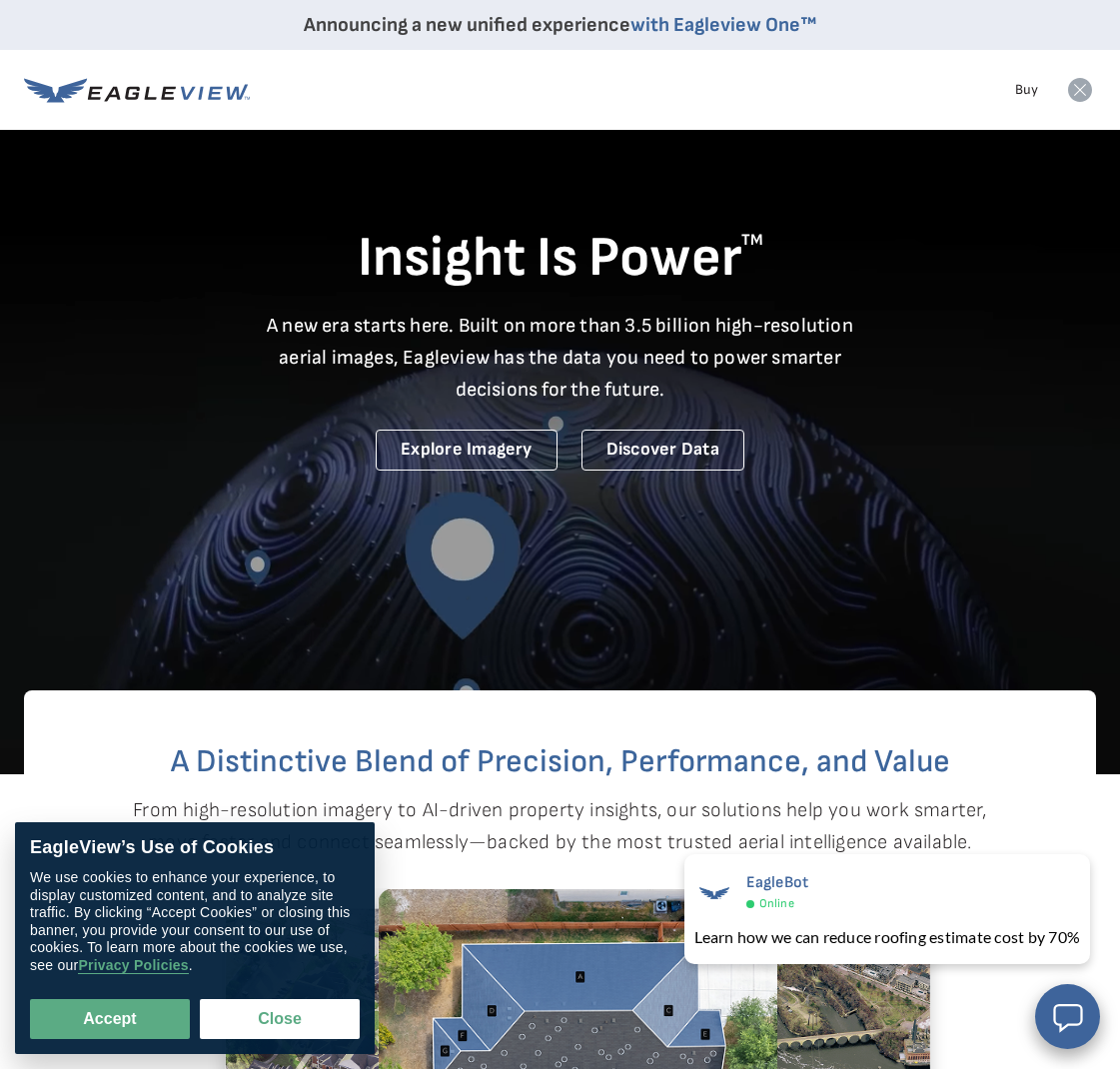 scroll, scrollTop: 0, scrollLeft: 0, axis: both 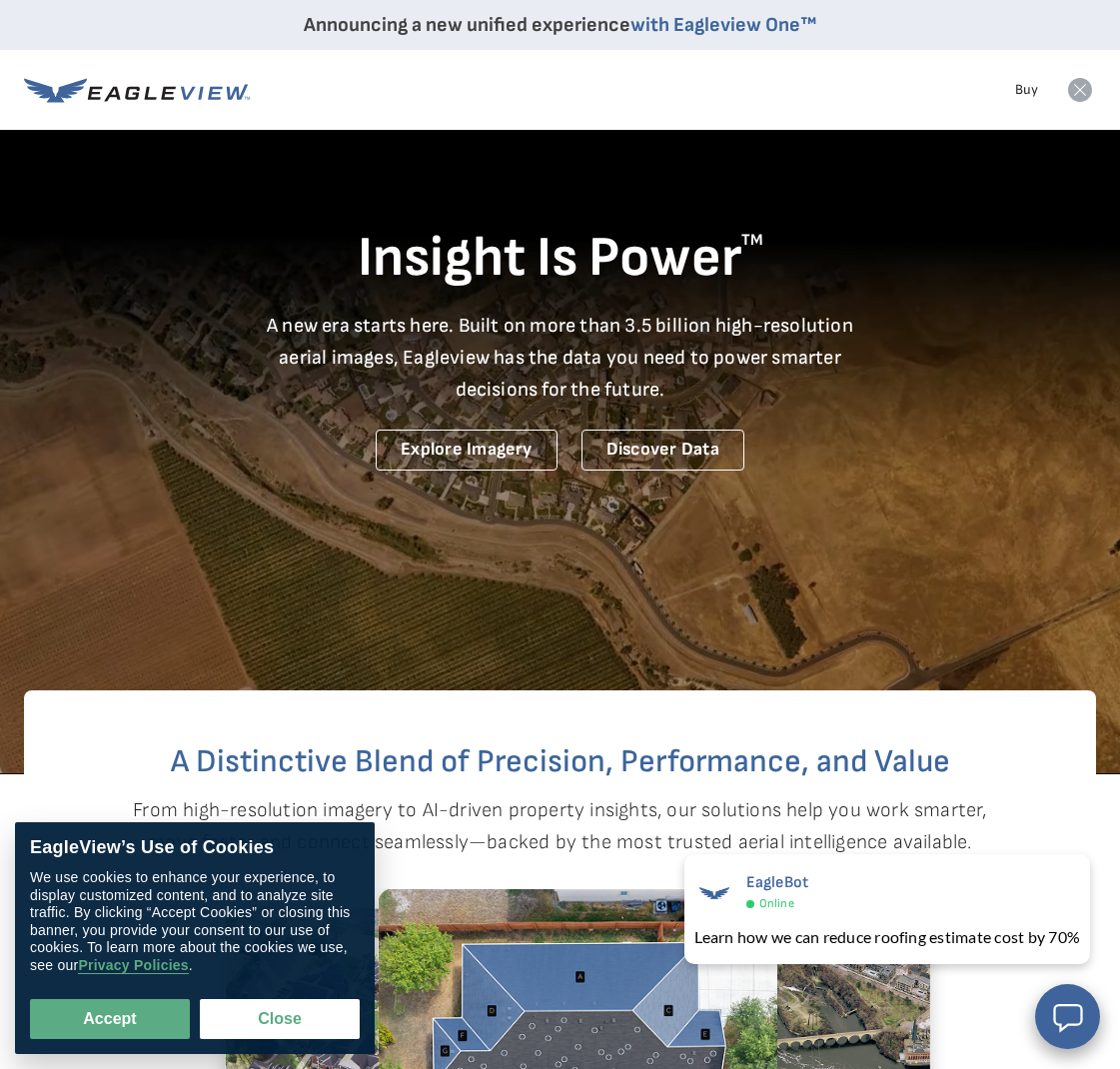 click 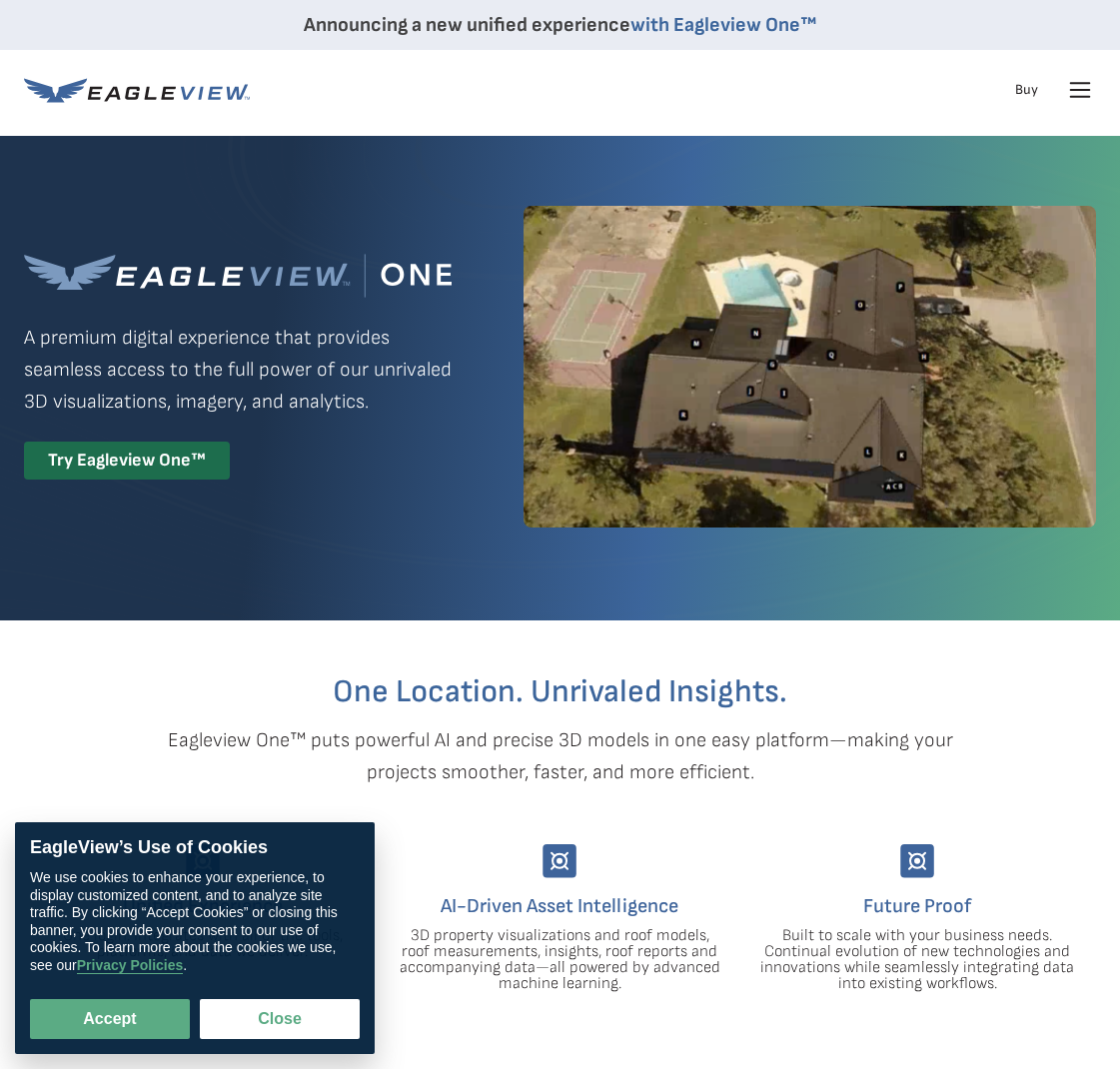 scroll, scrollTop: 0, scrollLeft: 0, axis: both 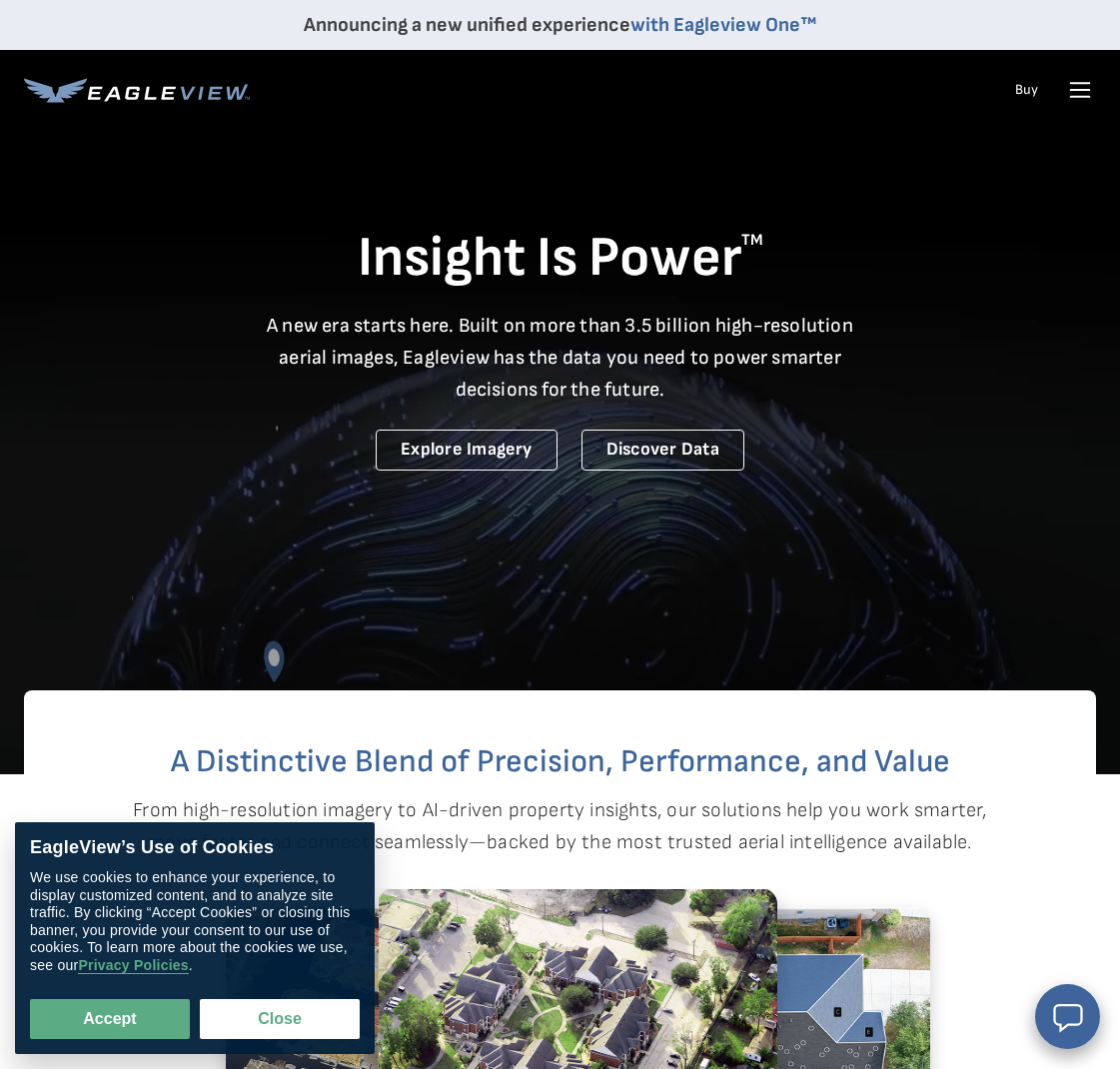 drag, startPoint x: 1080, startPoint y: 91, endPoint x: 1076, endPoint y: 103, distance: 12.649111 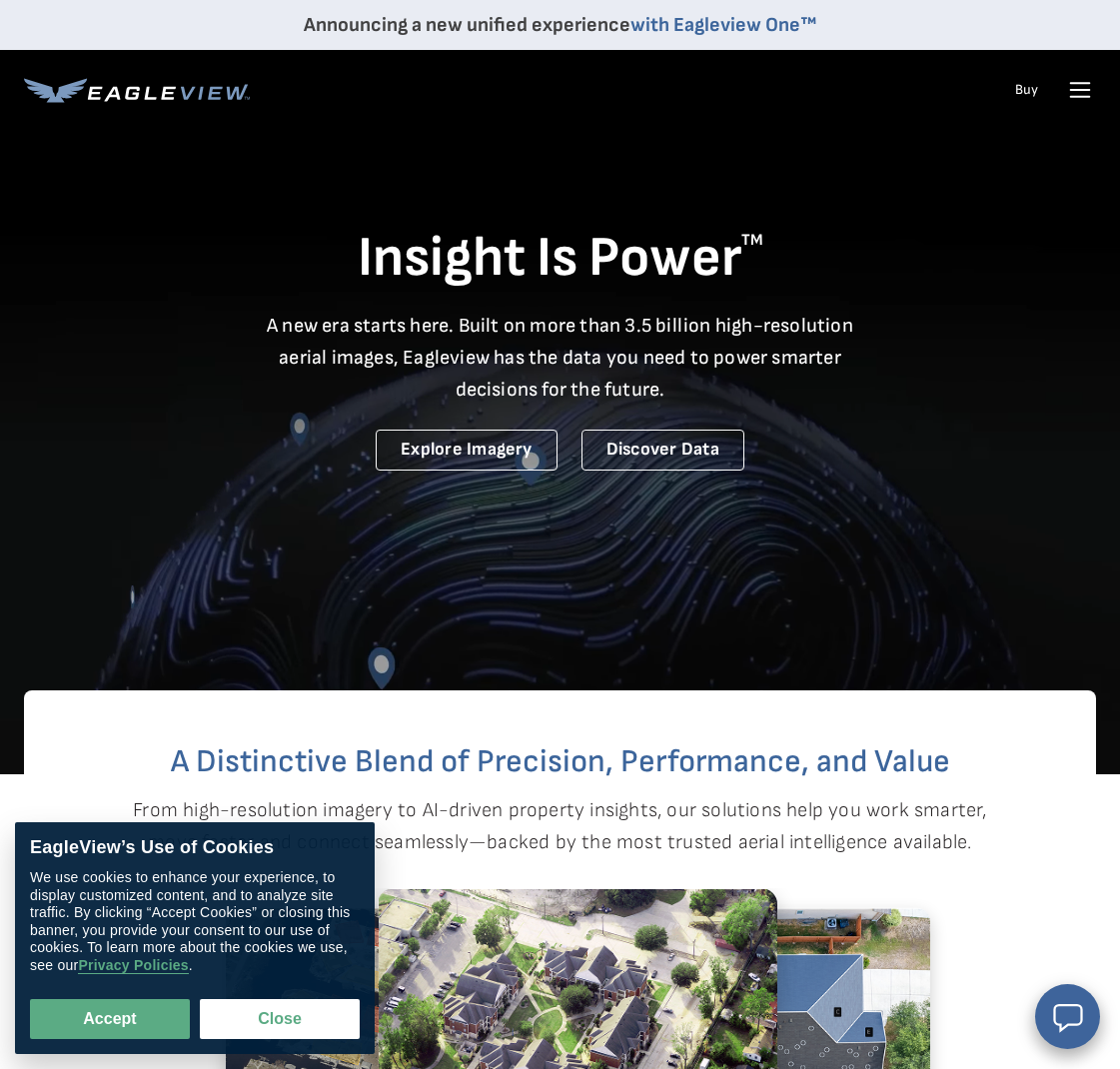 click 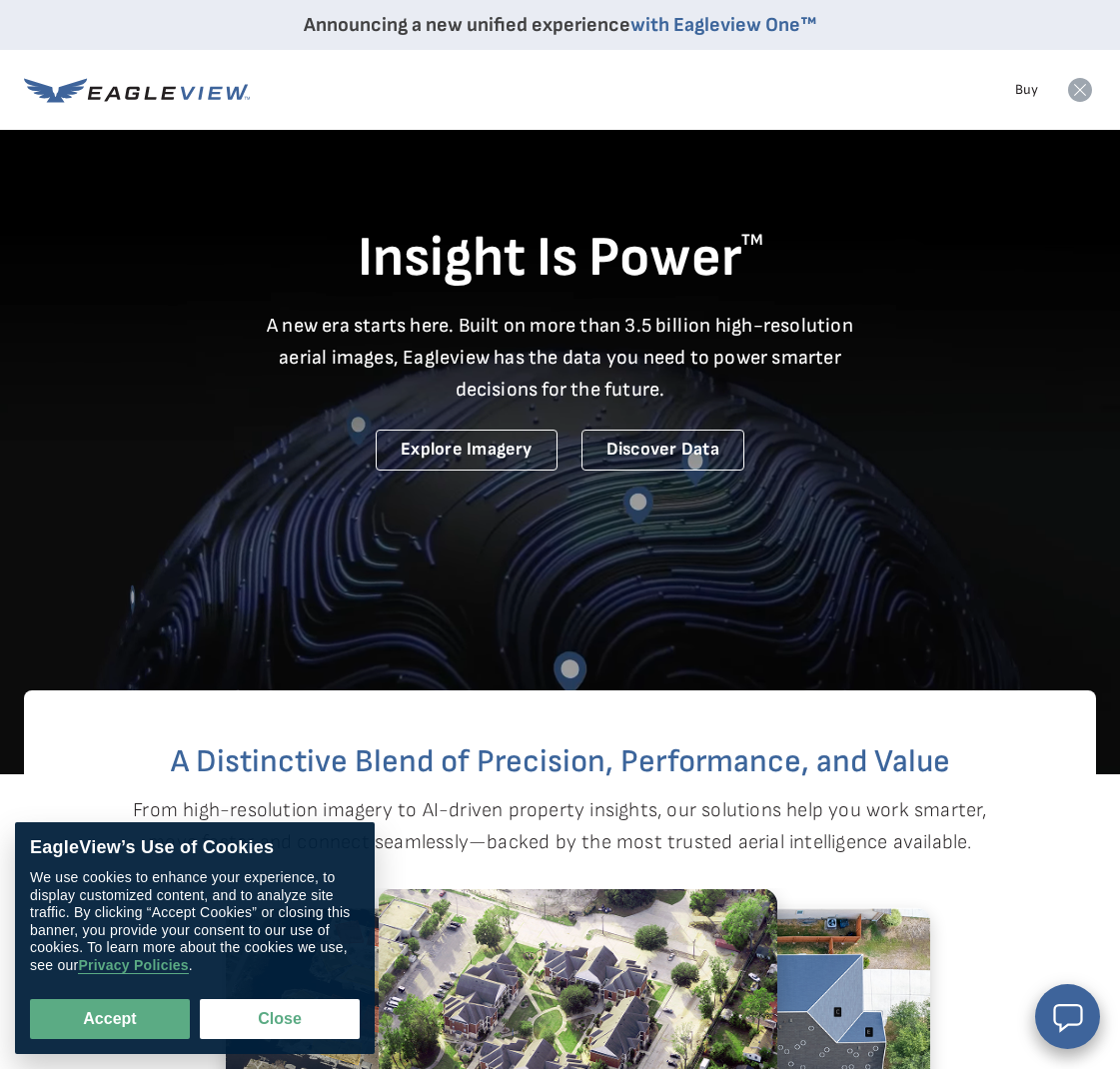 click 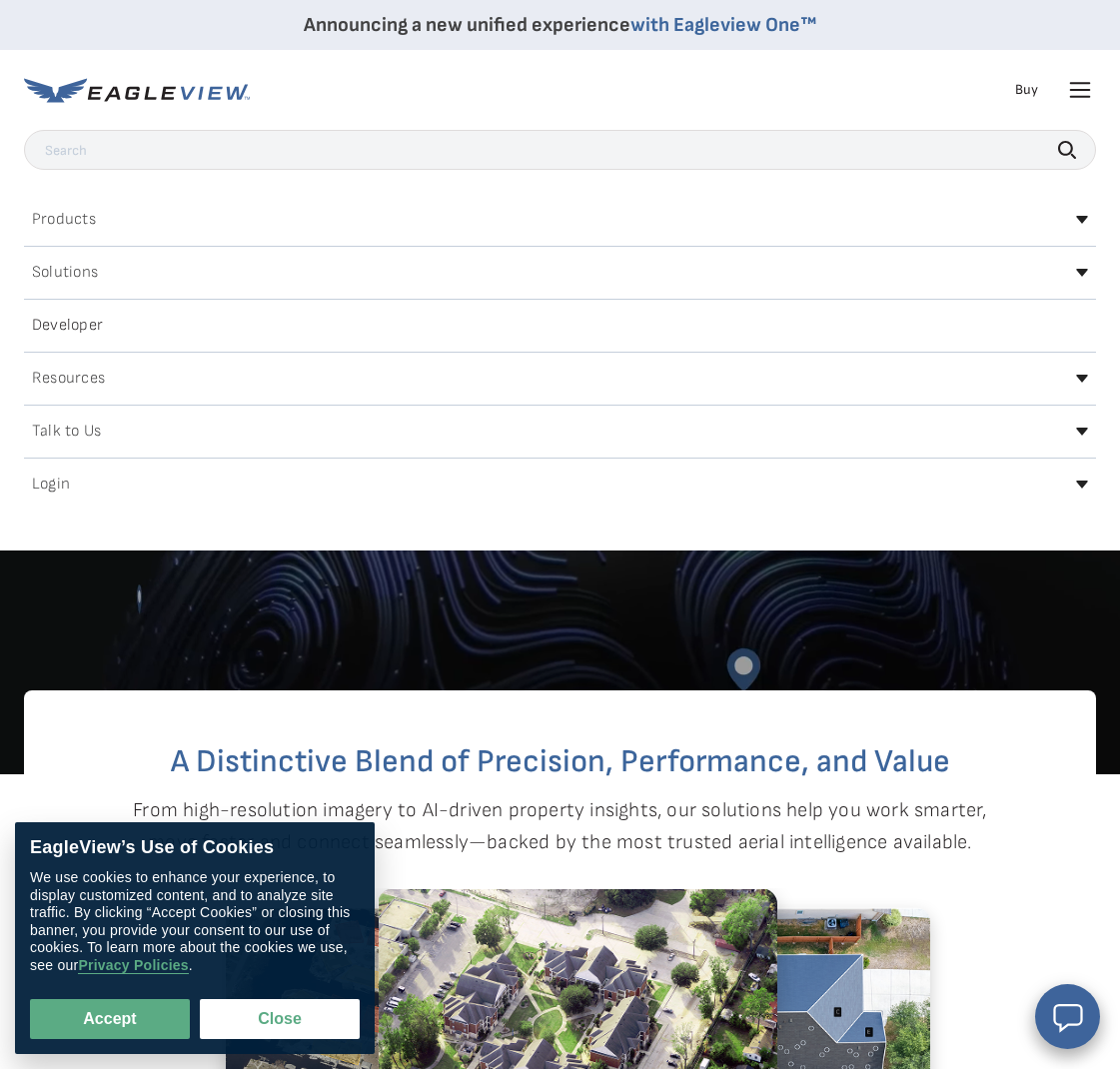 click 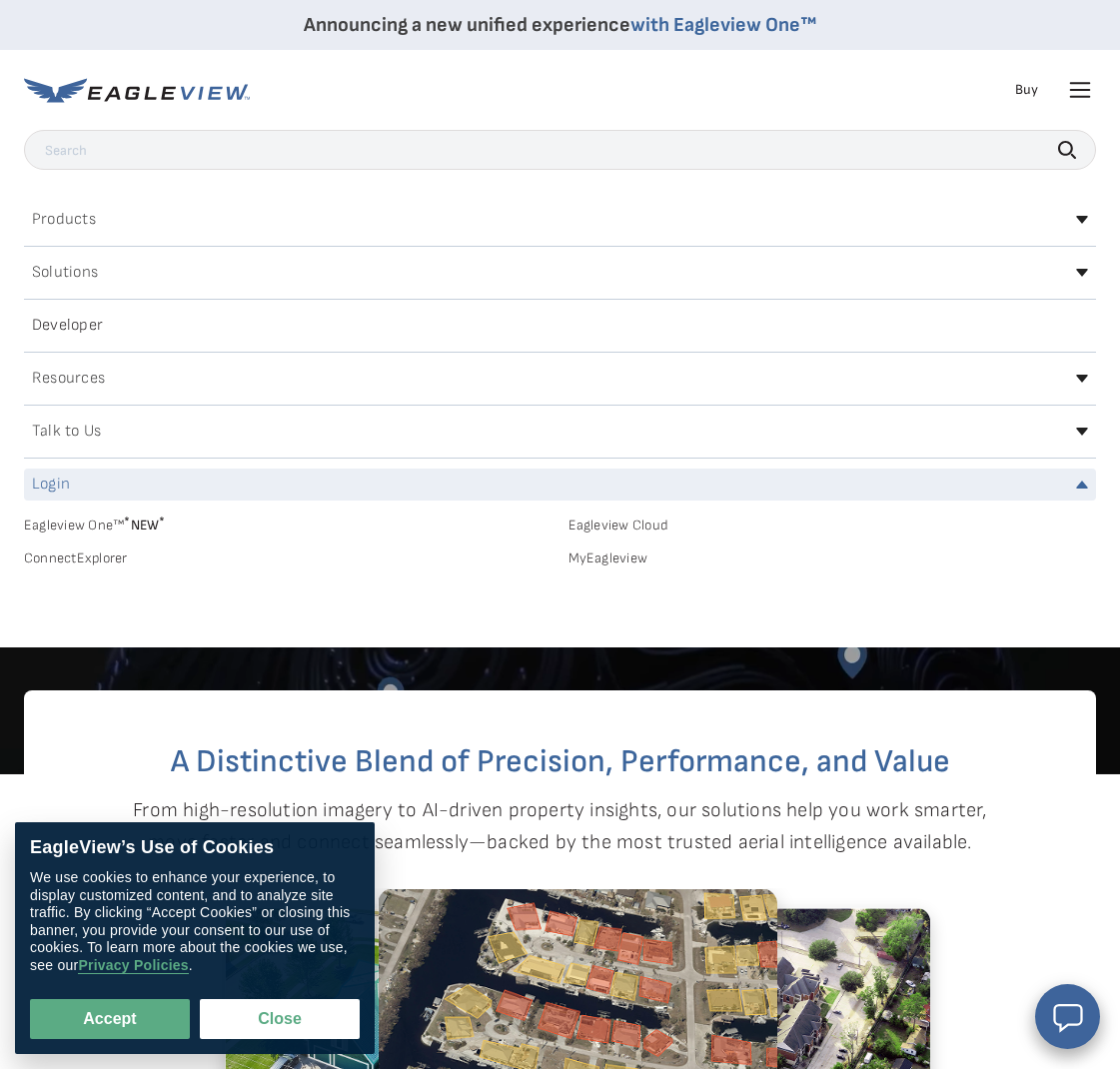 click on "Eagleview Cloud" at bounding box center [832, 526] 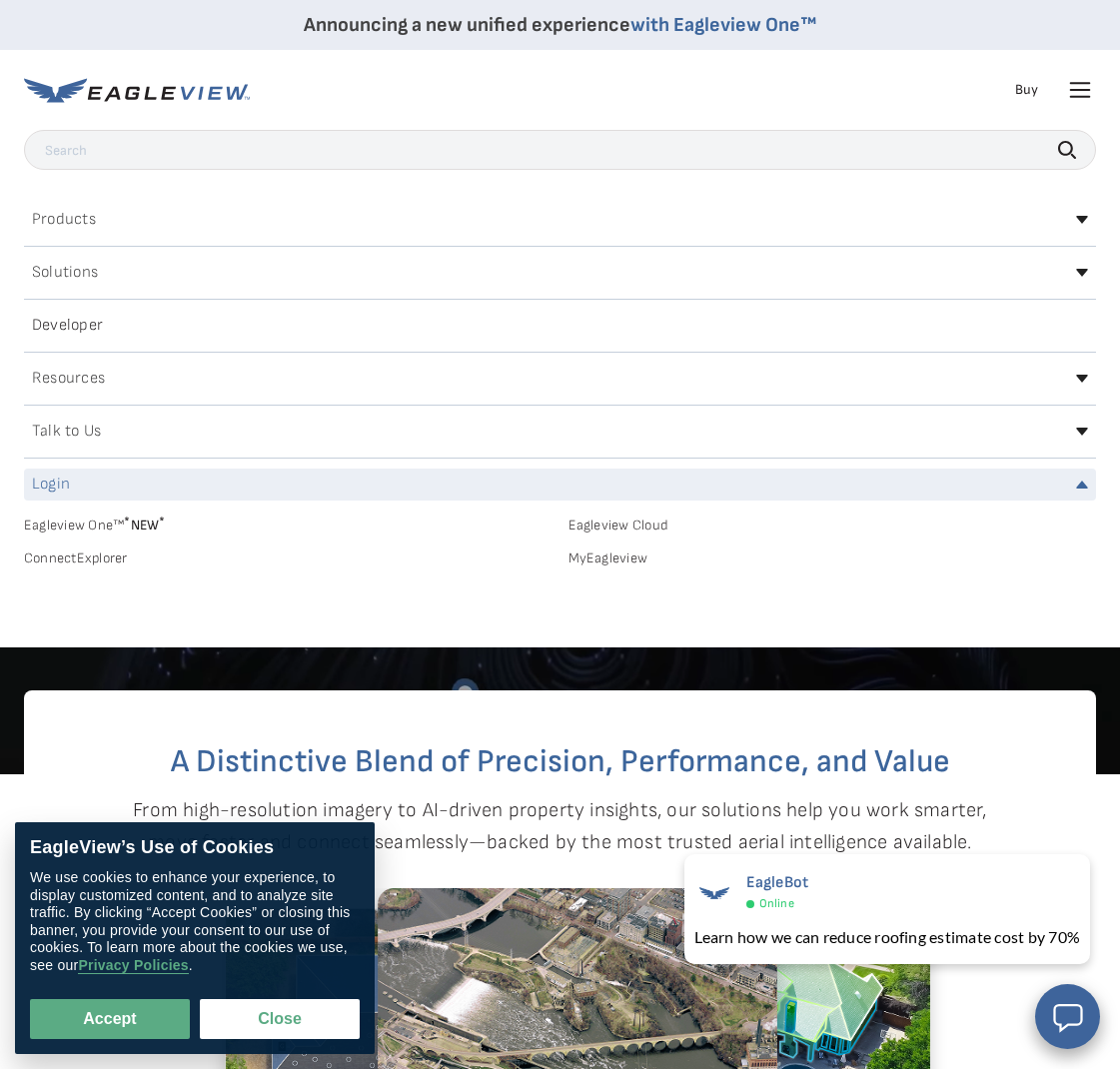 click on "Login" at bounding box center (51, 485) 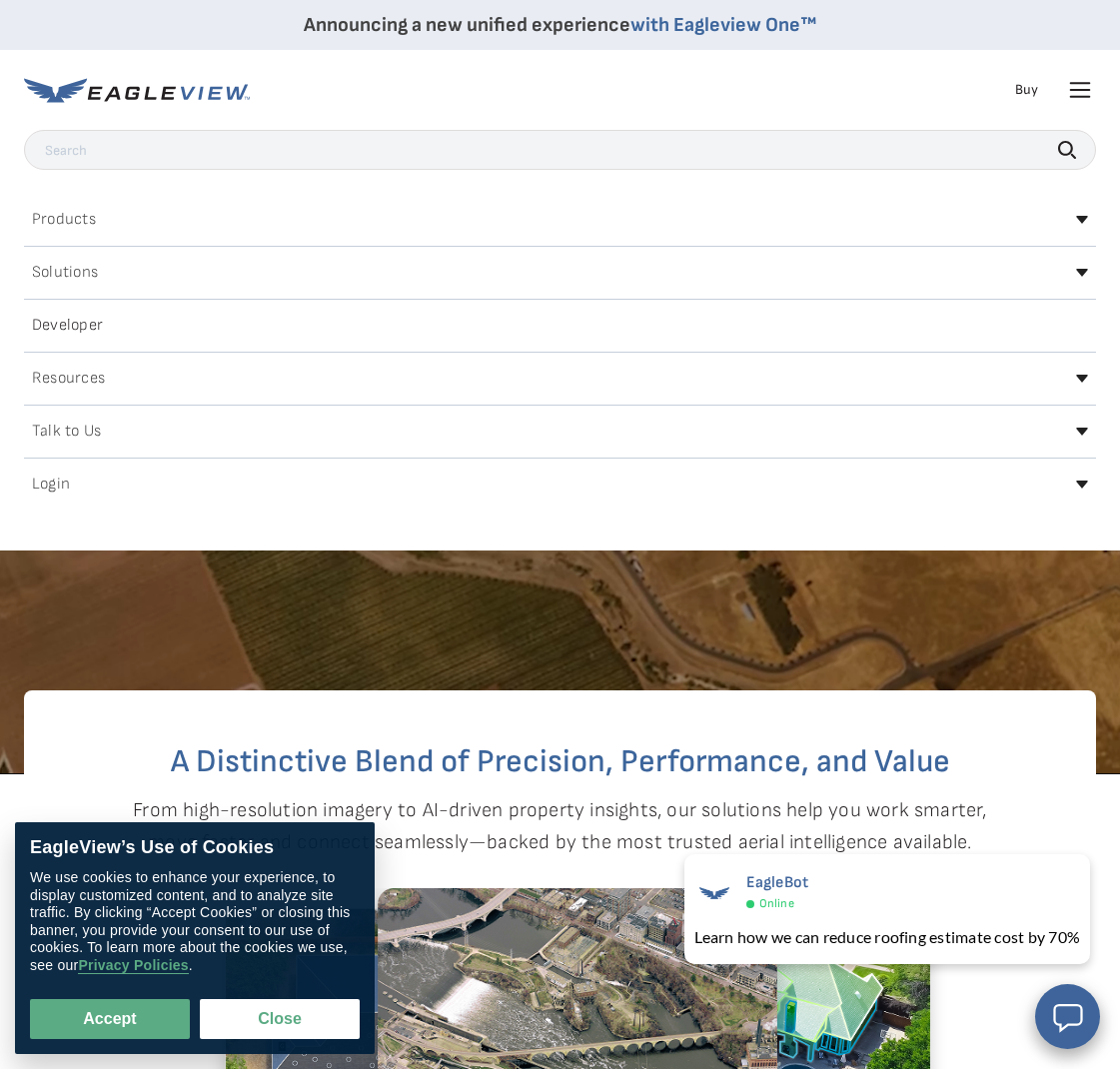 click on "Login" at bounding box center (51, 485) 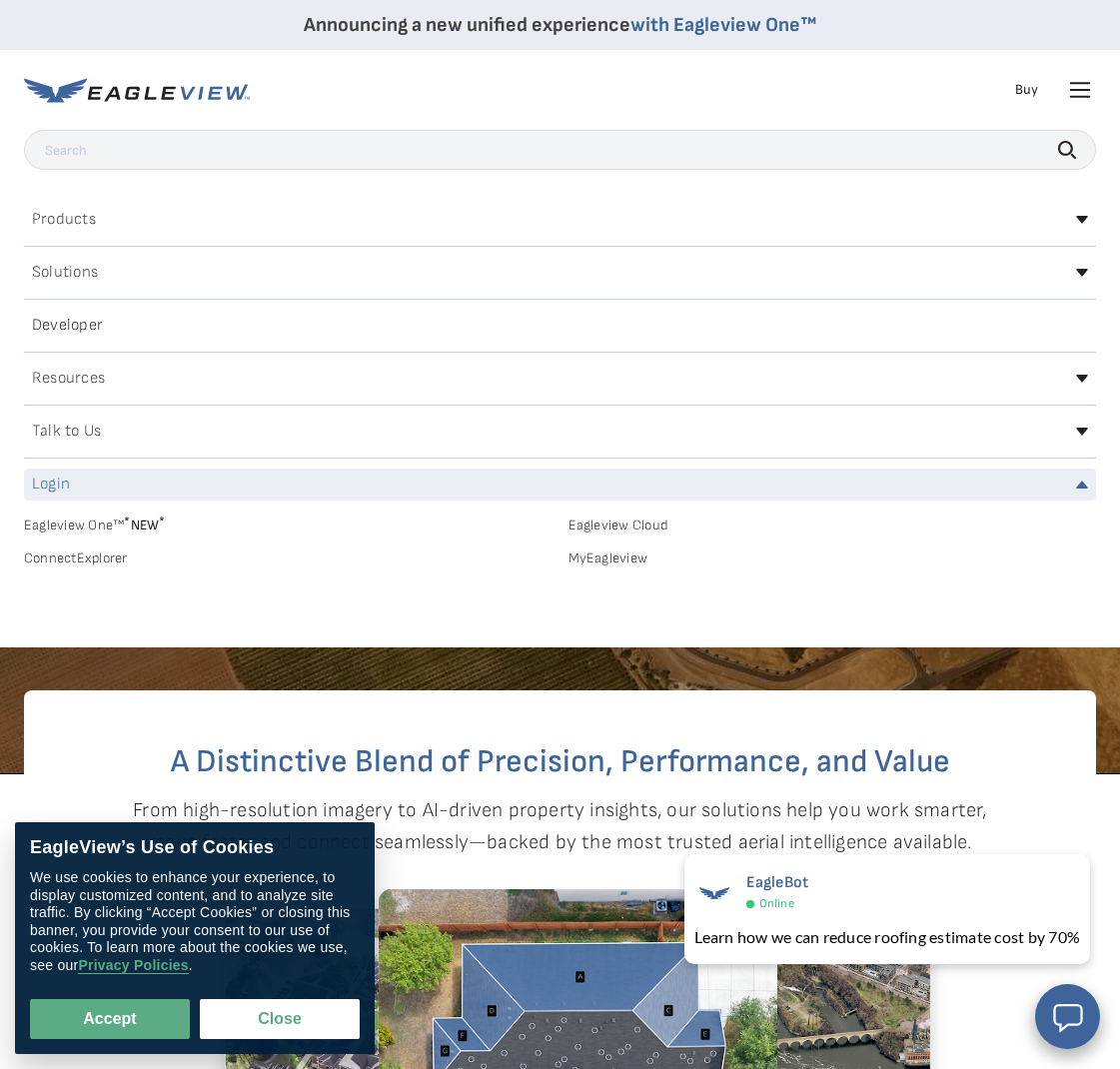 click on "Eagleview Cloud" at bounding box center [832, 526] 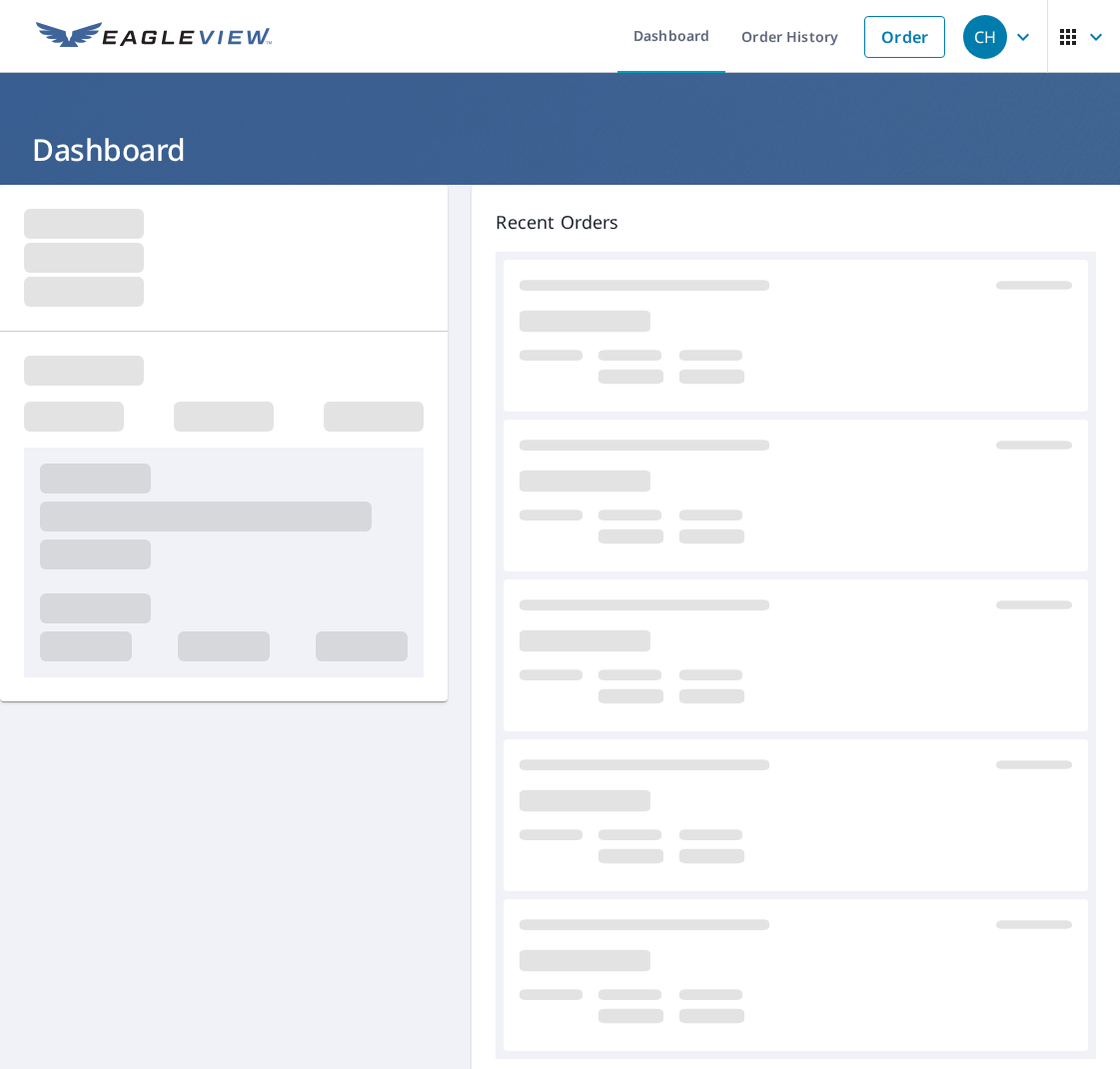 scroll, scrollTop: 0, scrollLeft: 0, axis: both 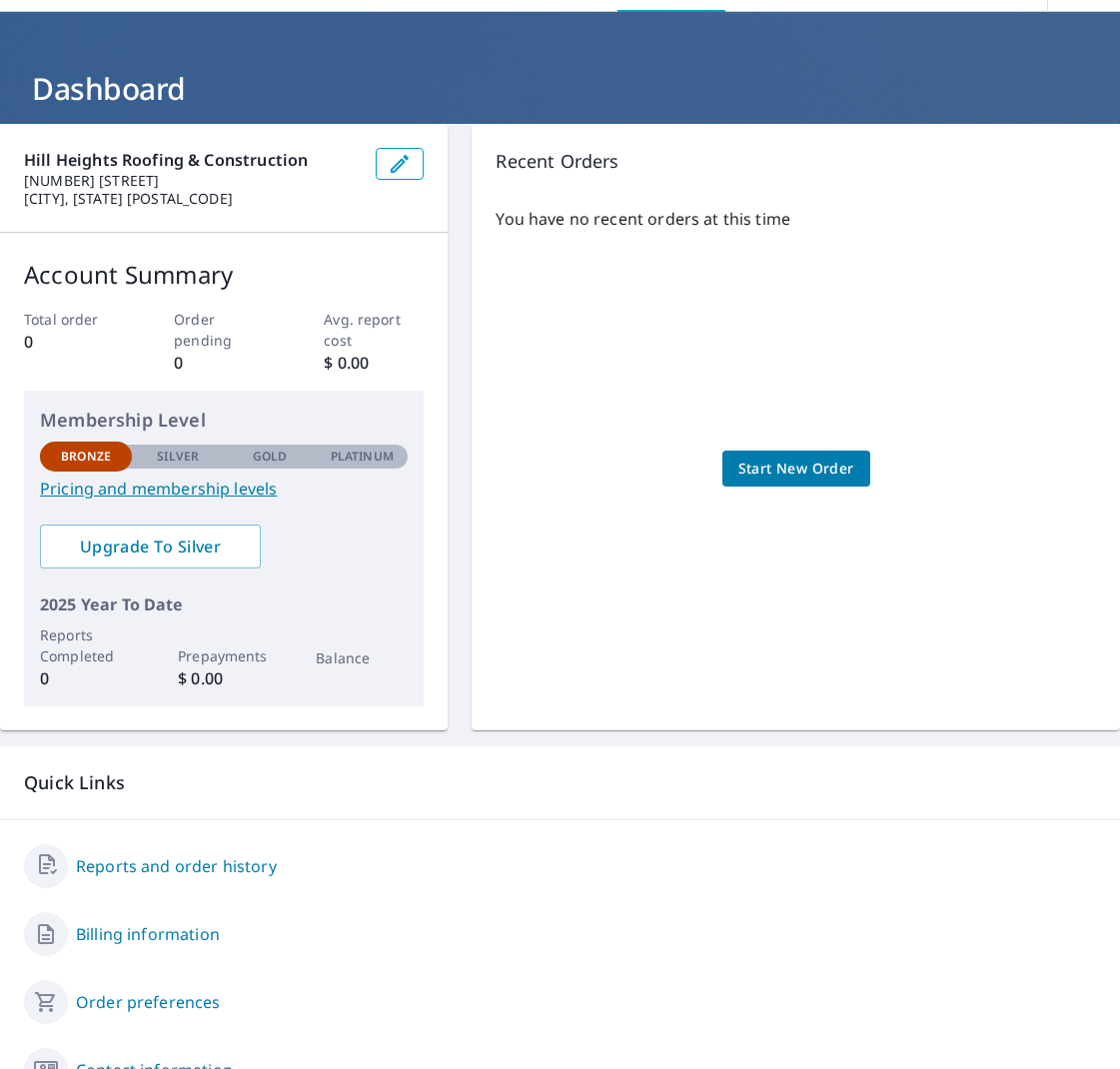 click on "Pricing and membership levels" at bounding box center (224, 489) 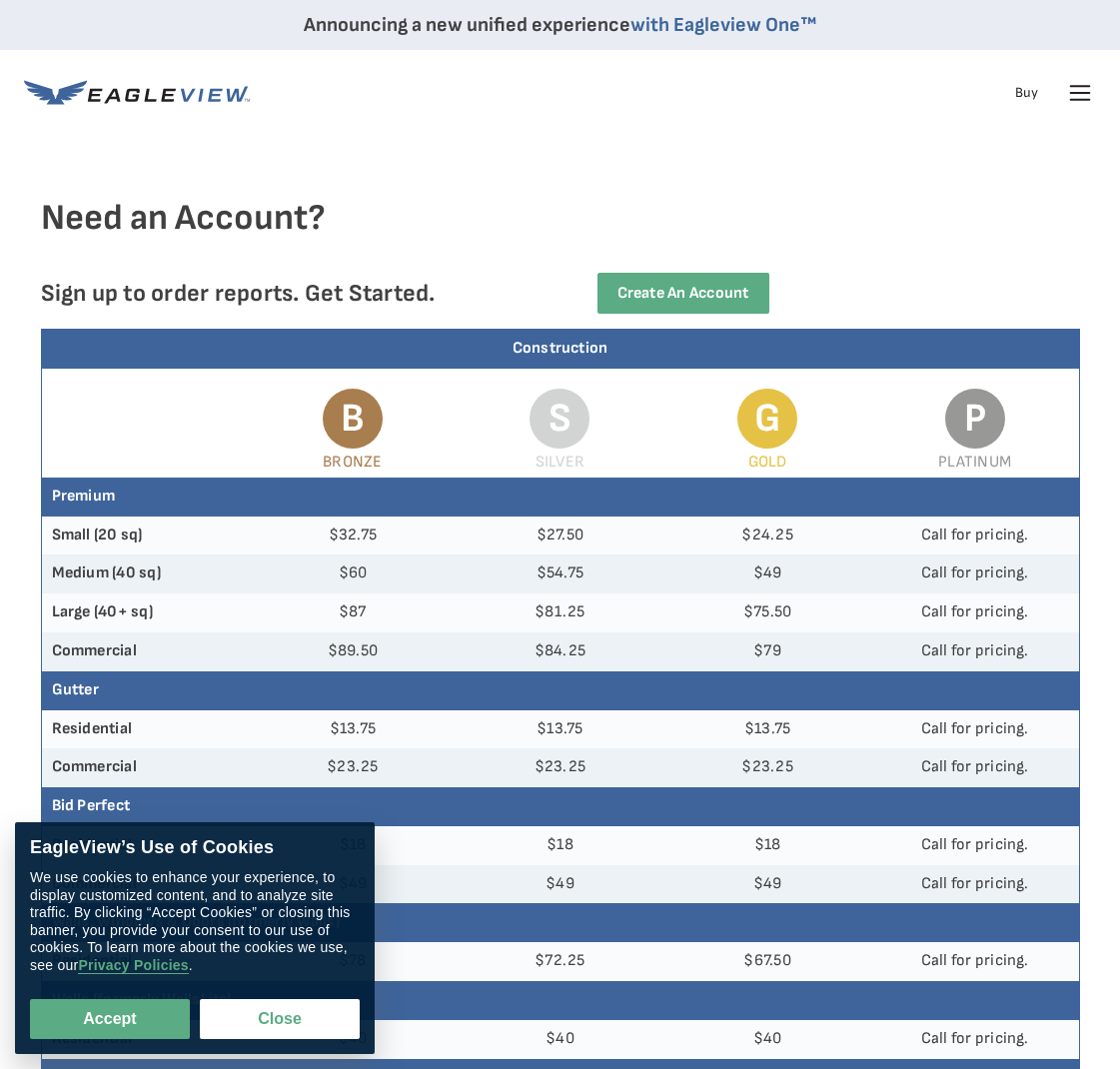 scroll, scrollTop: 0, scrollLeft: 0, axis: both 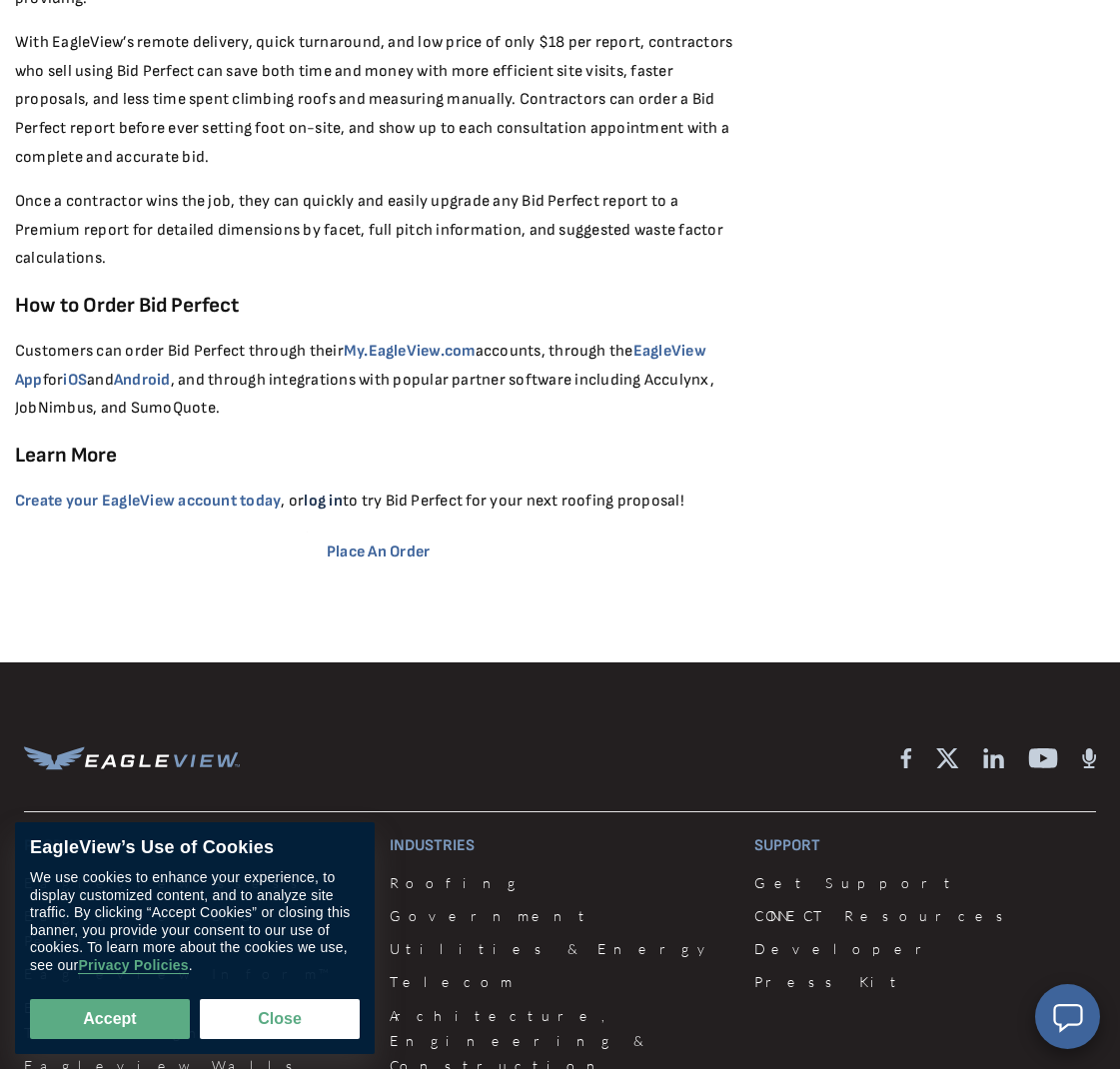 click on "log in" at bounding box center [323, 501] 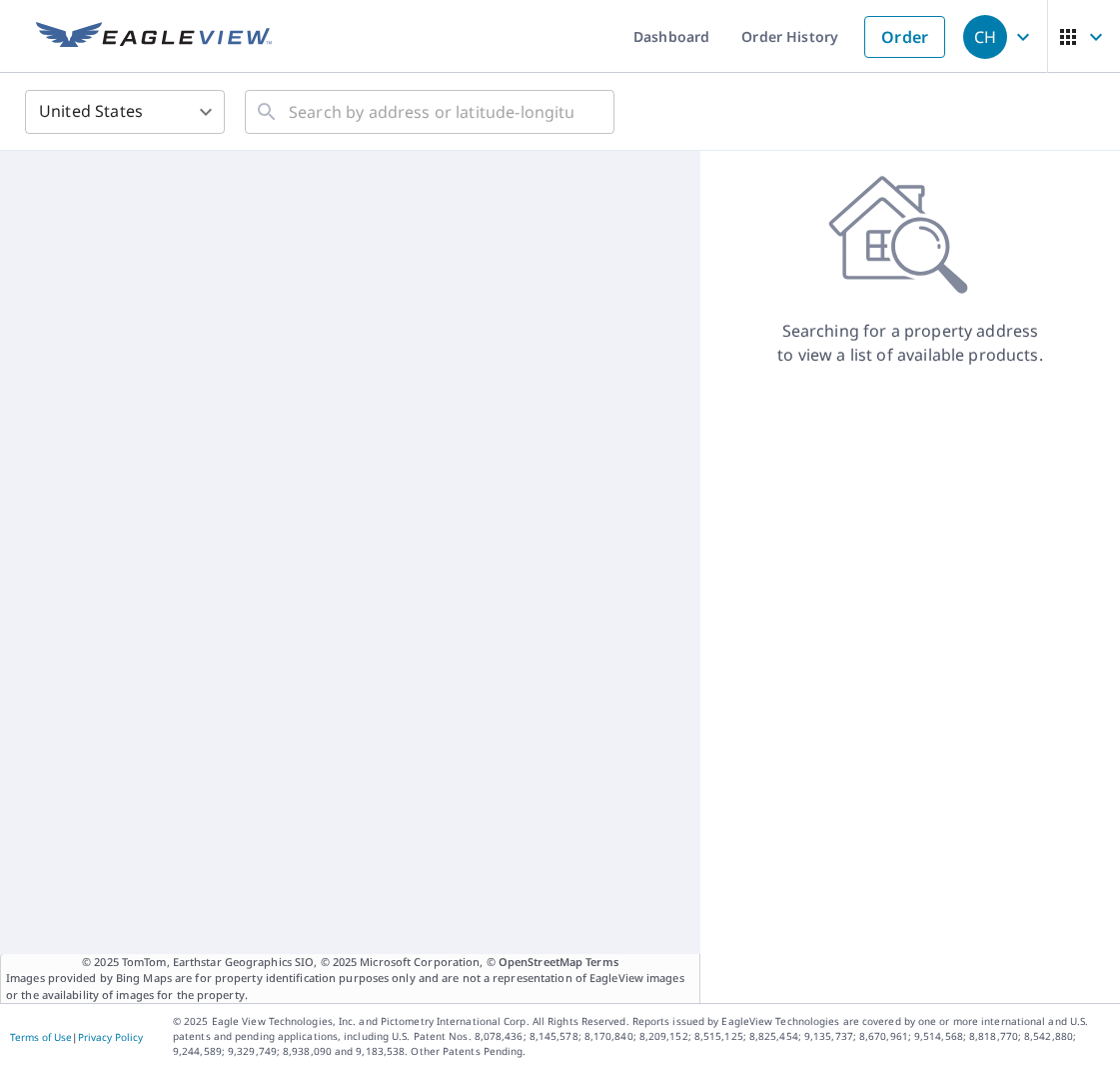 scroll, scrollTop: 0, scrollLeft: 0, axis: both 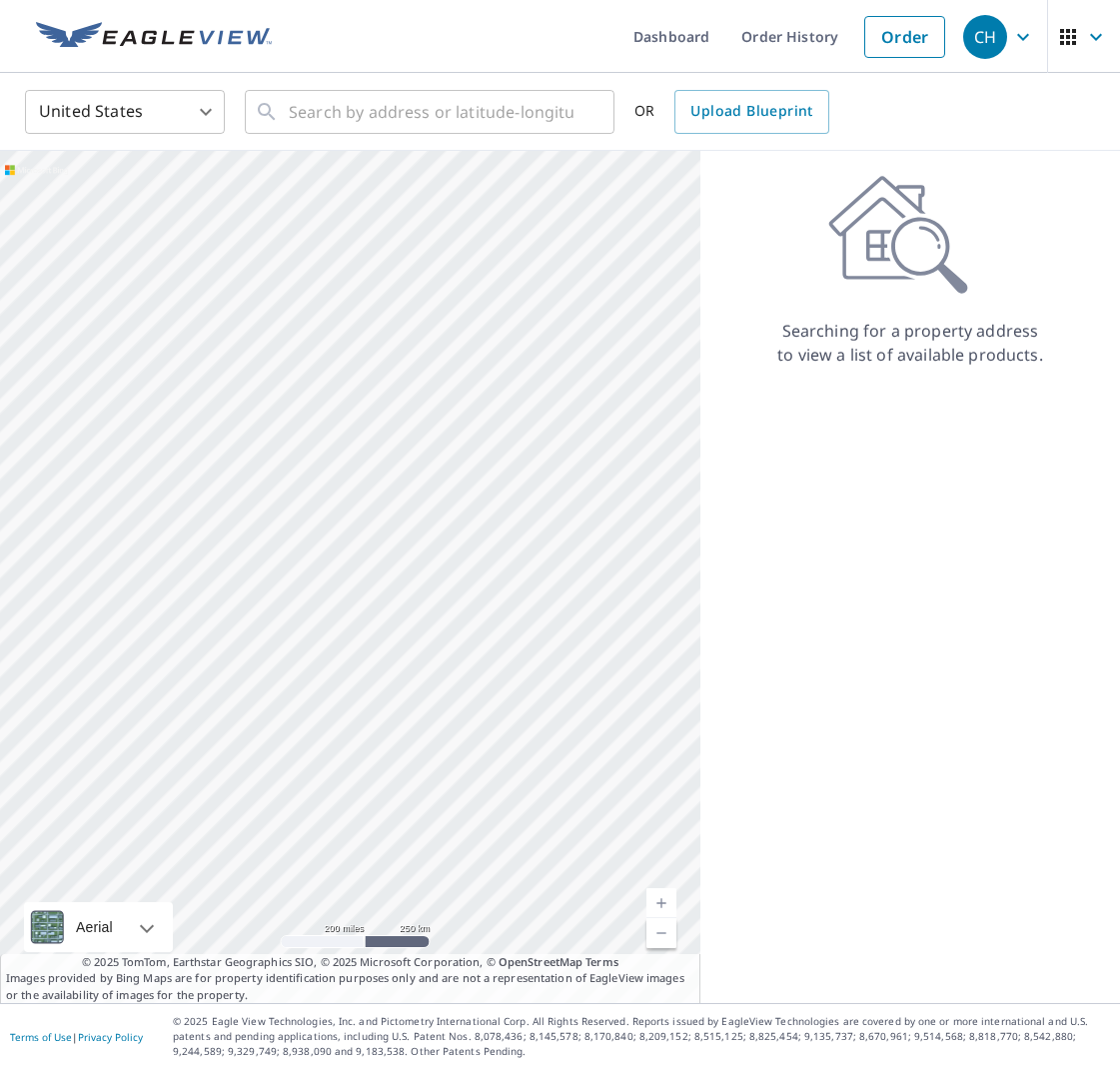 click 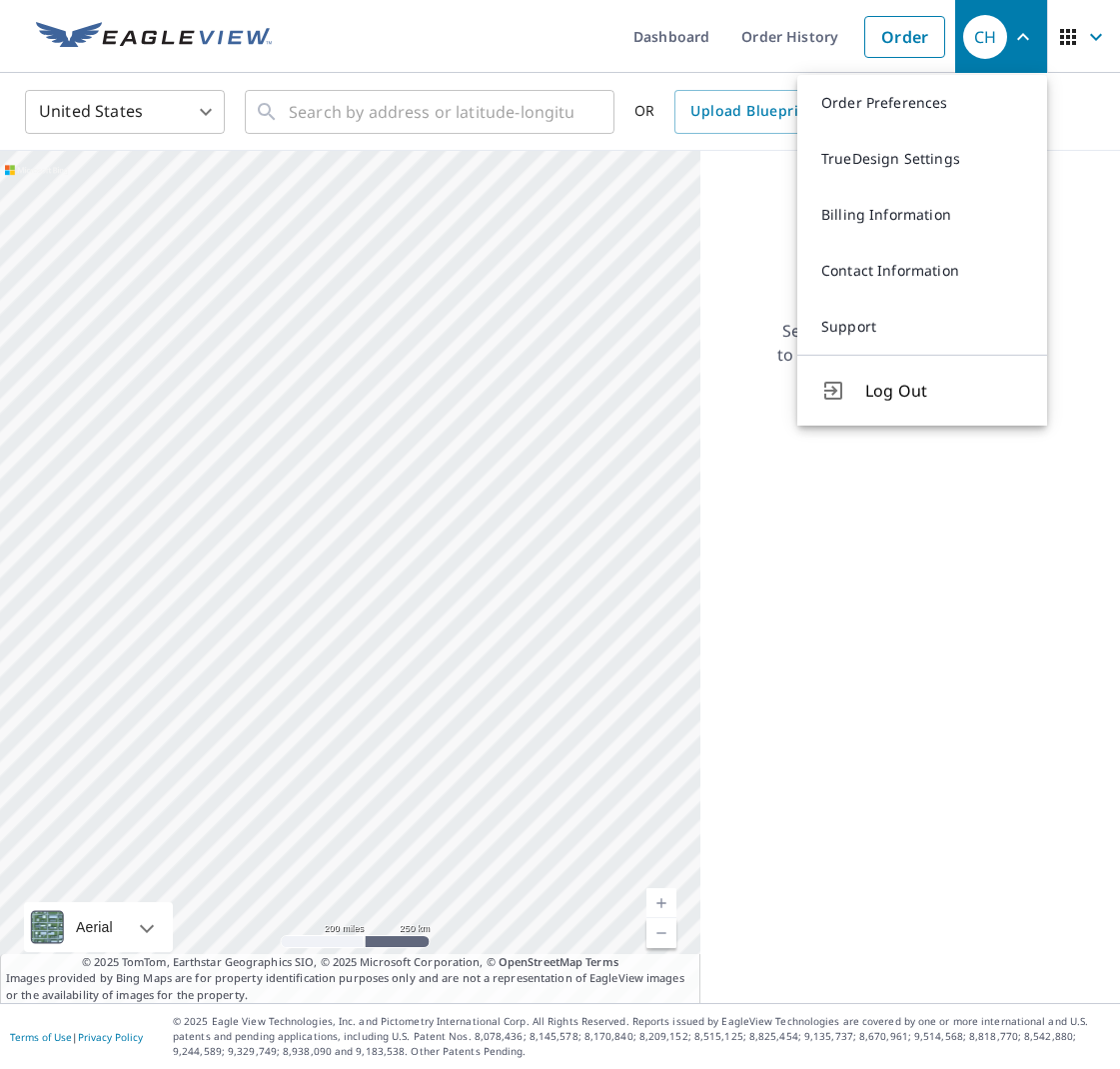 click on "Searching for a property address to view a list of available products." at bounding box center (910, 271) 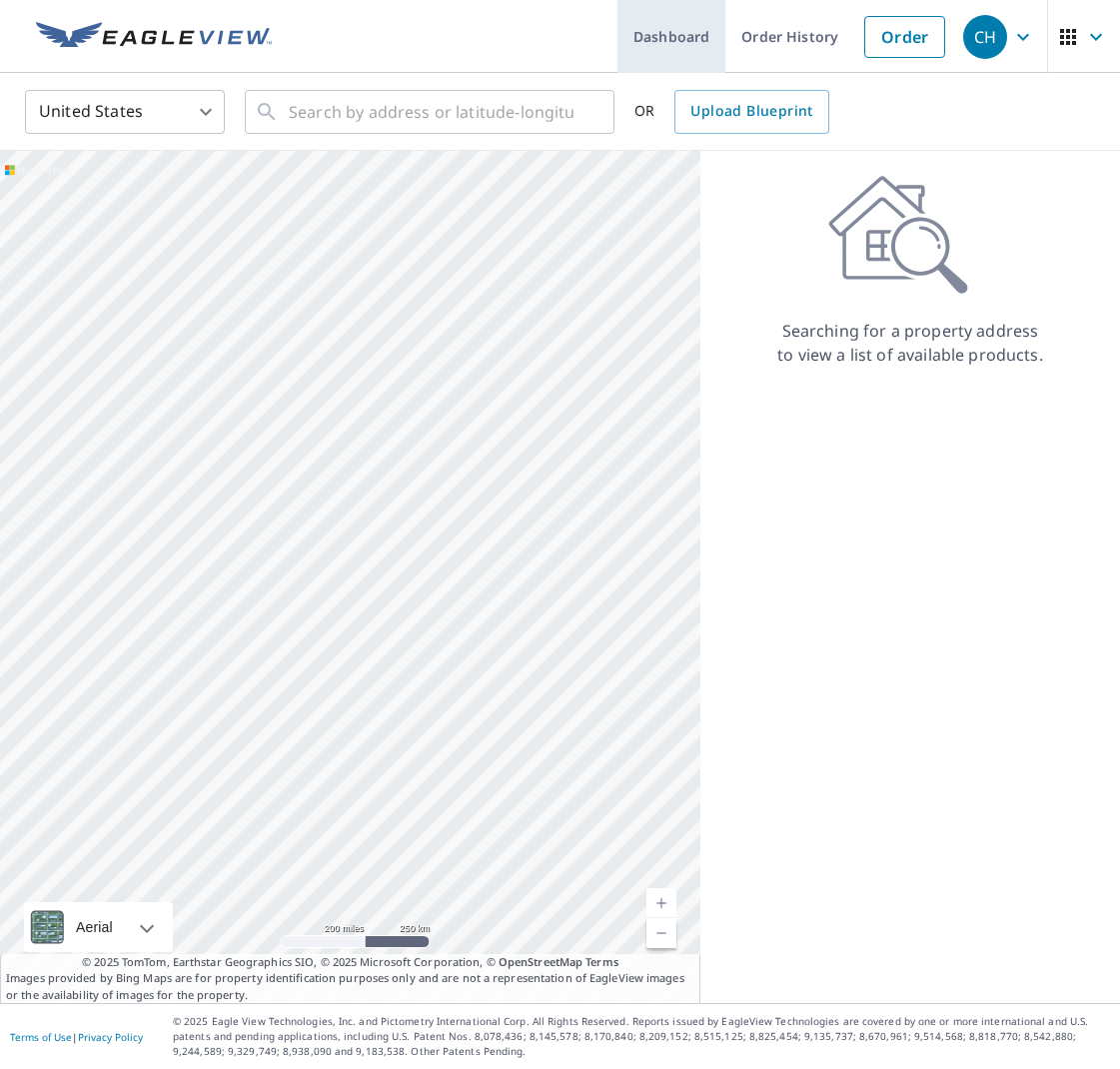 click on "Dashboard" at bounding box center [671, 36] 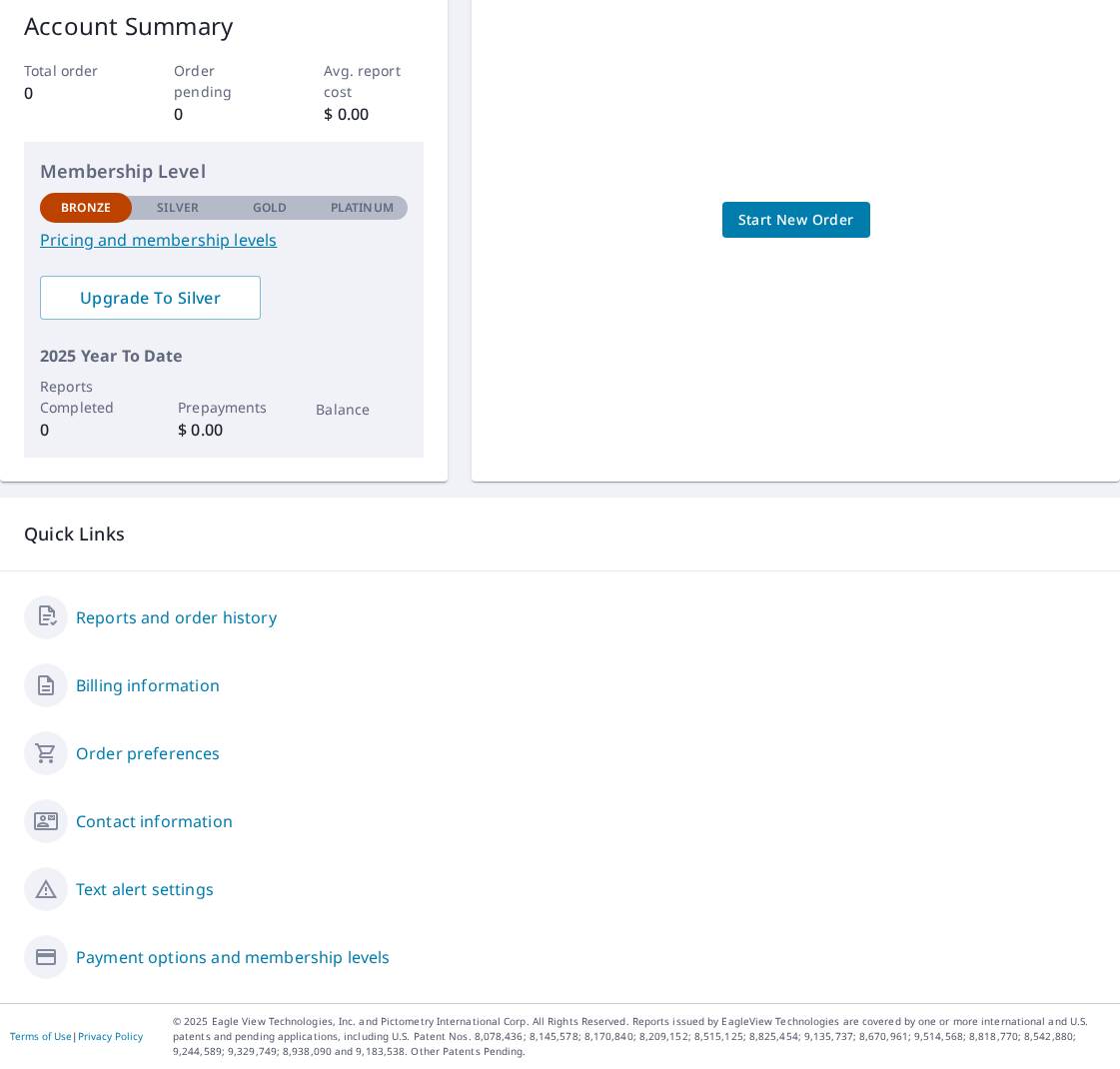 scroll, scrollTop: 309, scrollLeft: 0, axis: vertical 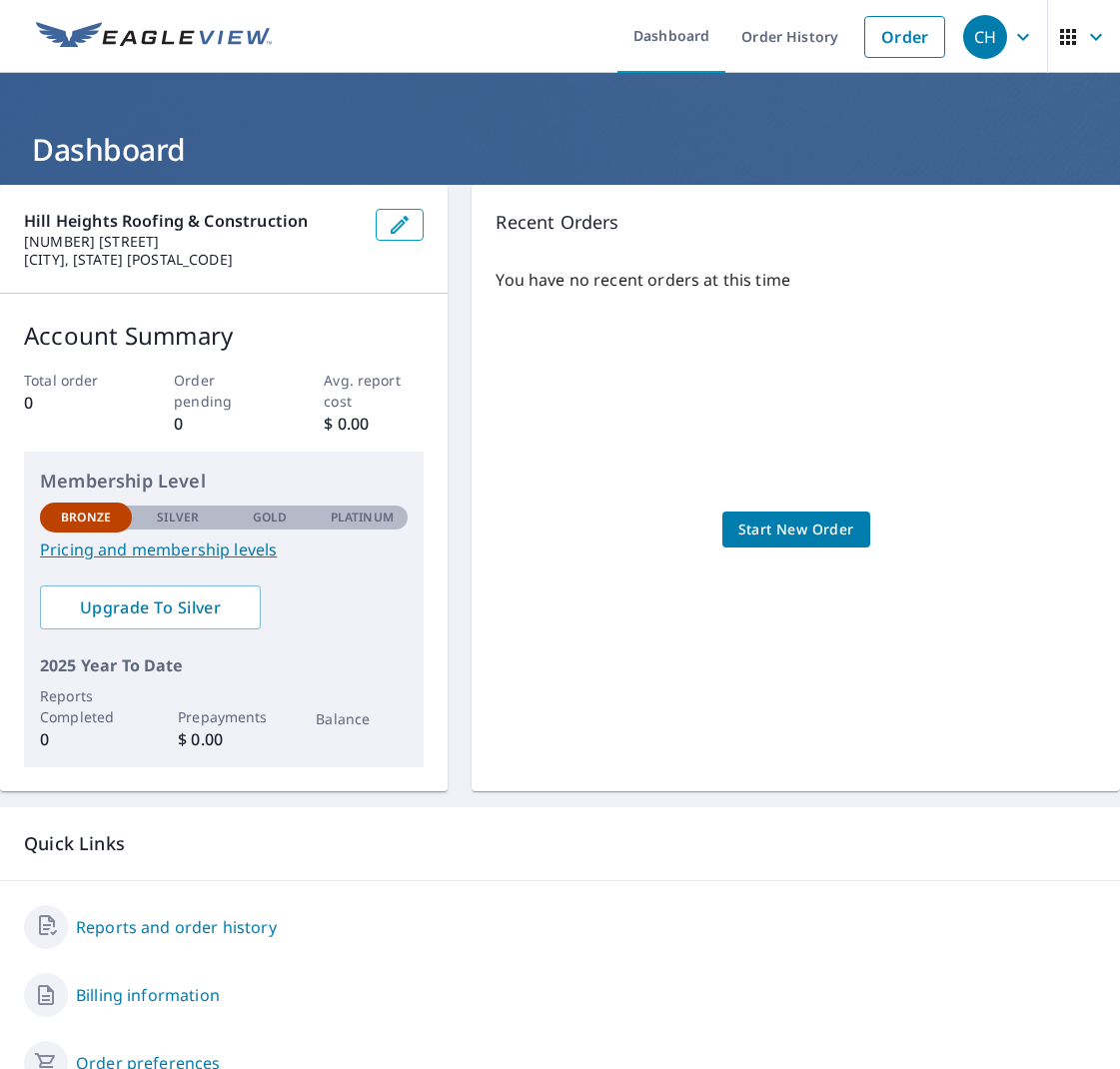 click on "Start New Order" at bounding box center [796, 530] 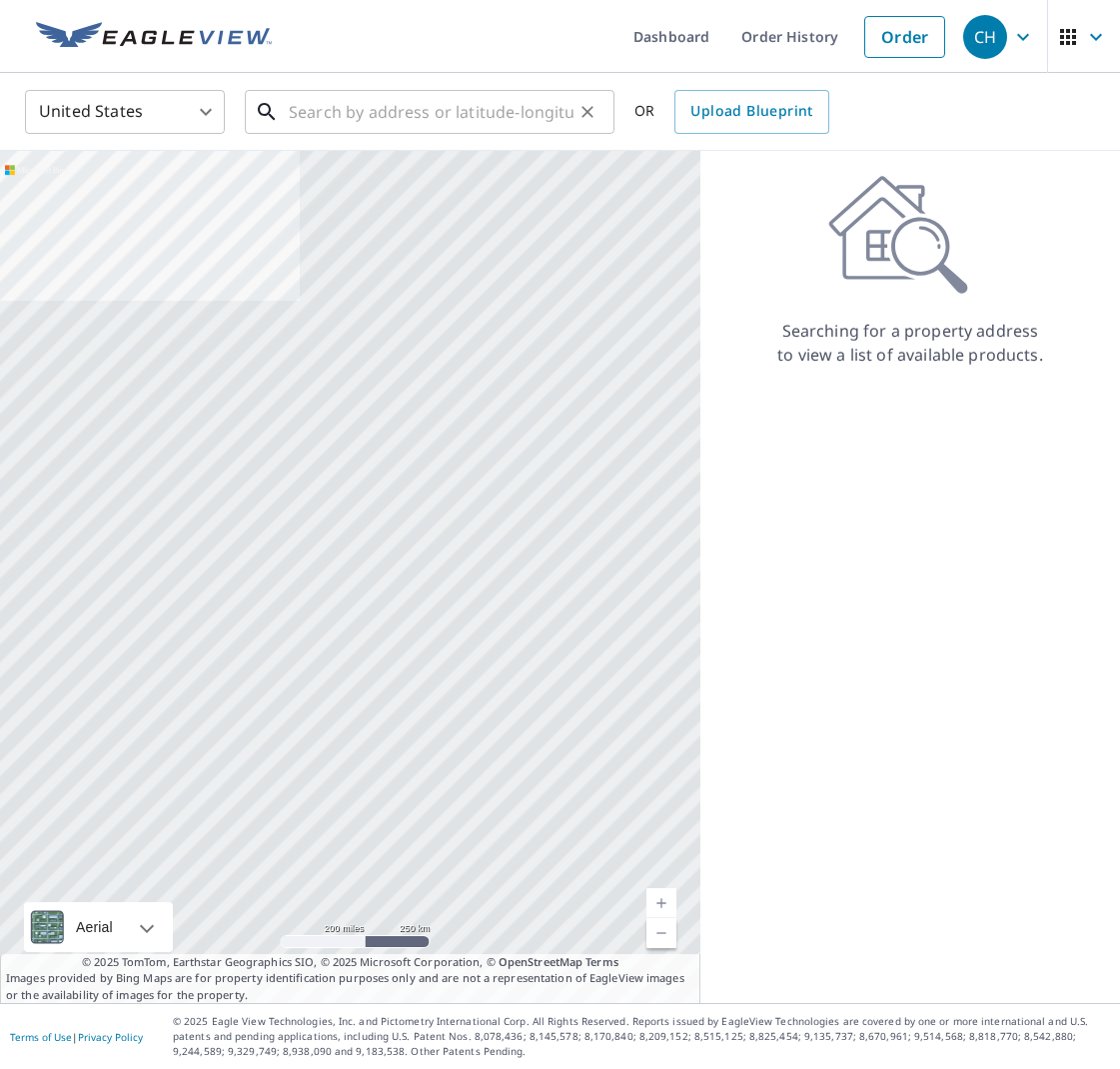 click at bounding box center [431, 112] 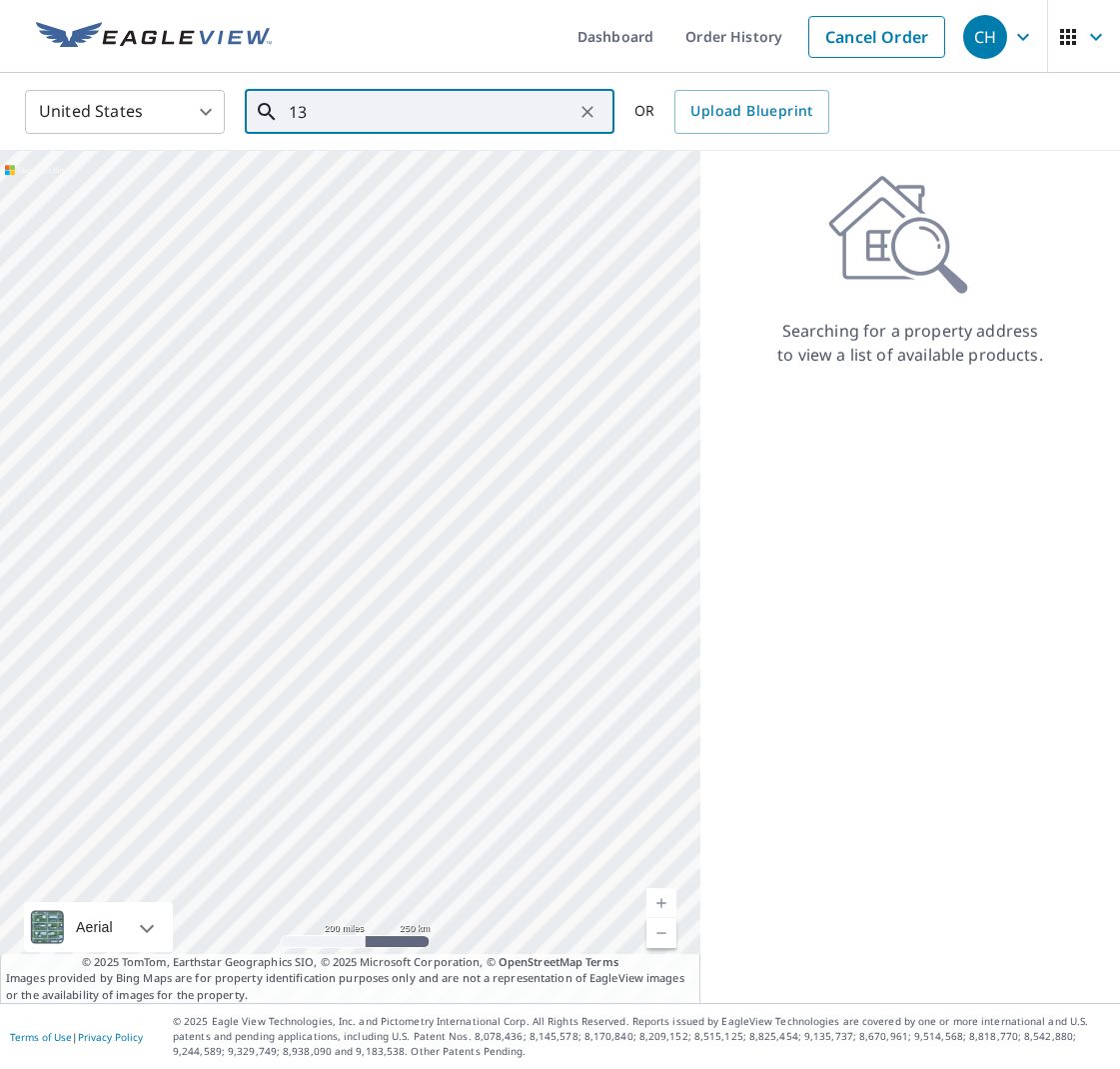 type on "1" 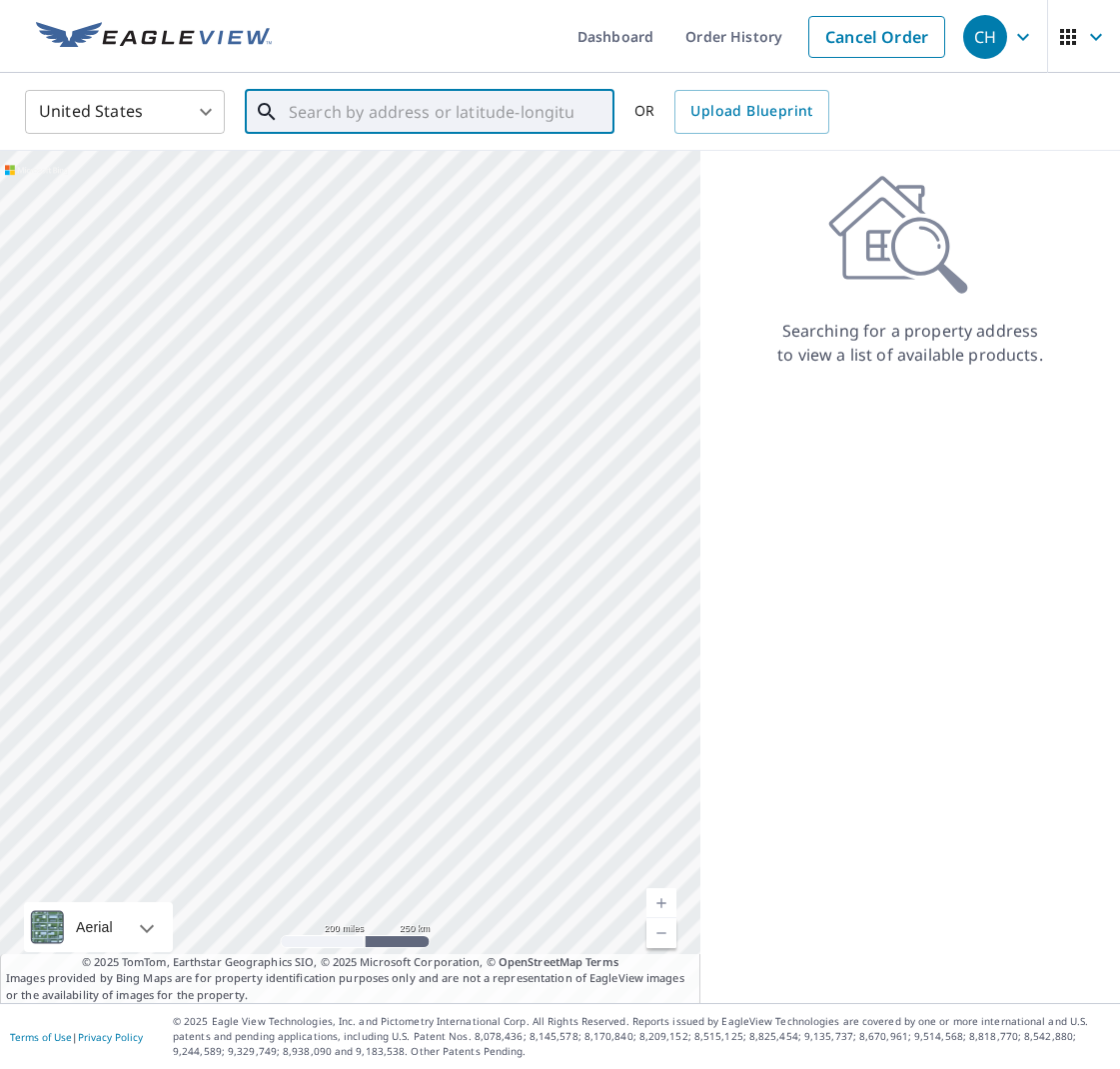 paste on "13635 Willow Heights Ct, Houston, TX 77059" 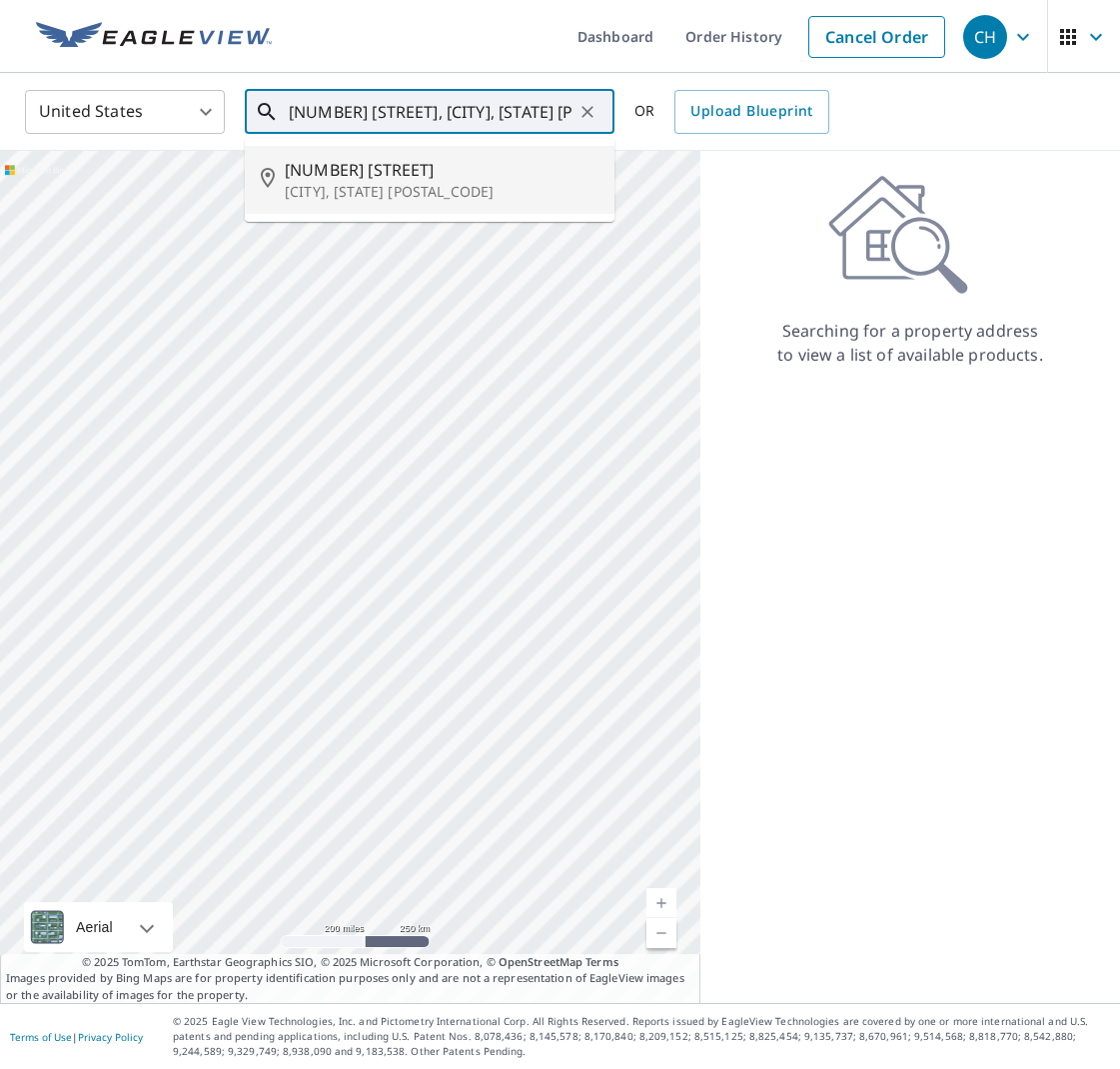 click on "Houston, TX 77059" at bounding box center [442, 192] 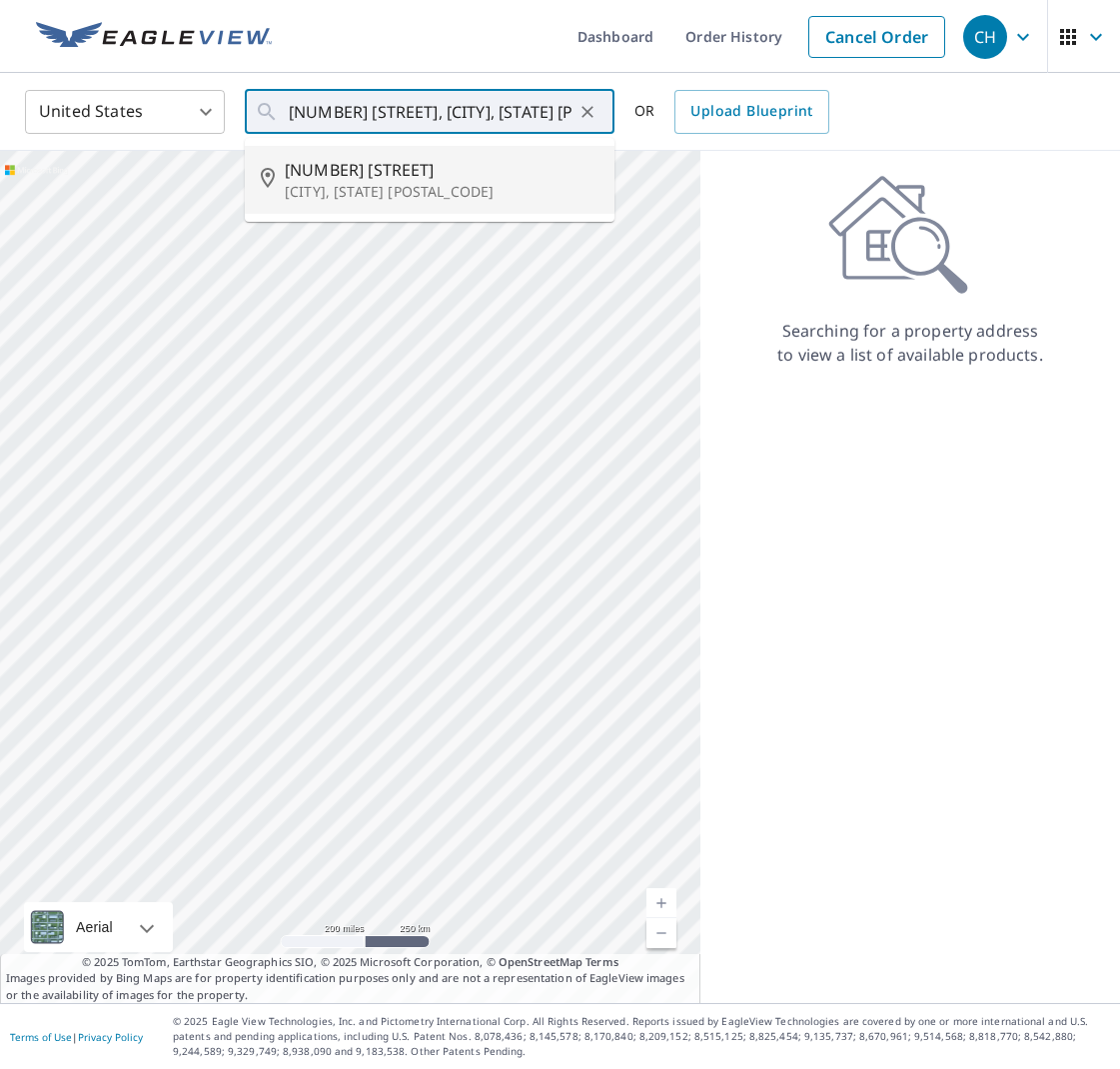 type on "13635 Willow Heights Ct Houston, TX 77059" 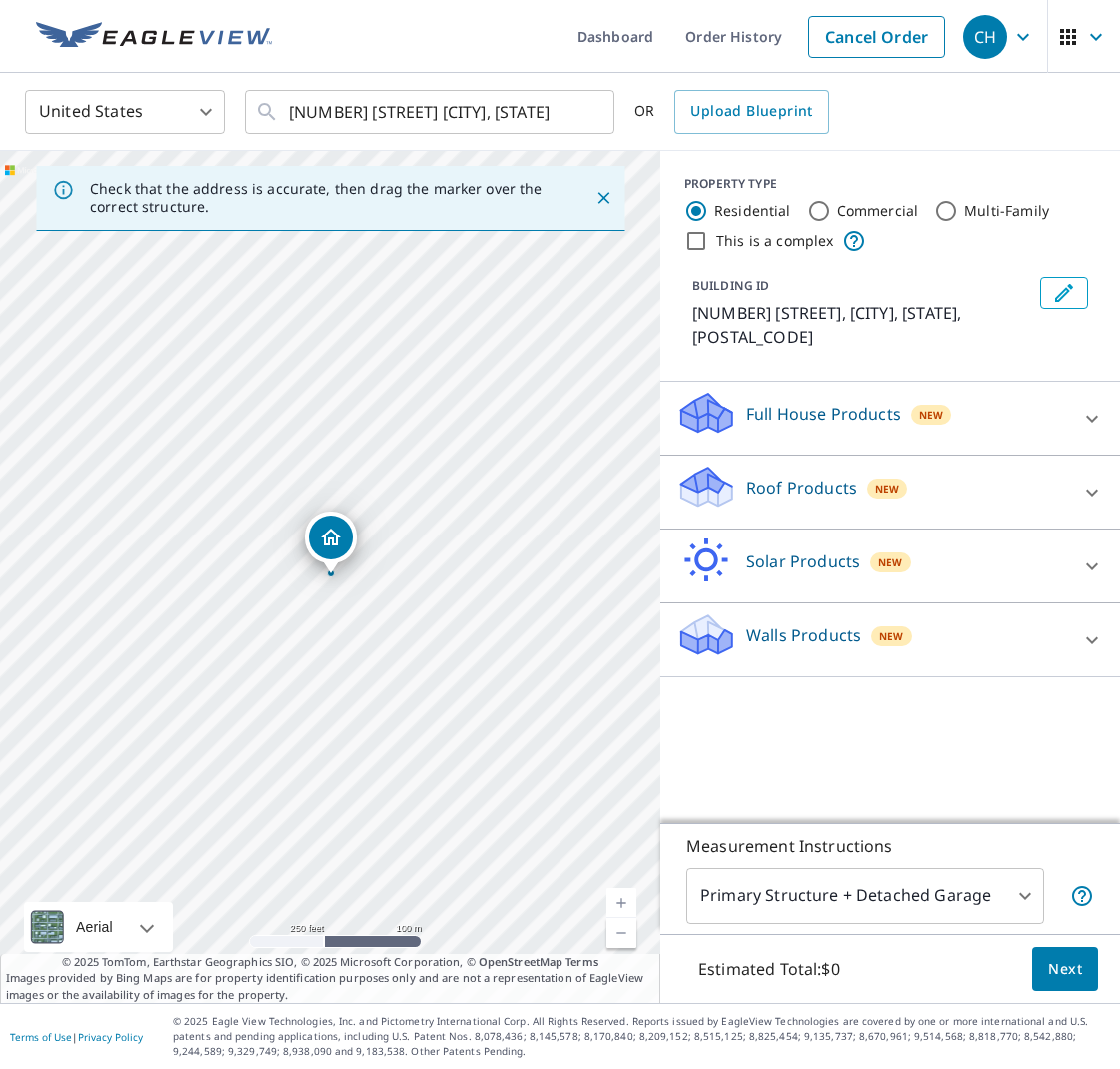 click 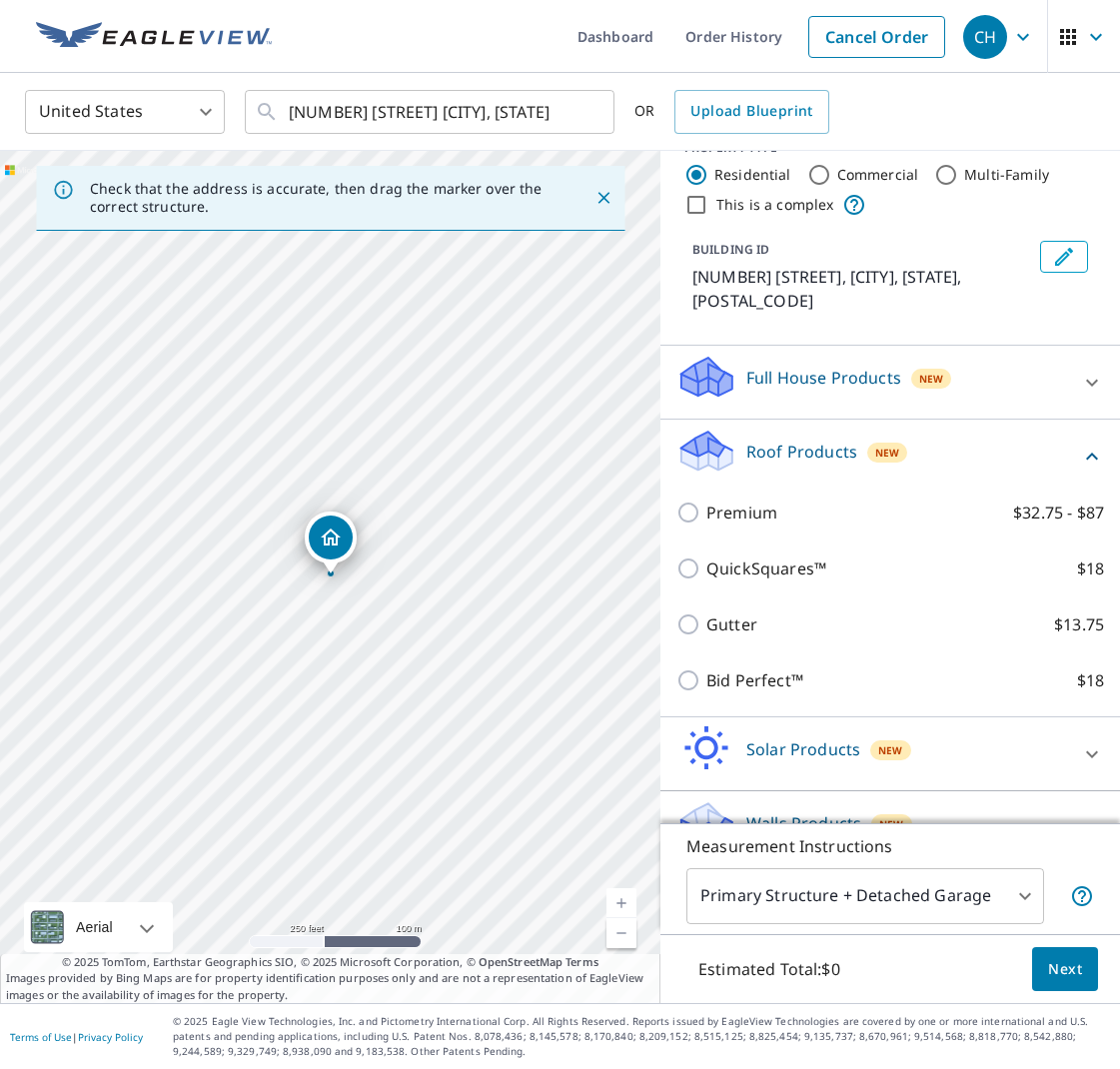 scroll, scrollTop: 37, scrollLeft: 0, axis: vertical 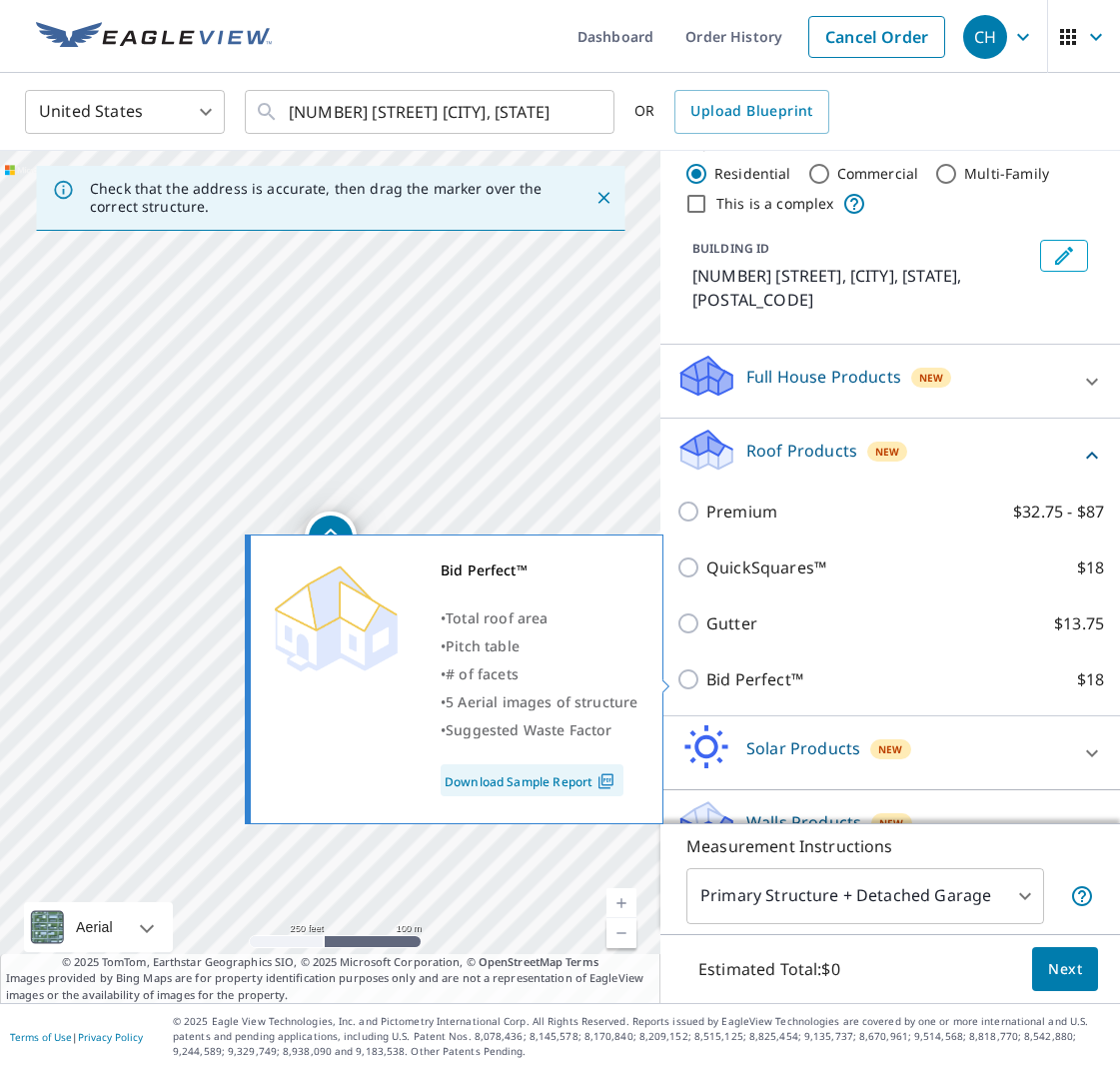 click on "Download Sample Report" at bounding box center [532, 780] 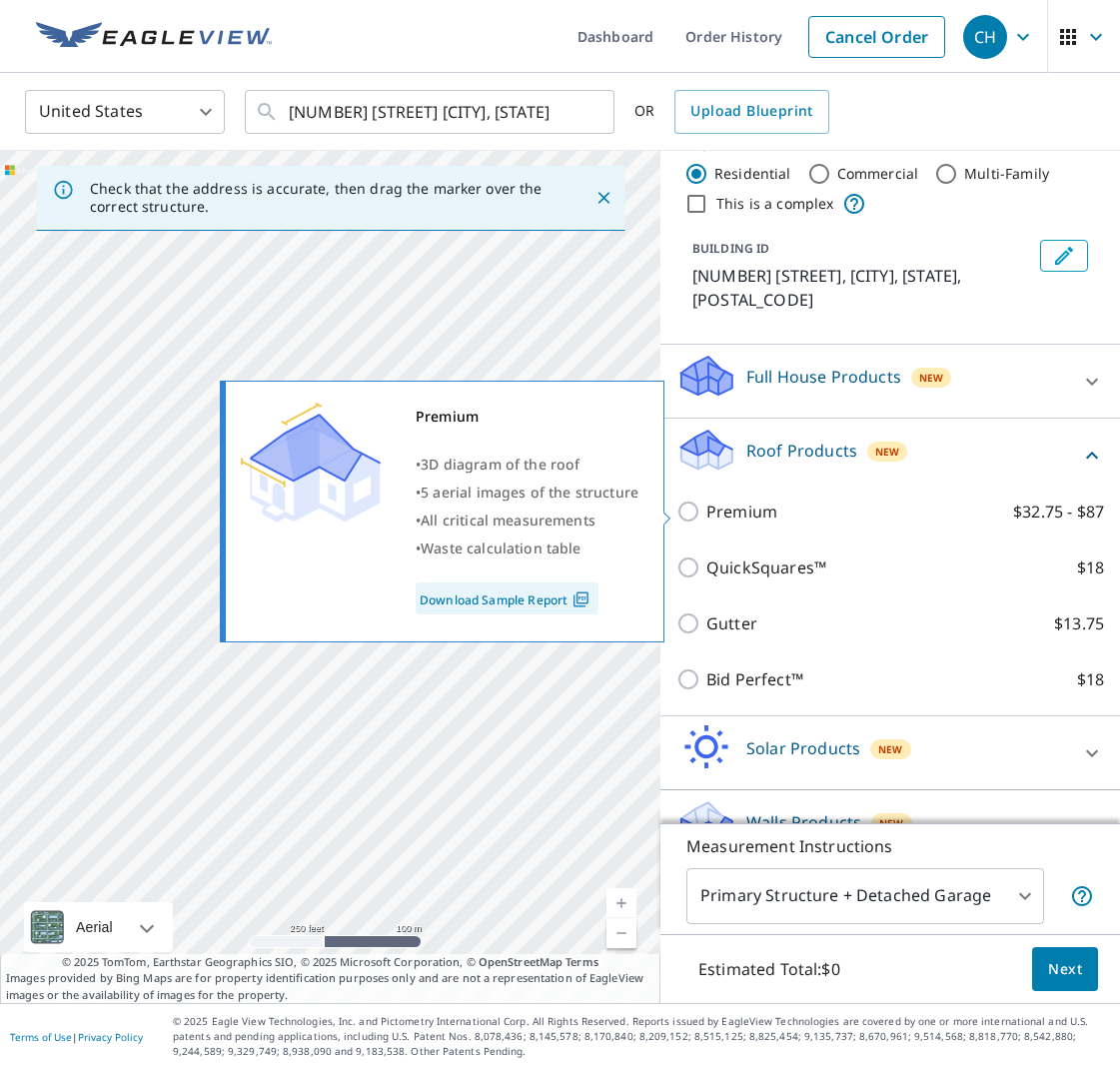 click on "Premium $32.75 - $87" at bounding box center [691, 512] 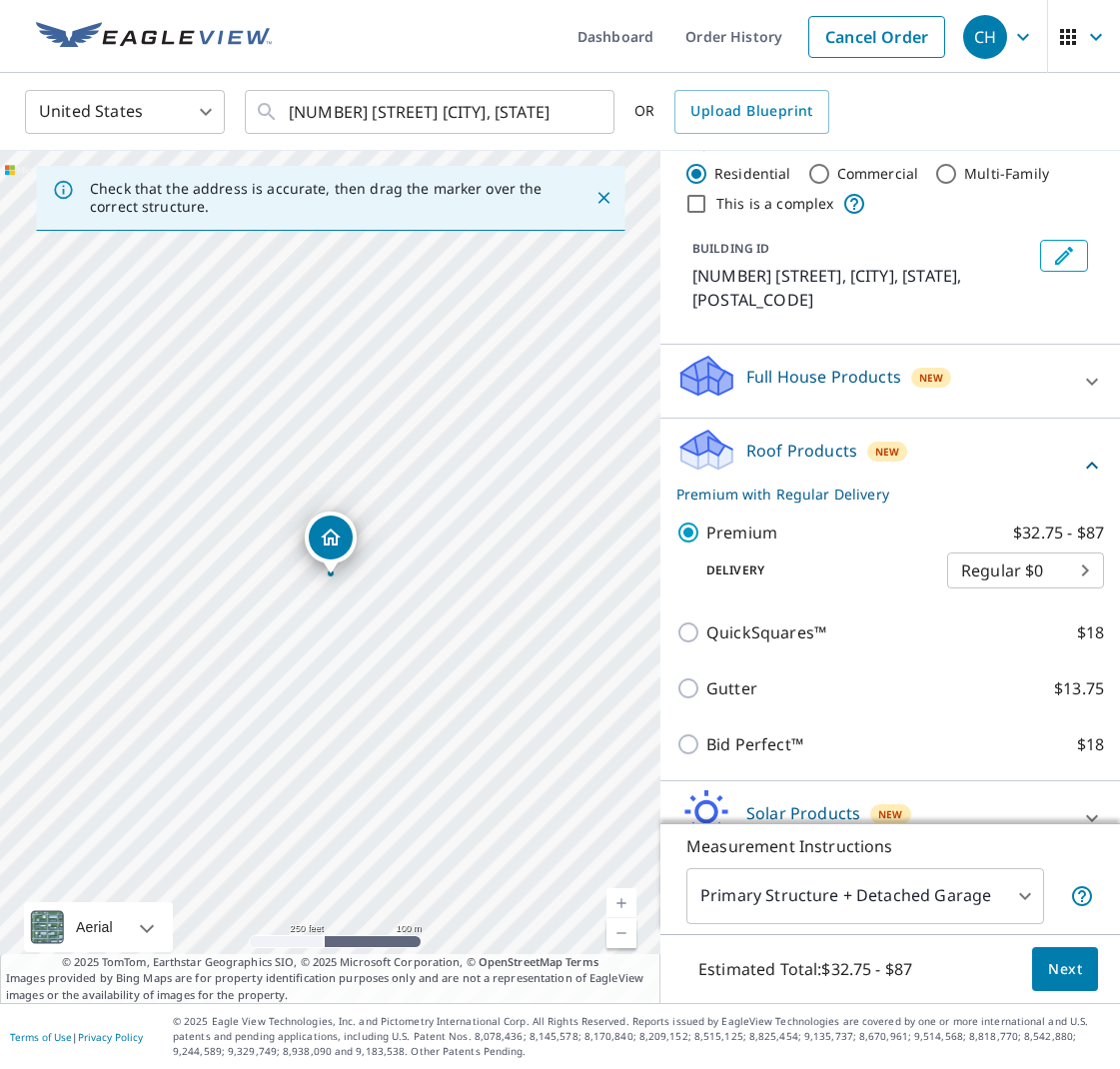 click on "CH CH
Dashboard Order History Cancel Order CH United States US ​ 13635 Willow Heights Ct Houston, TX 77059 ​ OR Upload Blueprint Check that the address is accurate, then drag the marker over the correct structure. 13635 Willow Heights Ct Houston, TX 77059 Aerial Road A standard road map Aerial A detailed look from above Labels Labels 250 feet 100 m © 2025 TomTom, © Vexcel Imaging, © 2025 Microsoft Corporation,  © OpenStreetMap Terms © 2025 TomTom, Earthstar Geographics SIO, © 2025 Microsoft Corporation, ©   OpenStreetMap   Terms Images provided by Bing Maps are for property identification purposes only and are not a representation of EagleView images or the availability of images for the property. PROPERTY TYPE Residential Commercial Multi-Family This is a complex BUILDING ID 13635 Willow Heights Ct, Houston, TX, 77059 Full House Products New Full House™ $105 Roof Products New Premium with Regular Delivery Premium $32.75 - $87 Delivery Regular $0 8 ​ QuickSquares™ $18 Gutter $13.75 $18" at bounding box center [560, 534] 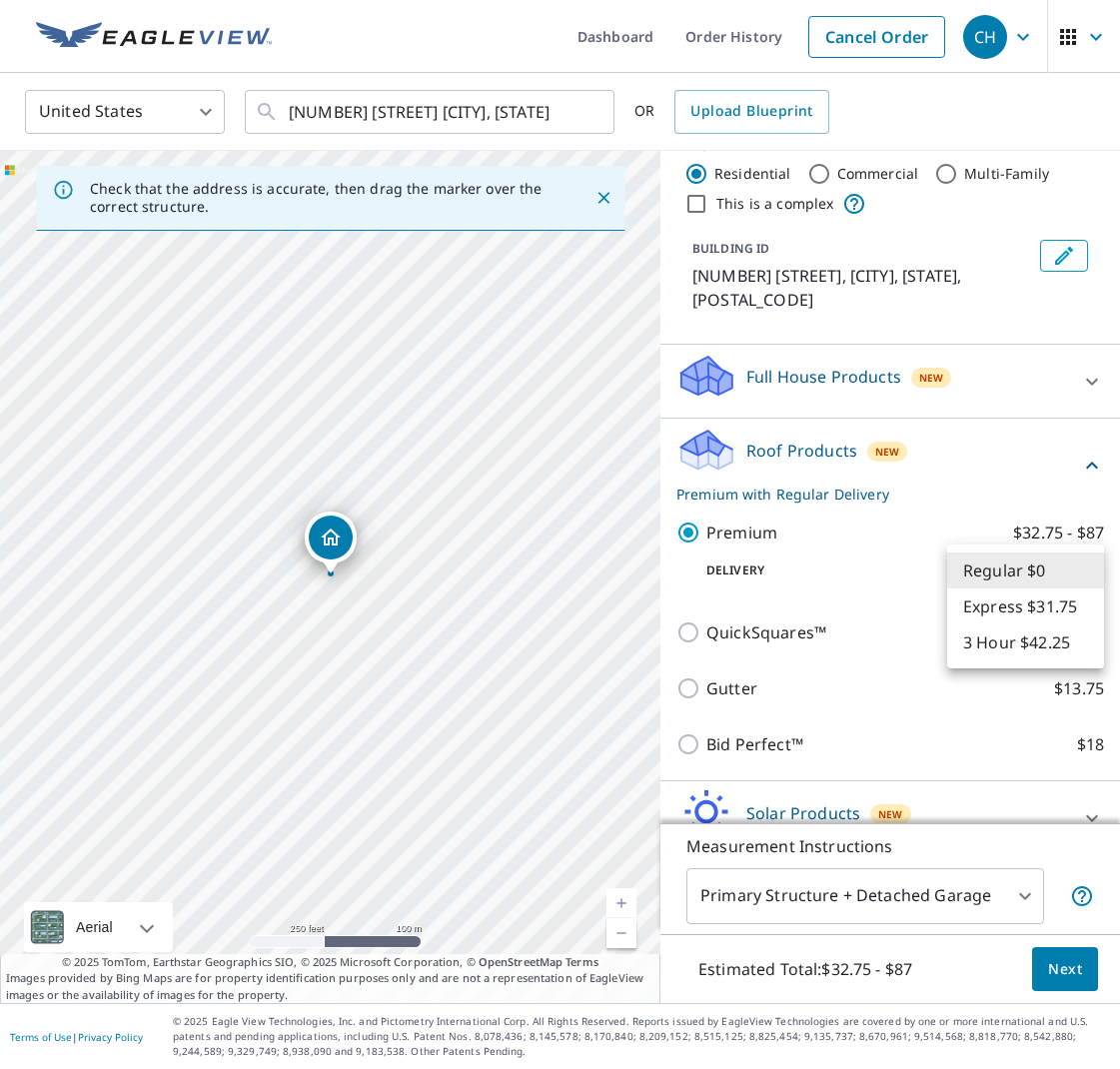 click on "Regular $0" at bounding box center (1025, 570) 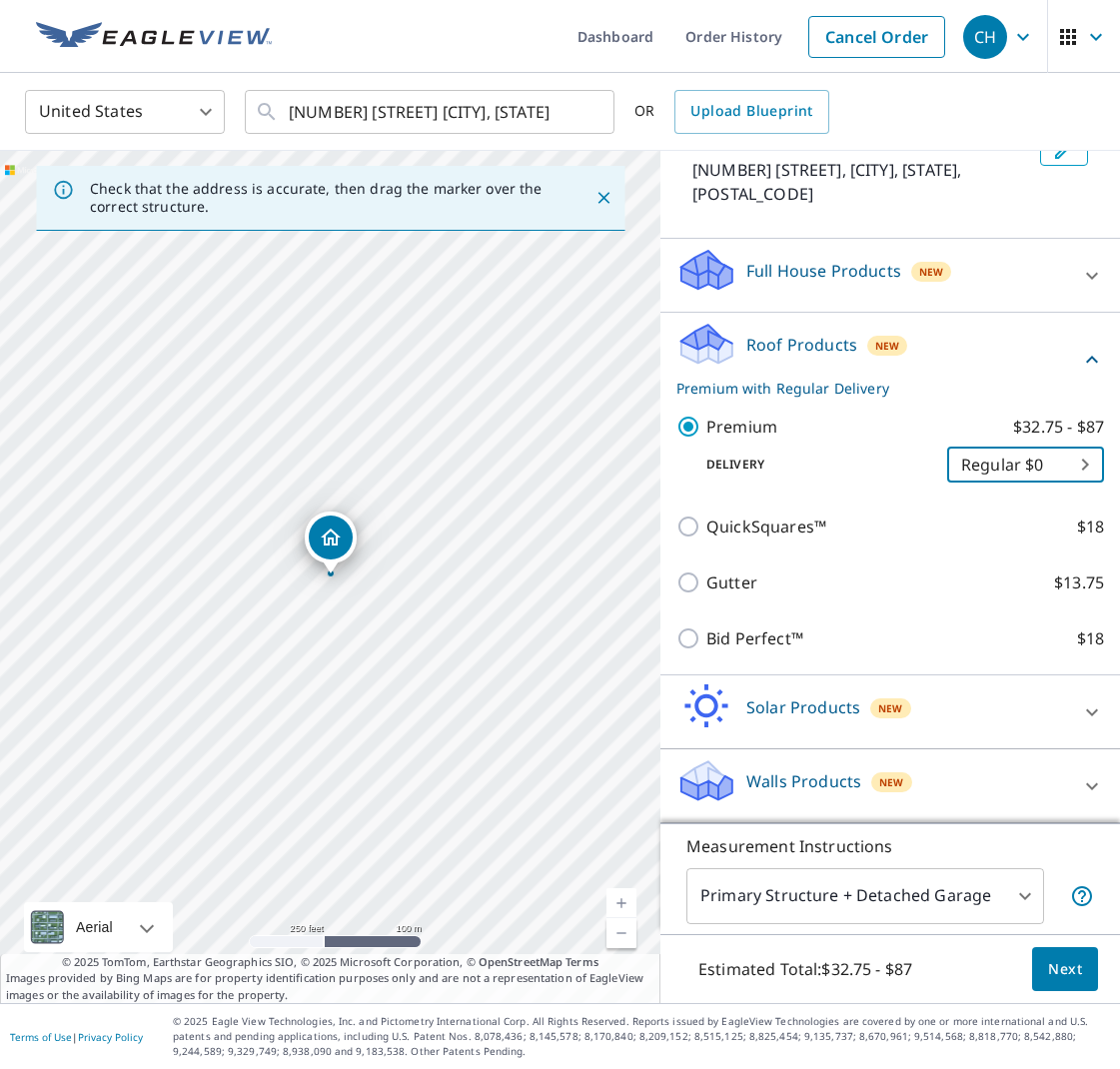 scroll, scrollTop: 143, scrollLeft: 0, axis: vertical 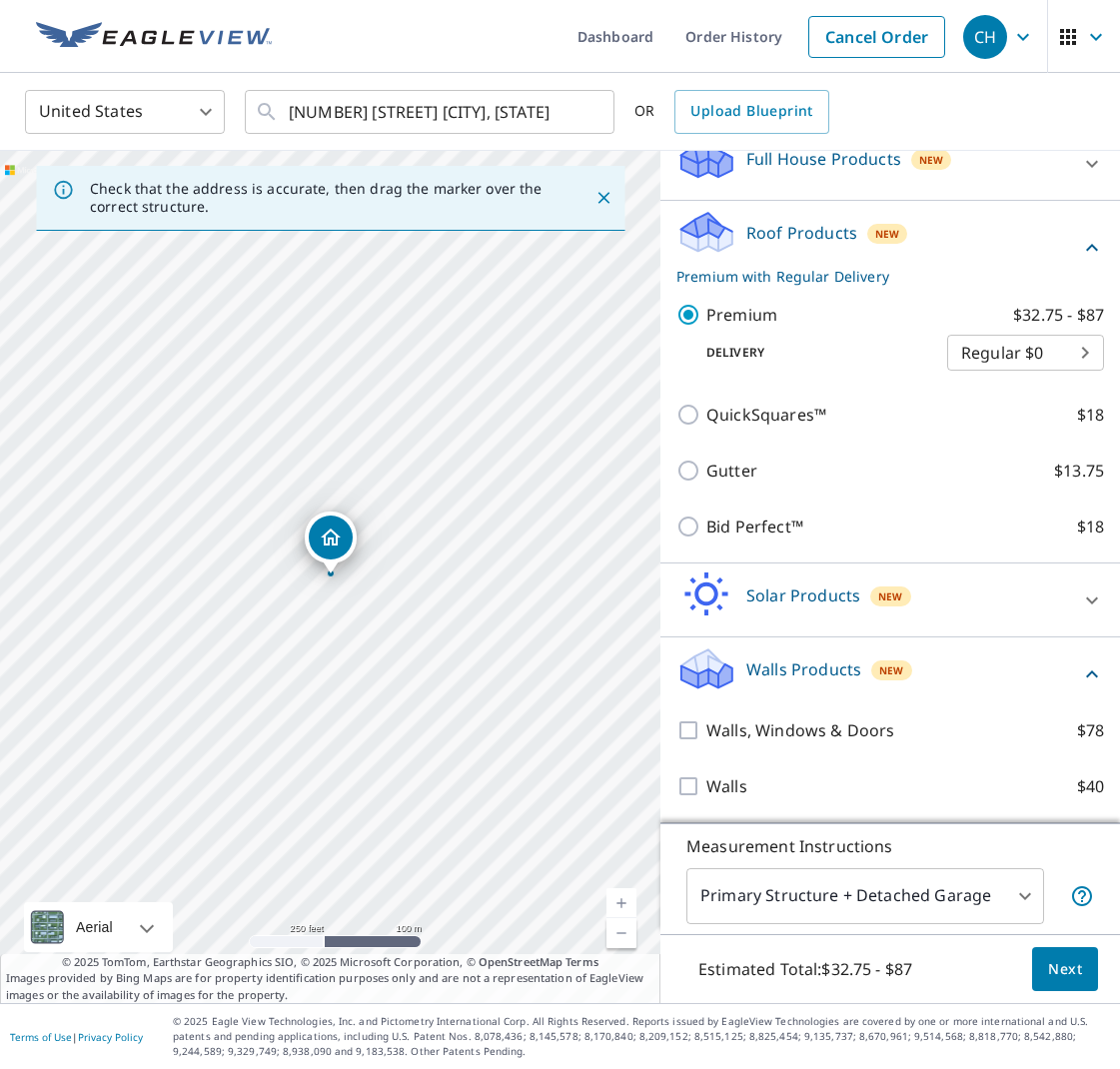 click on "New" at bounding box center (891, 670) 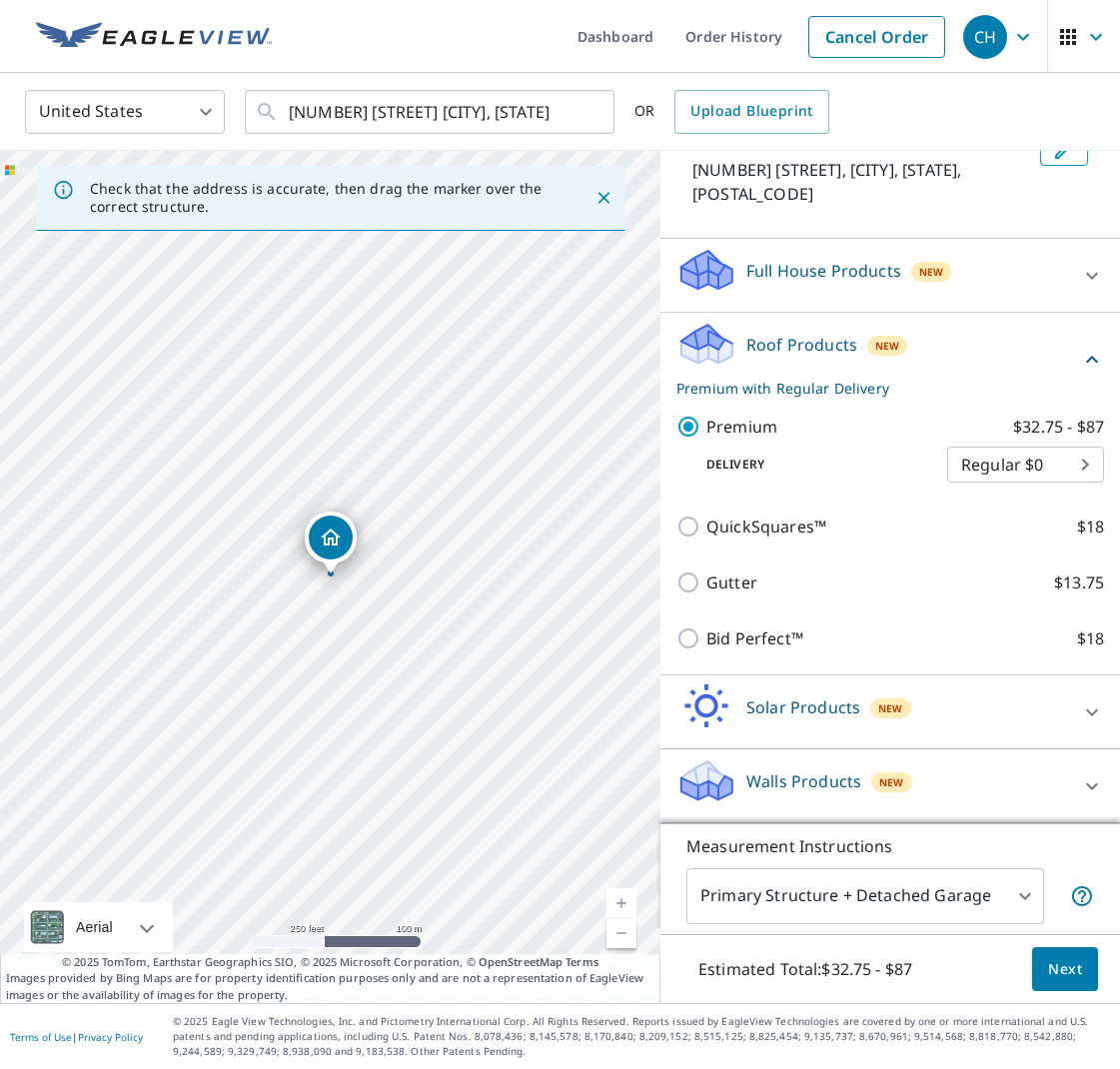 scroll, scrollTop: 143, scrollLeft: 0, axis: vertical 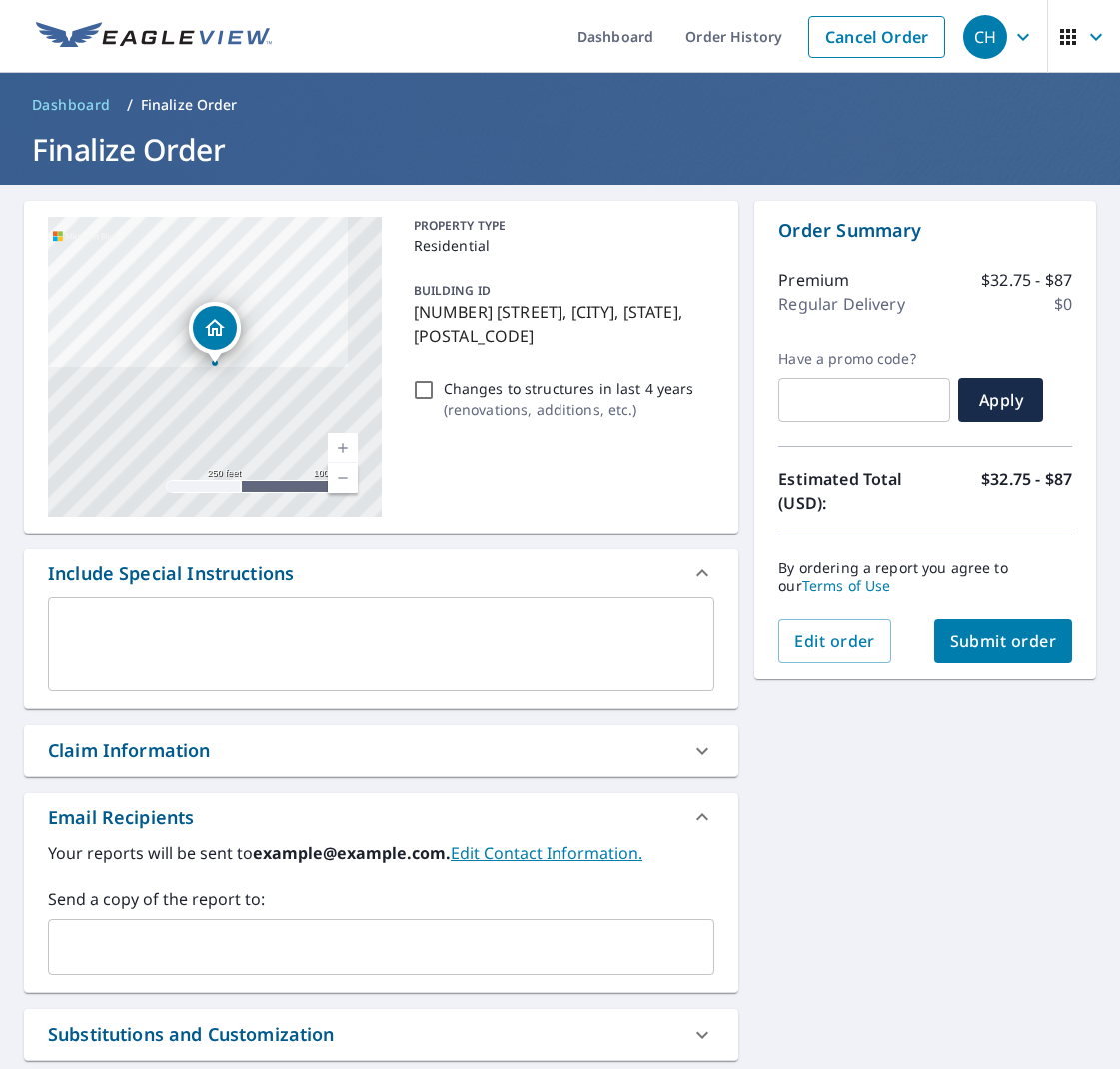 click on "Changes to structures in last 4 years ( renovations, additions, etc. )" at bounding box center (424, 390) 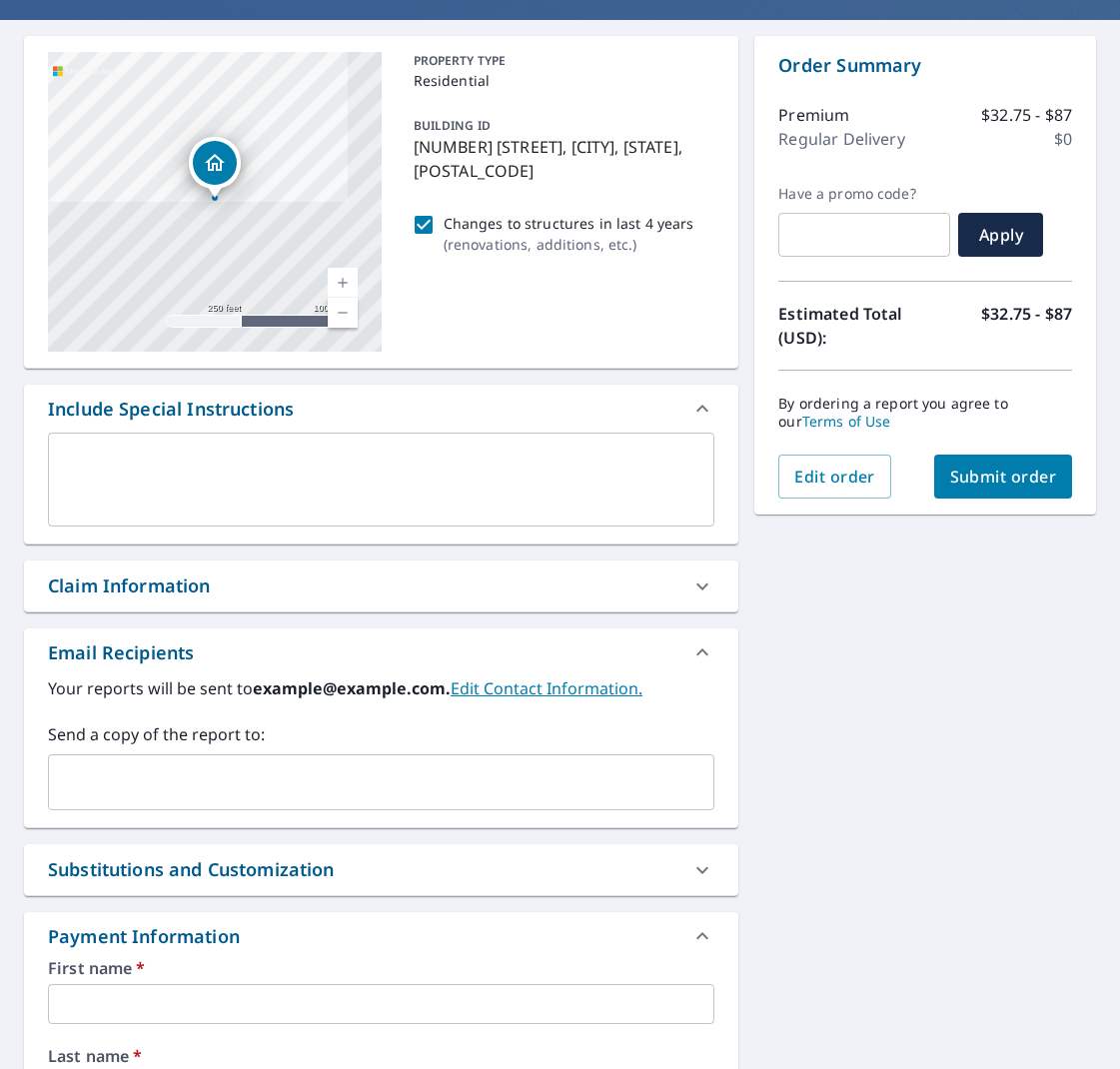 scroll, scrollTop: 167, scrollLeft: 0, axis: vertical 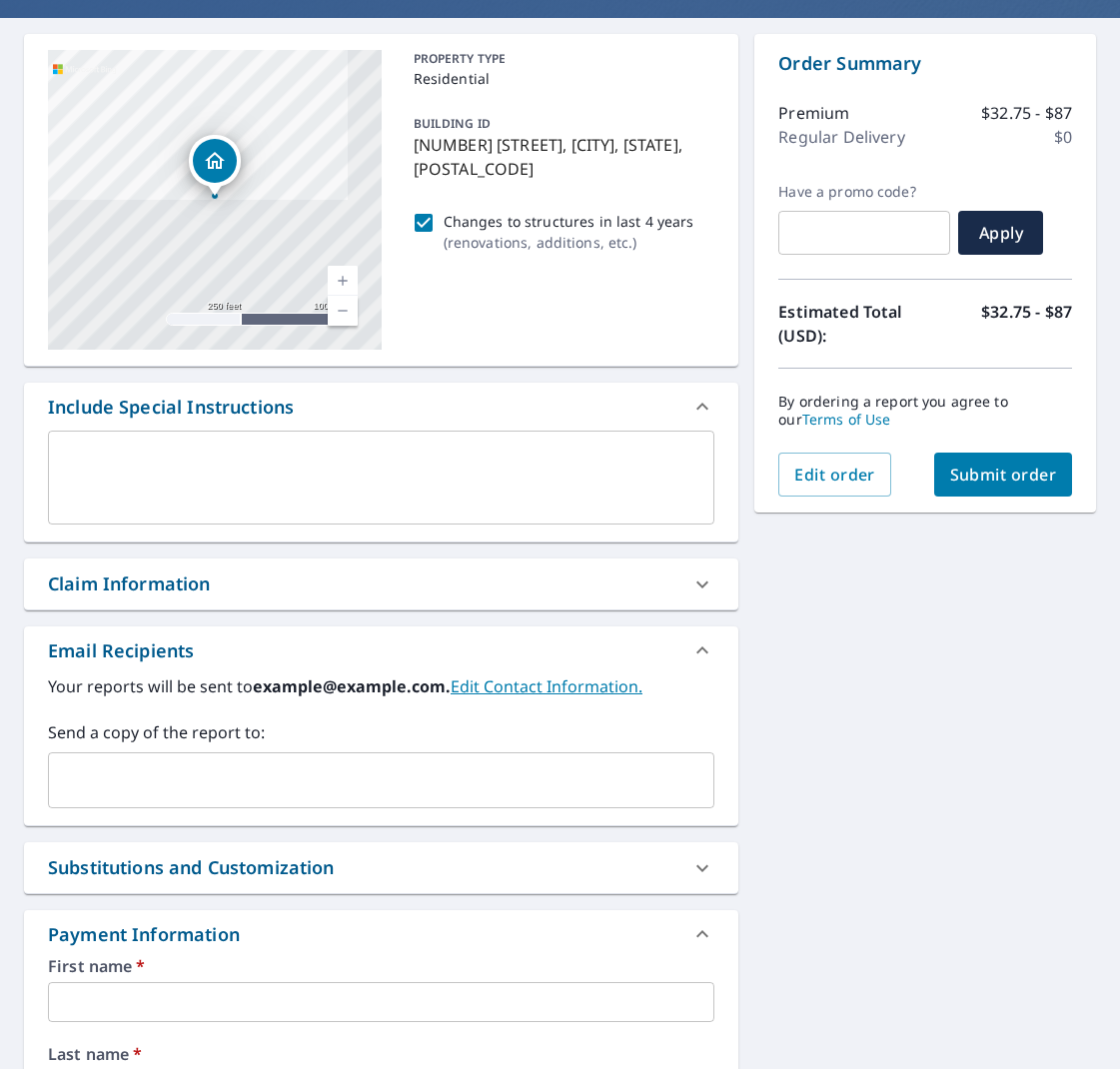 click 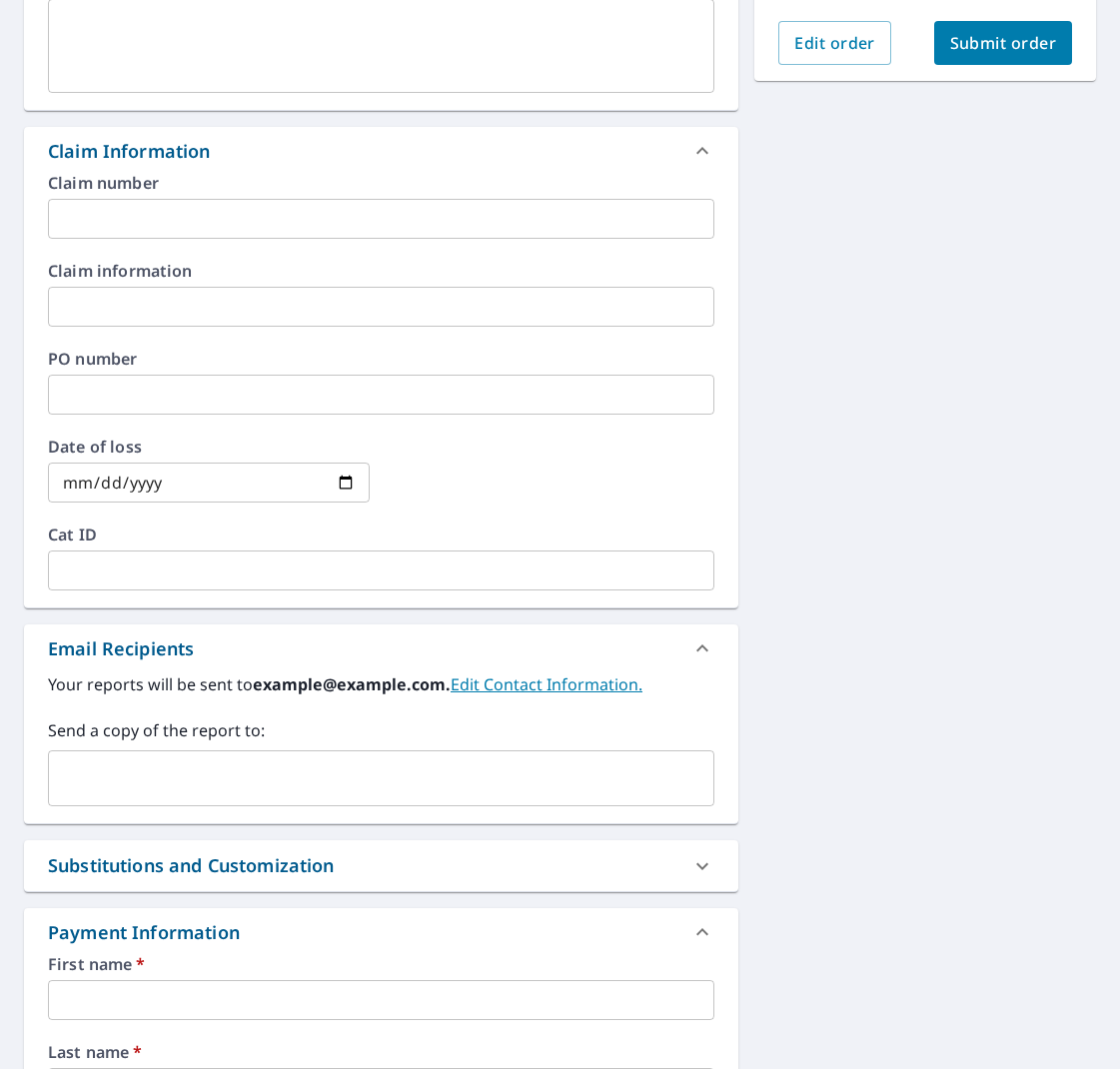scroll, scrollTop: 639, scrollLeft: 0, axis: vertical 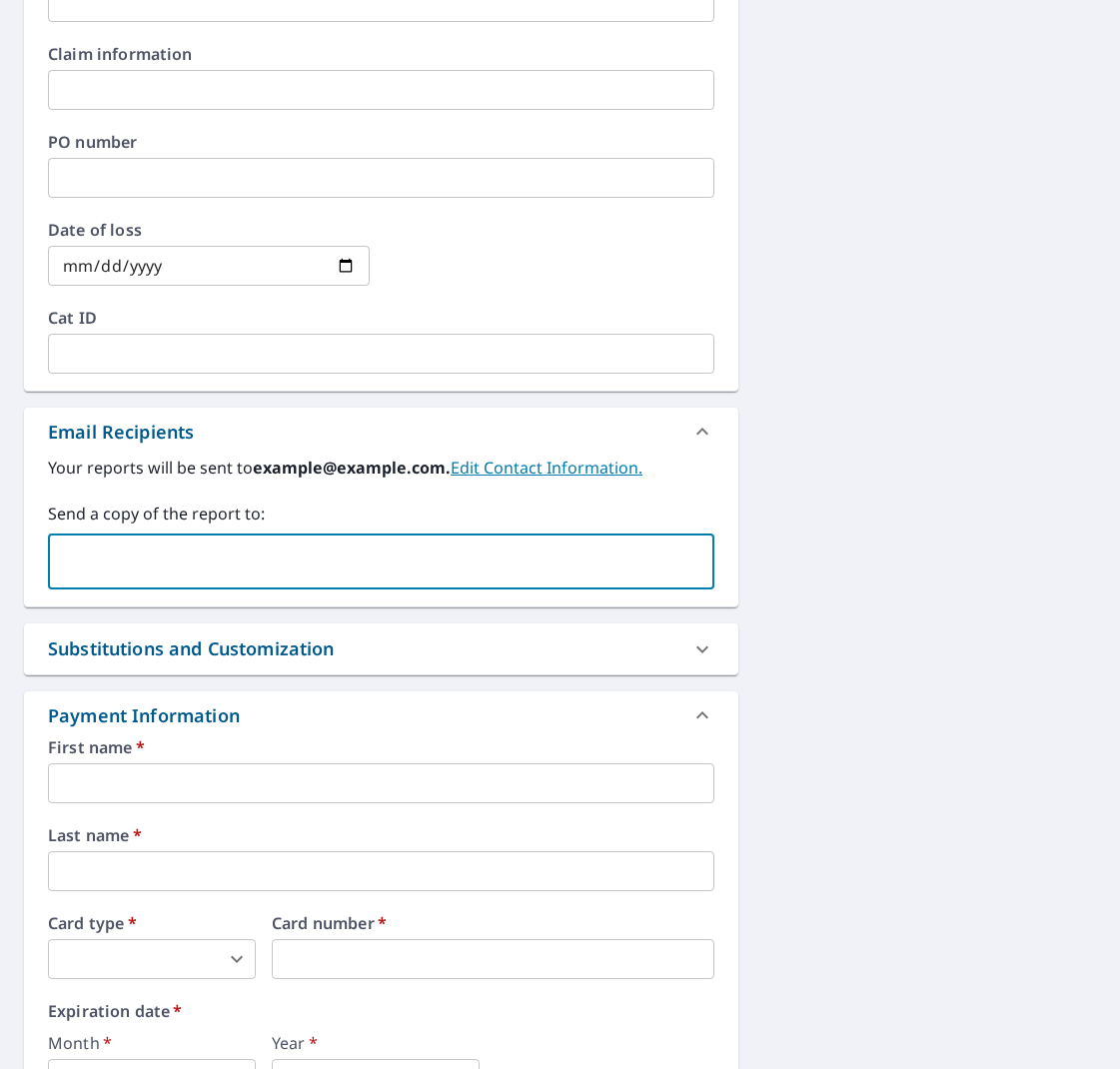 click on "Substitutions and Customization" at bounding box center (363, 648) 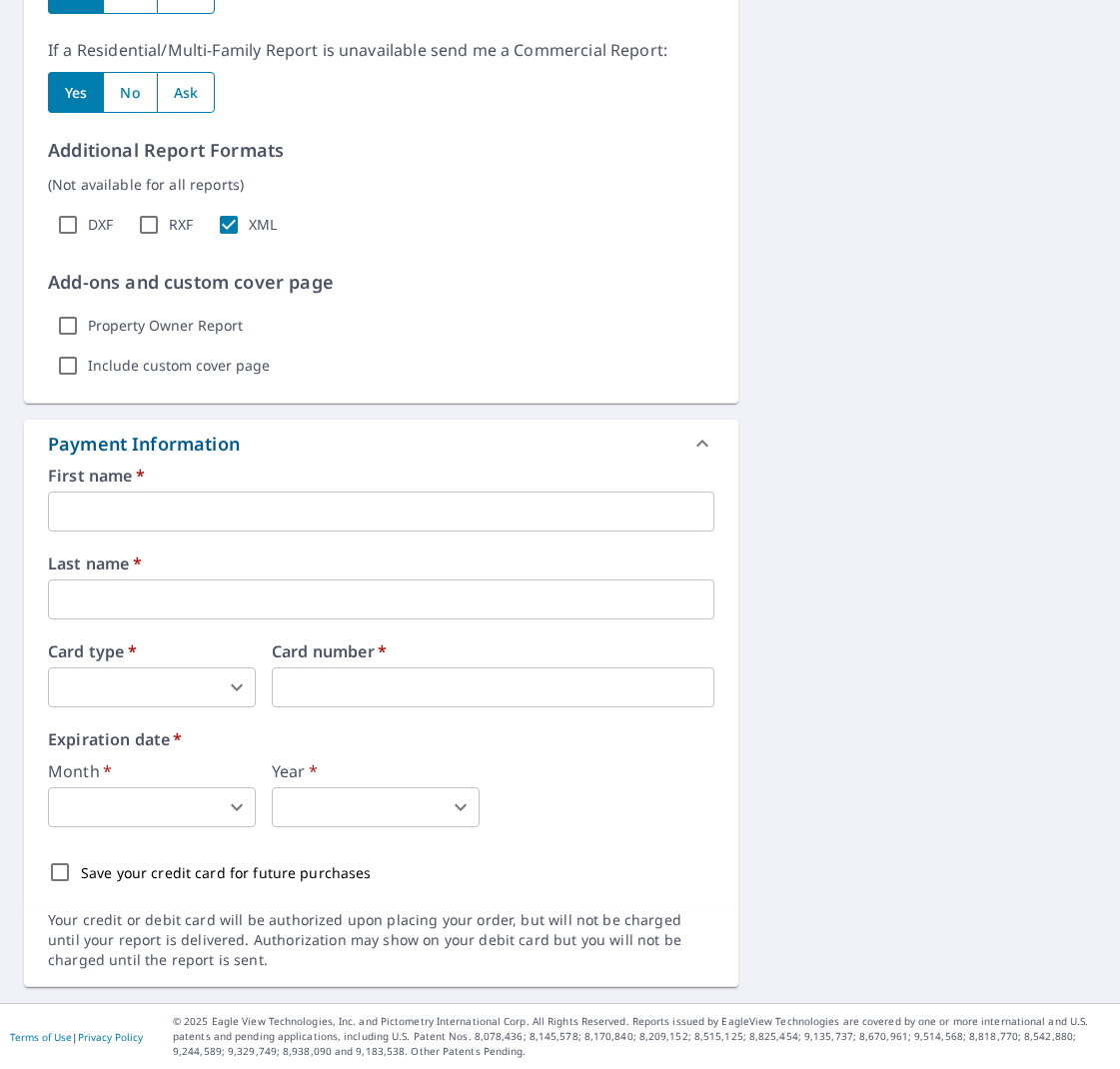 scroll, scrollTop: 1721, scrollLeft: 0, axis: vertical 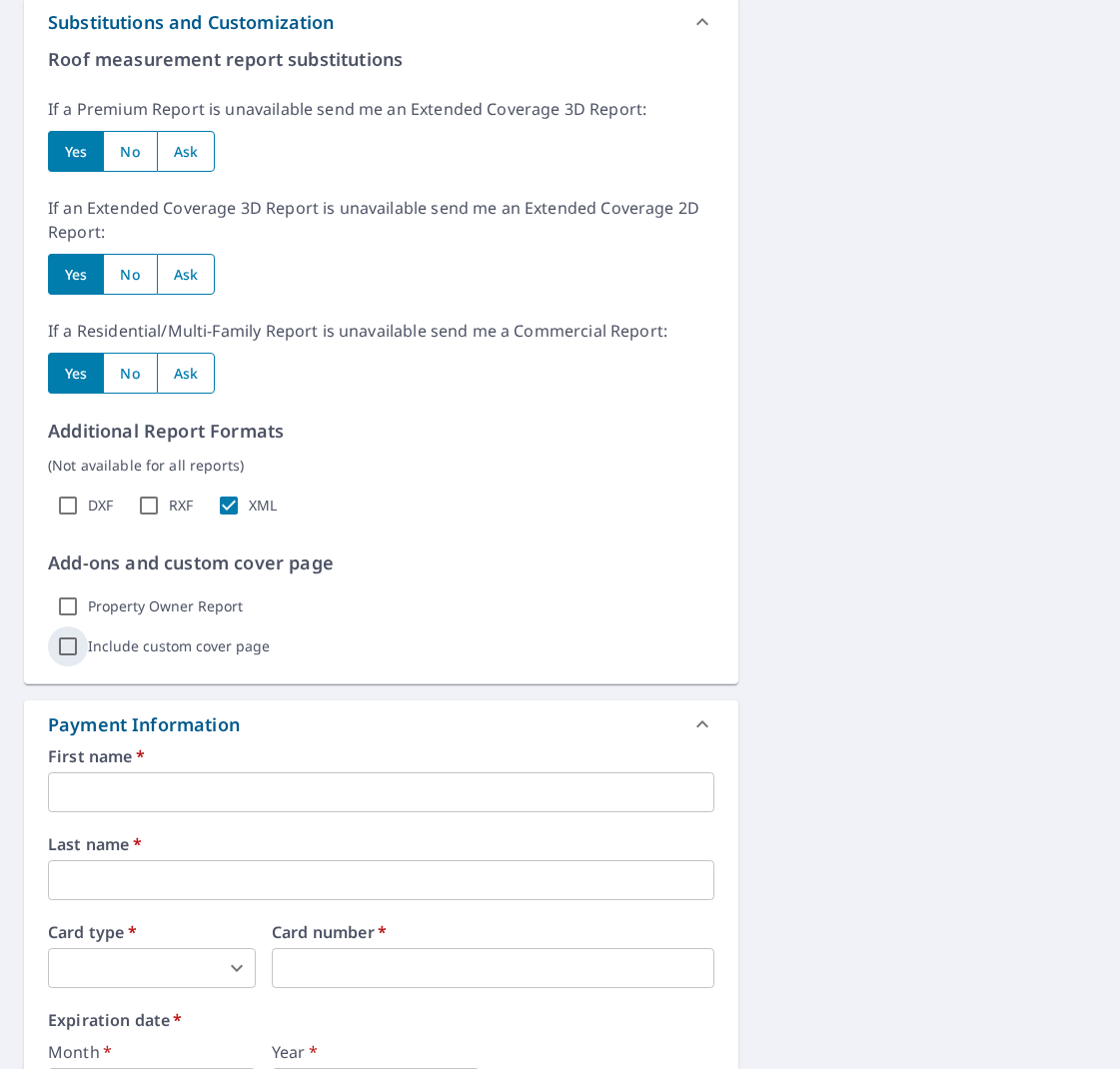 click on "Include custom cover page" at bounding box center [68, 646] 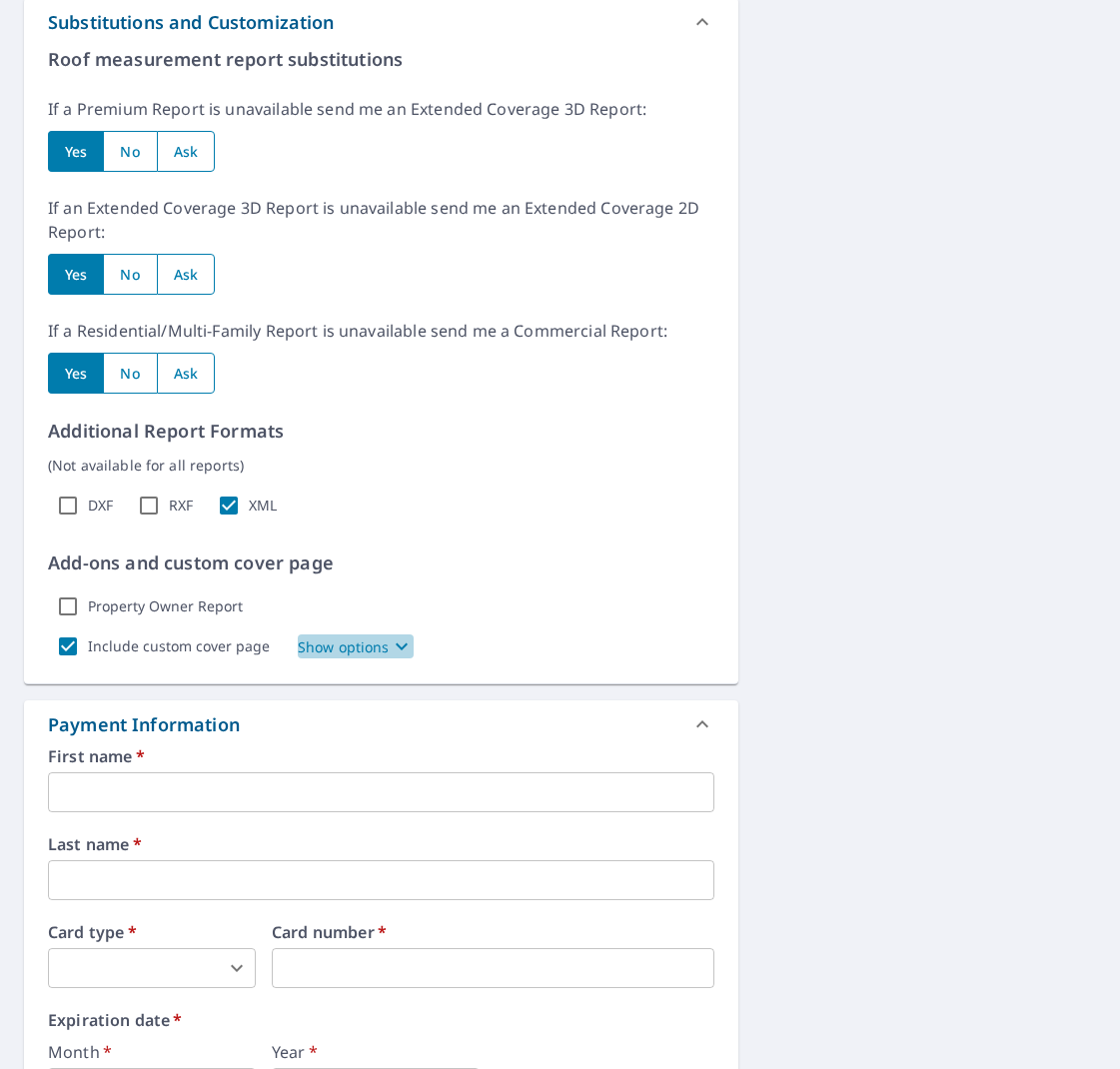 click on "Show options" at bounding box center [344, 646] 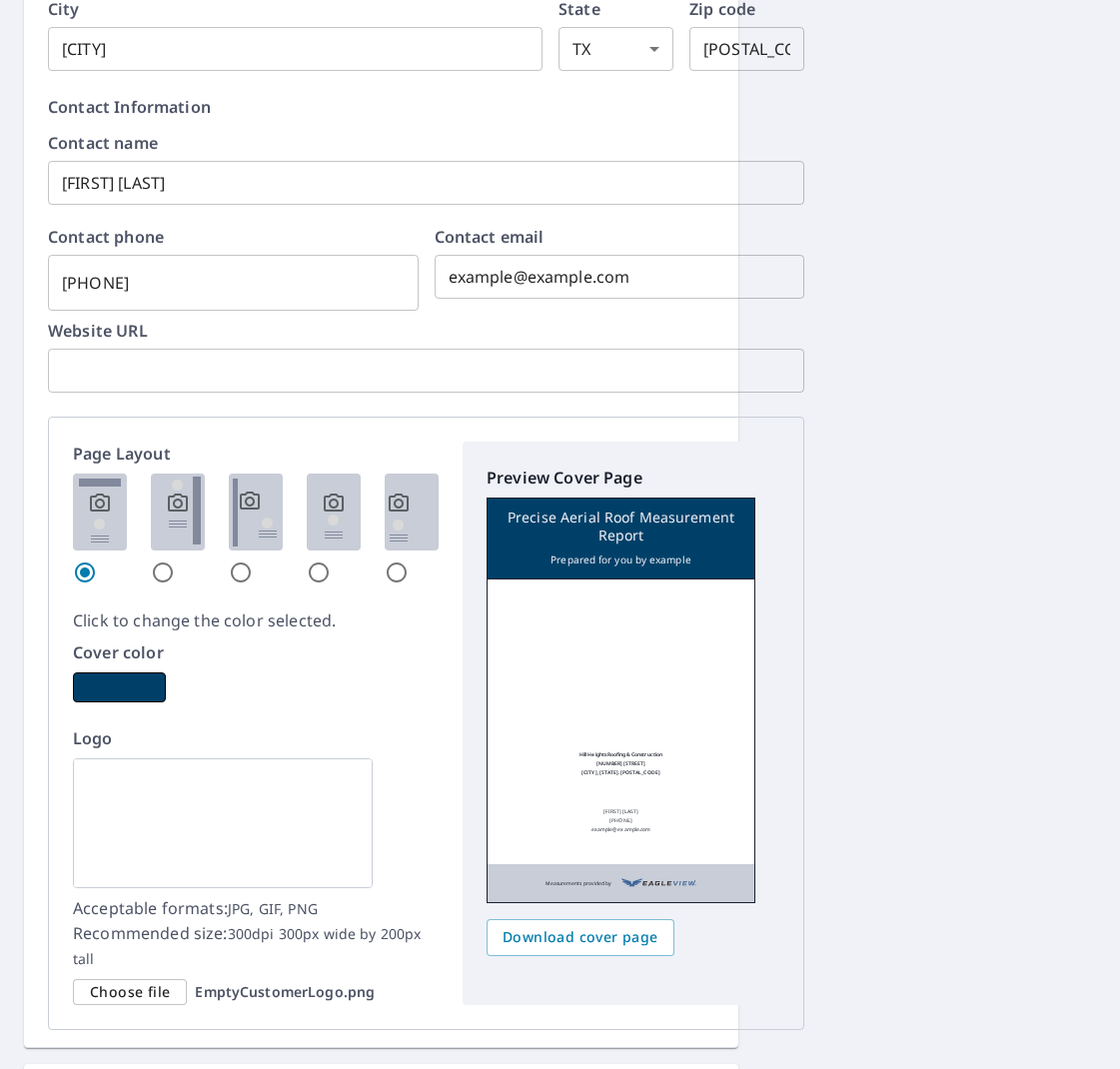 scroll, scrollTop: 2541, scrollLeft: 0, axis: vertical 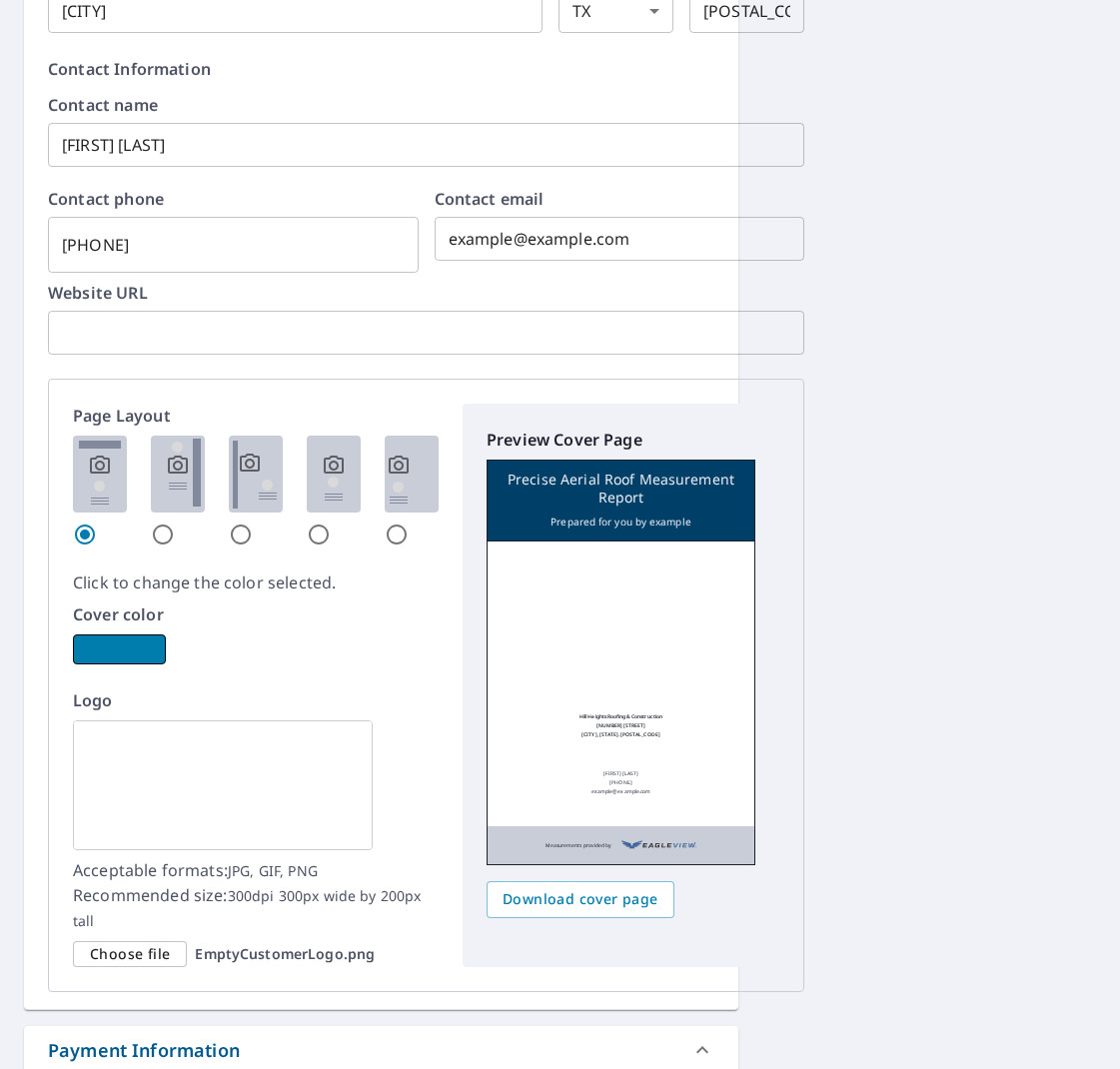 click at bounding box center (119, 649) 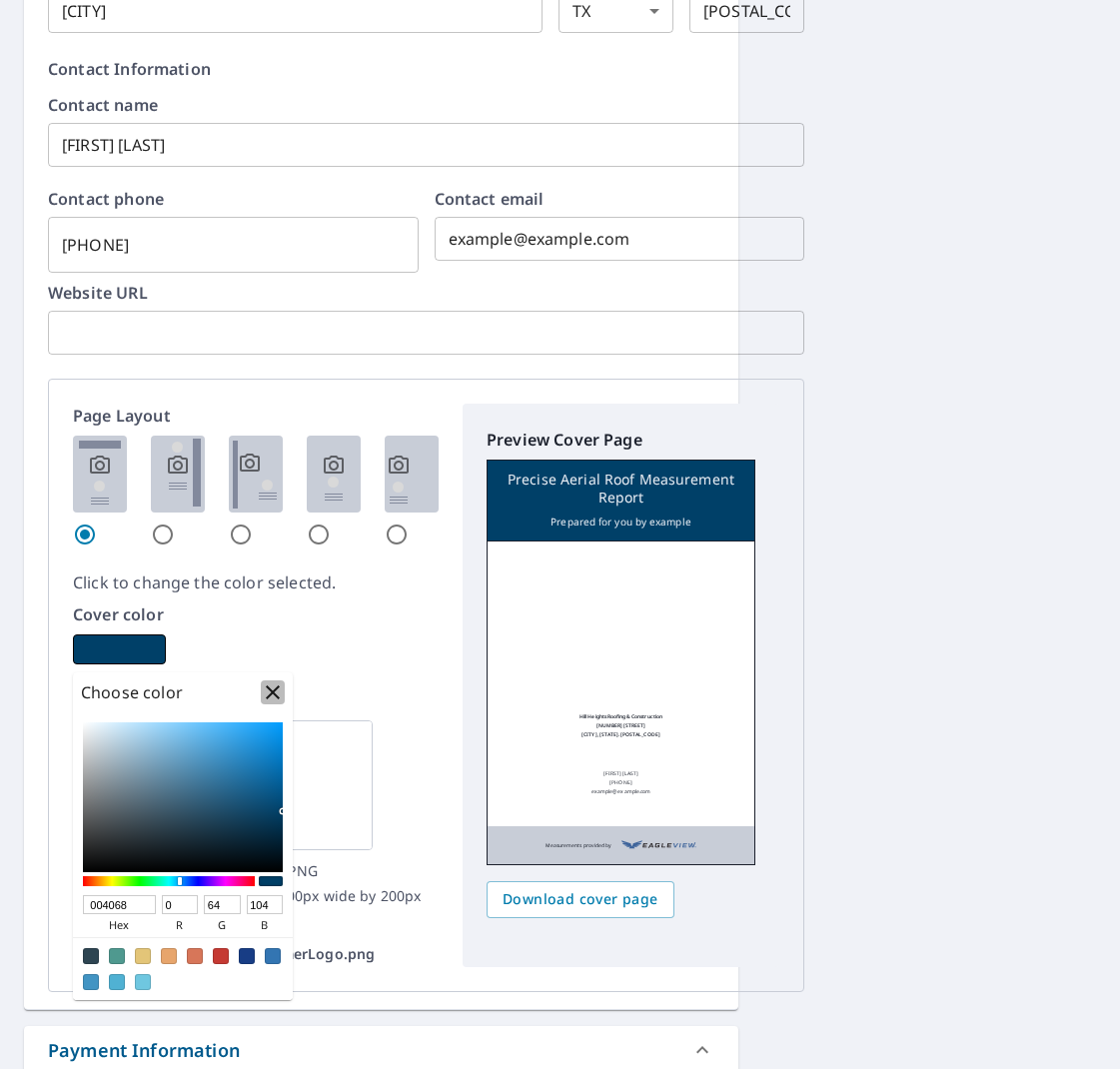 click 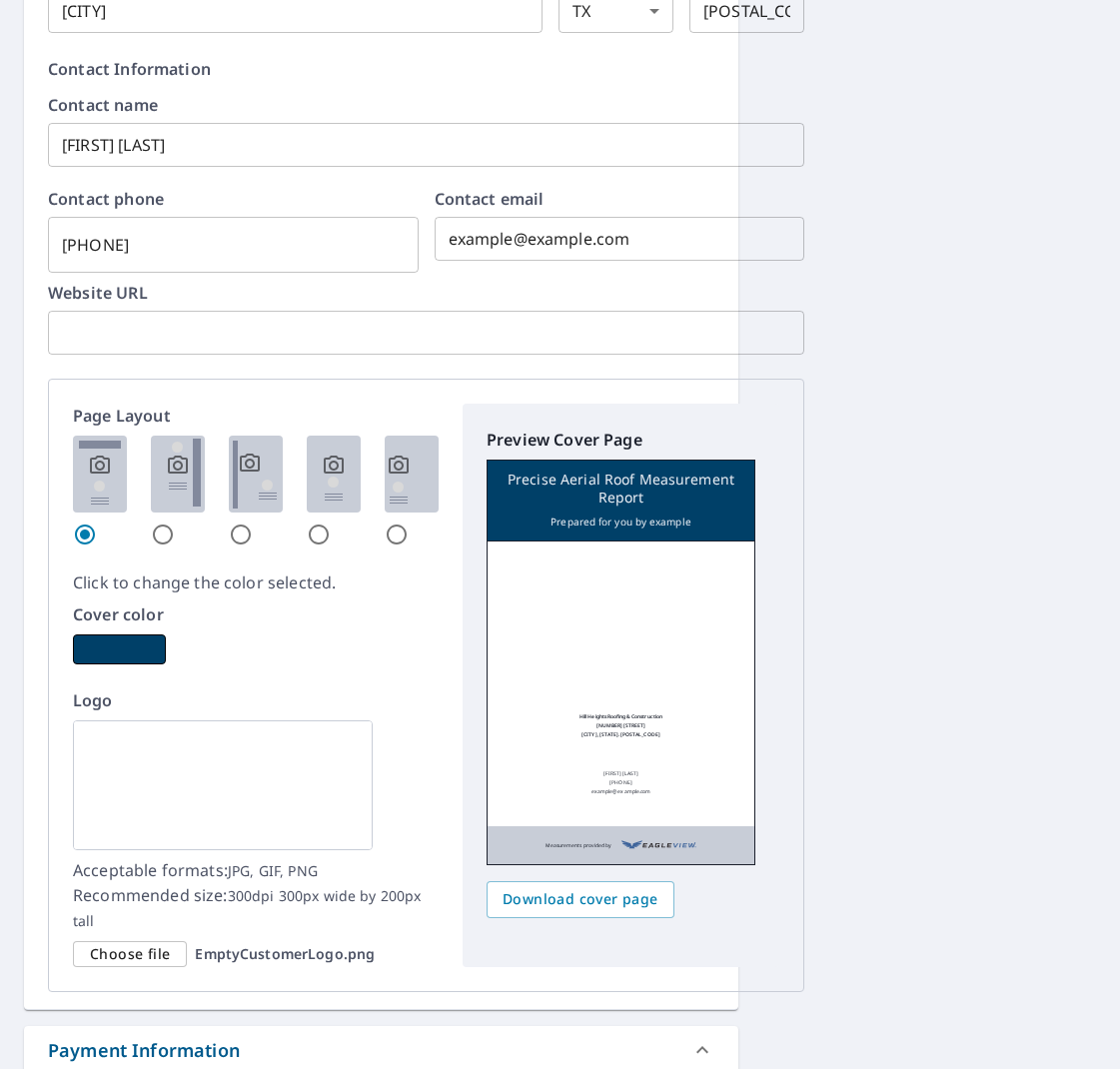click at bounding box center [163, 534] 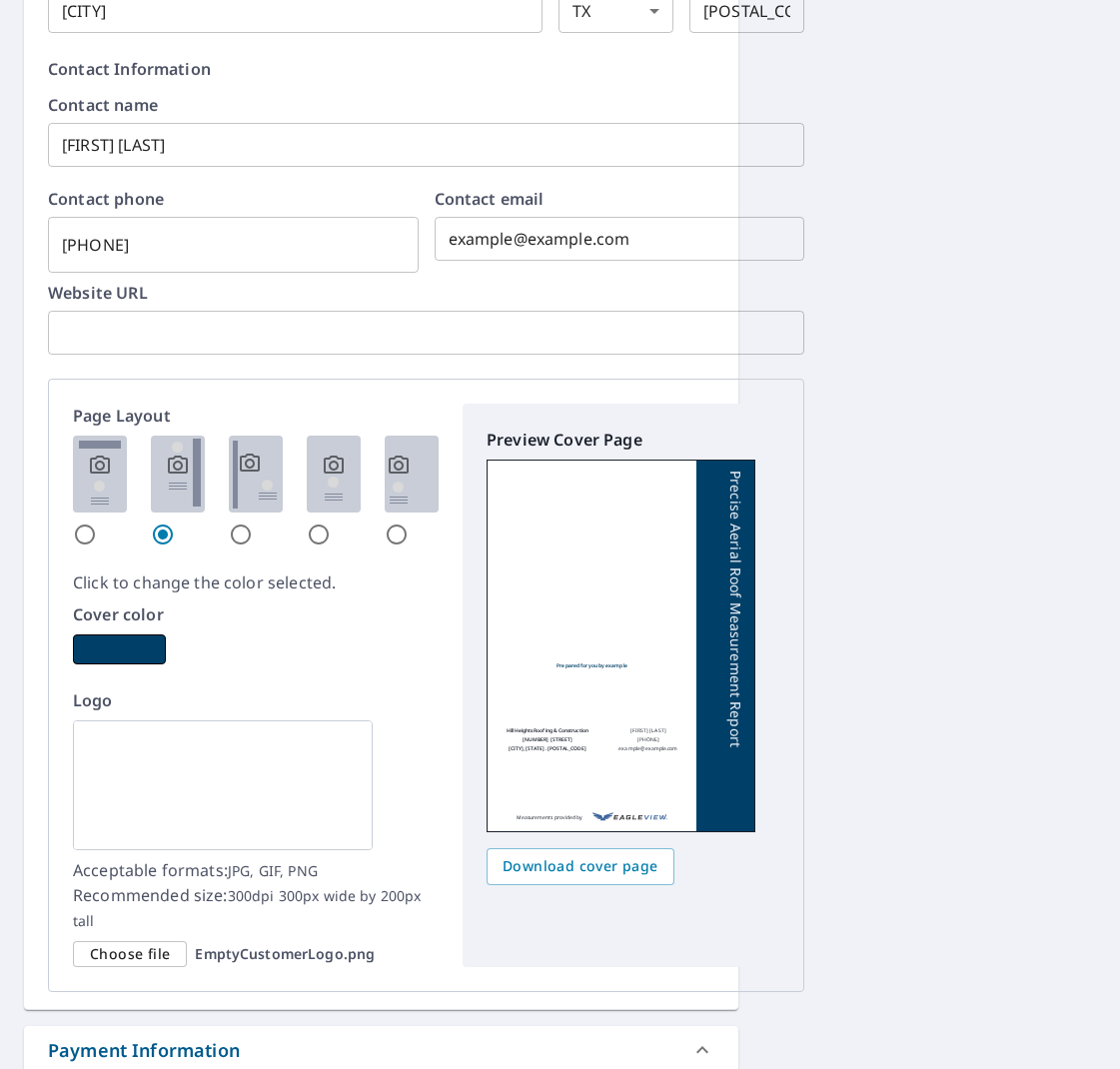 click at bounding box center (85, 534) 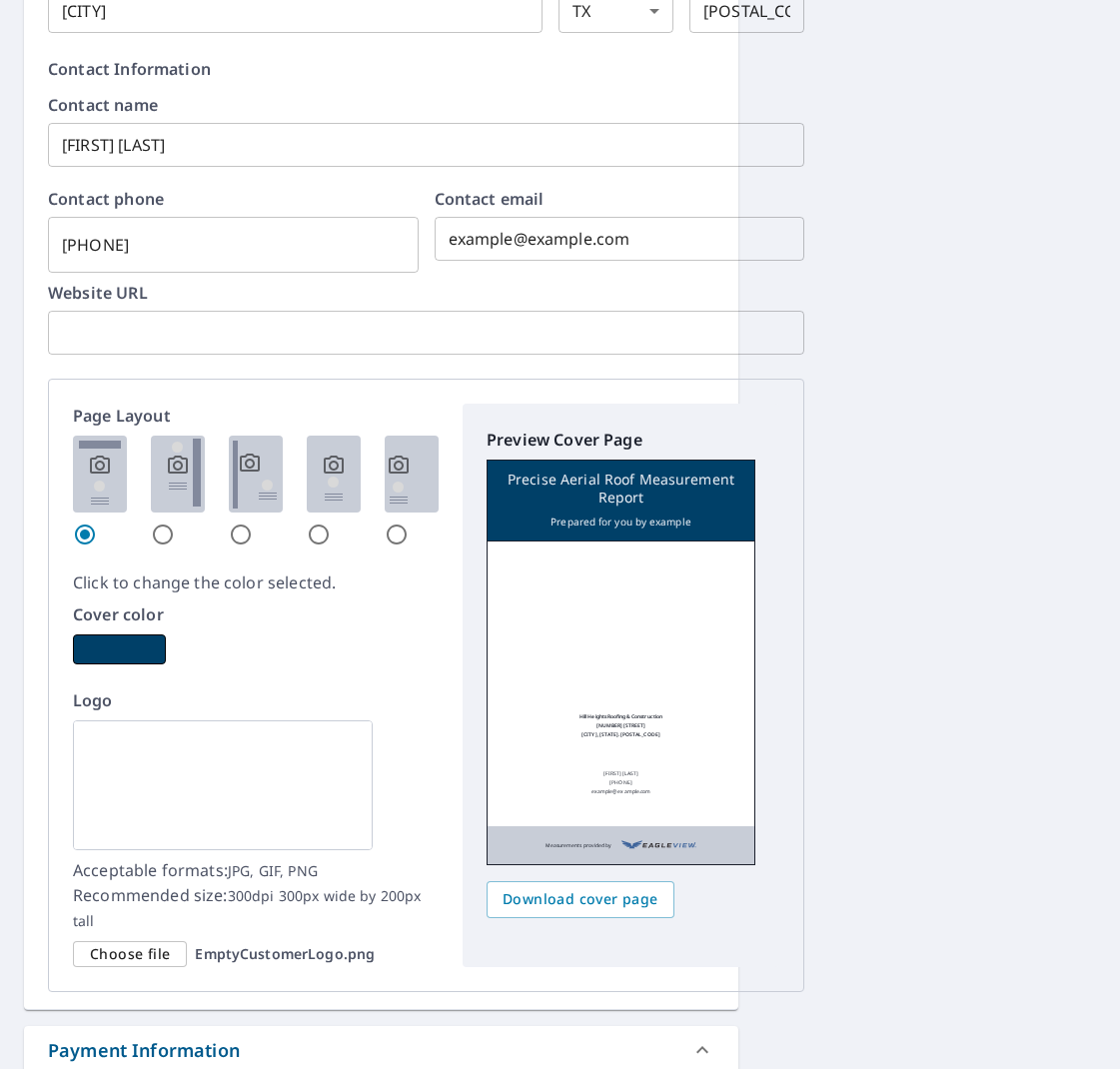 click at bounding box center (241, 534) 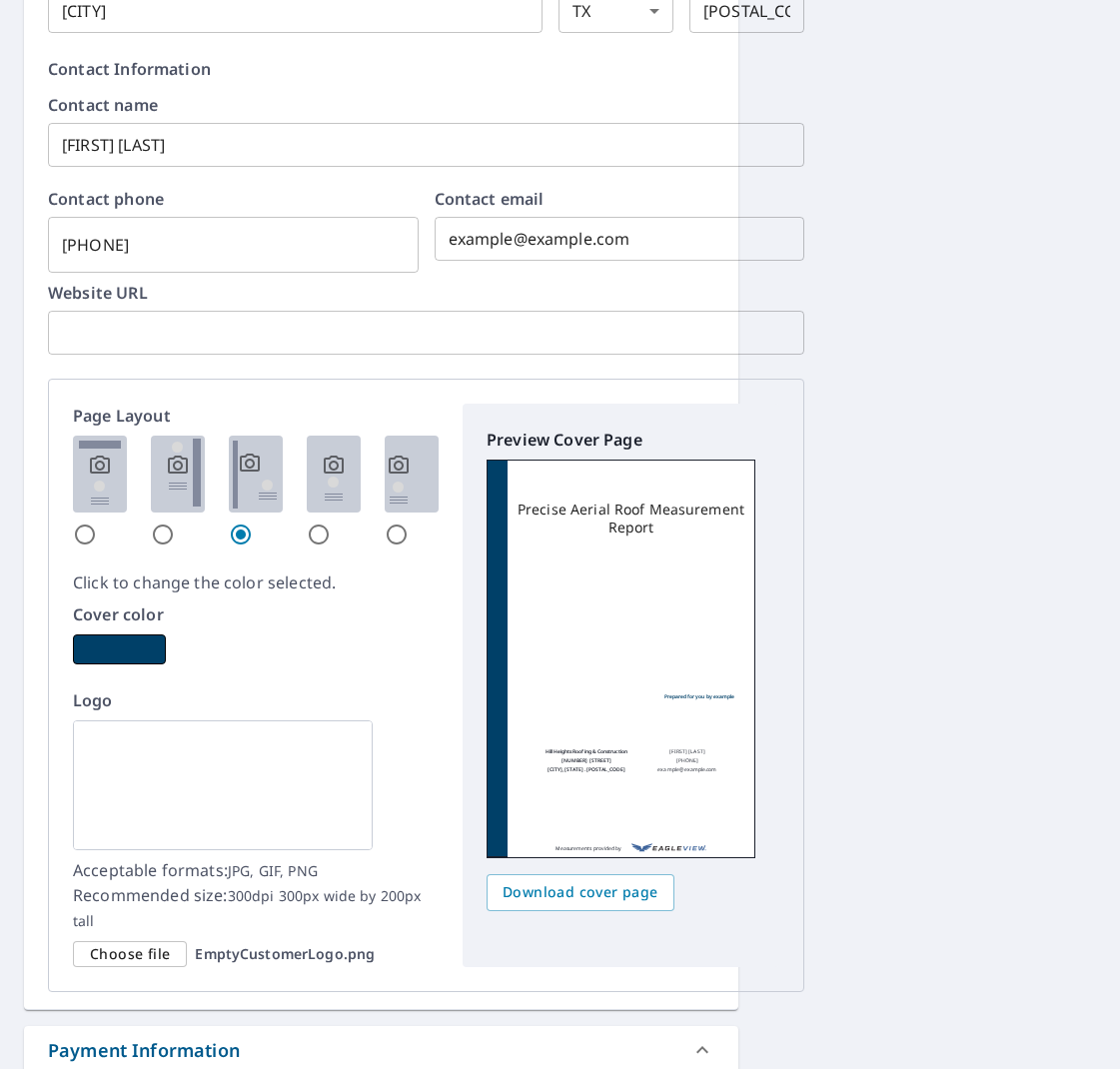 click at bounding box center [319, 534] 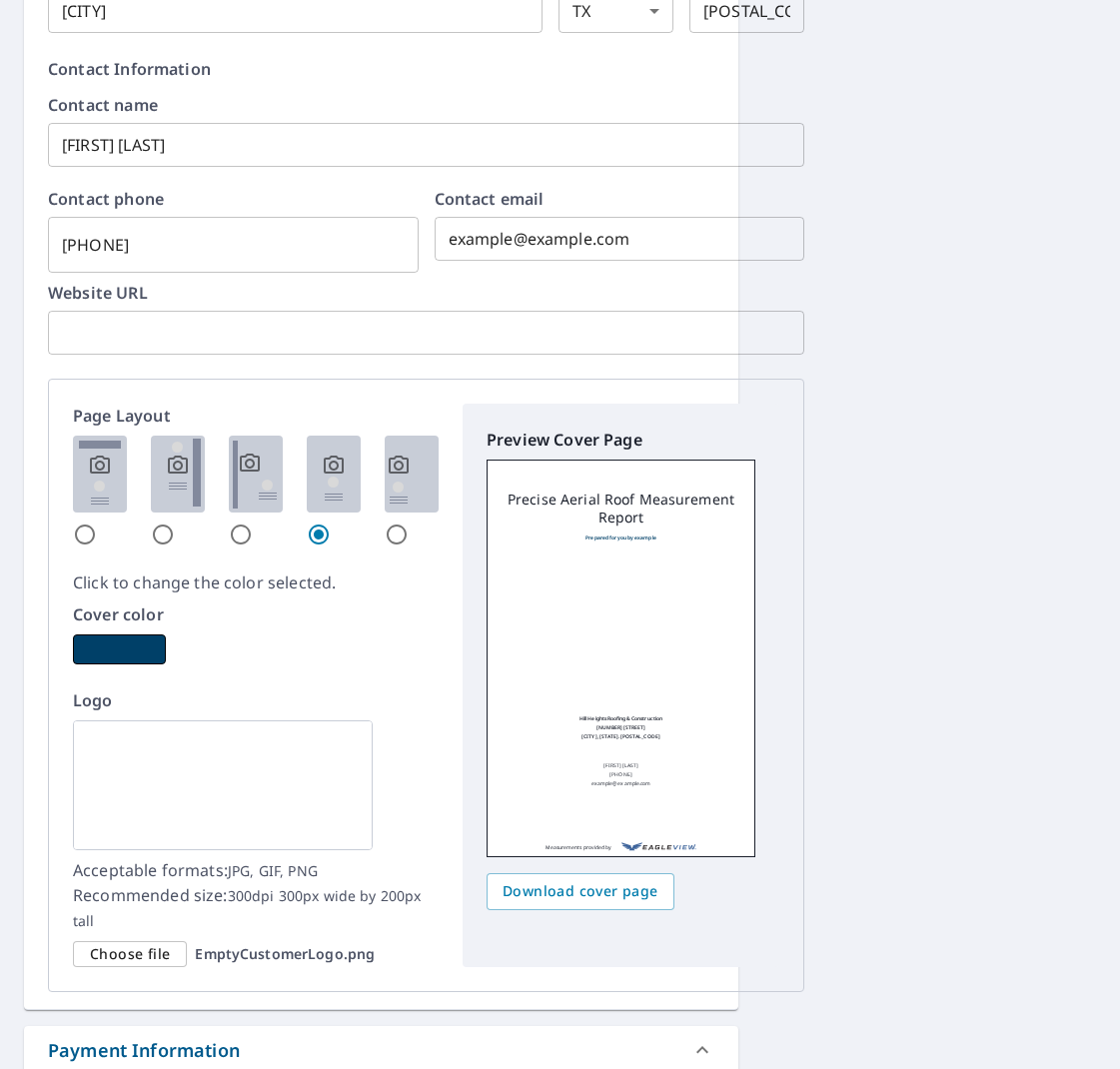 click at bounding box center (397, 534) 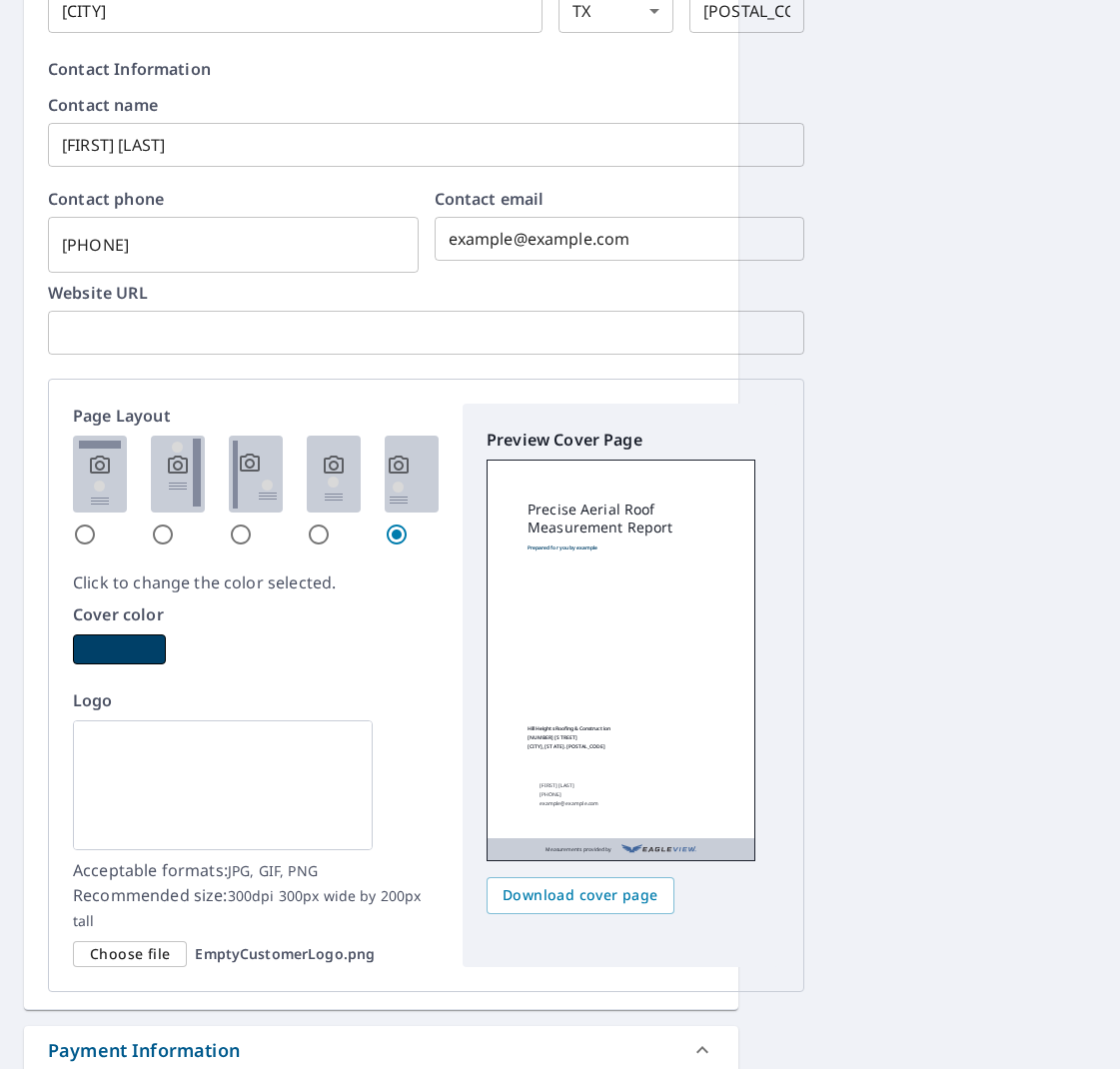 click at bounding box center (85, 534) 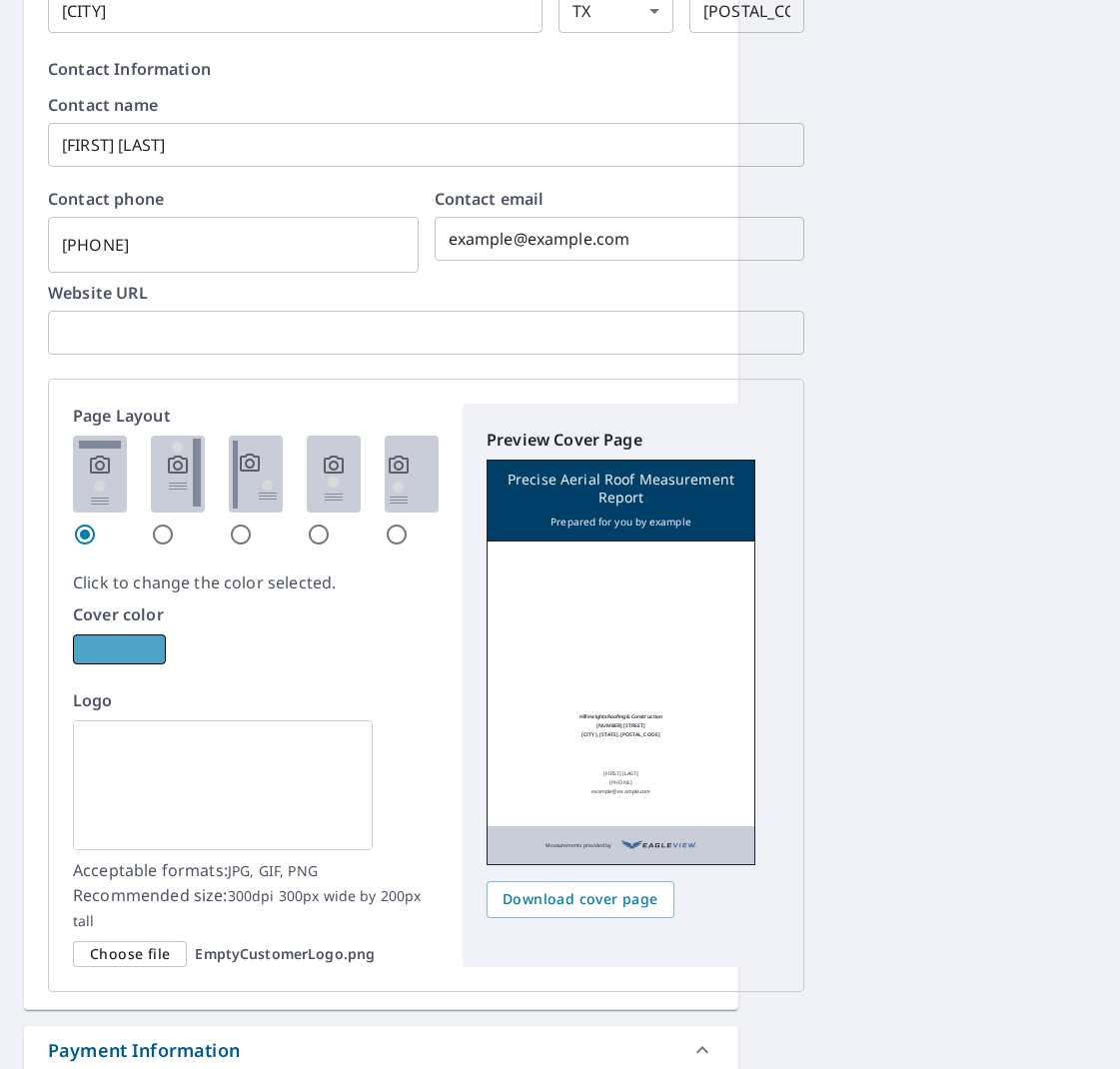 click at bounding box center (119, 649) 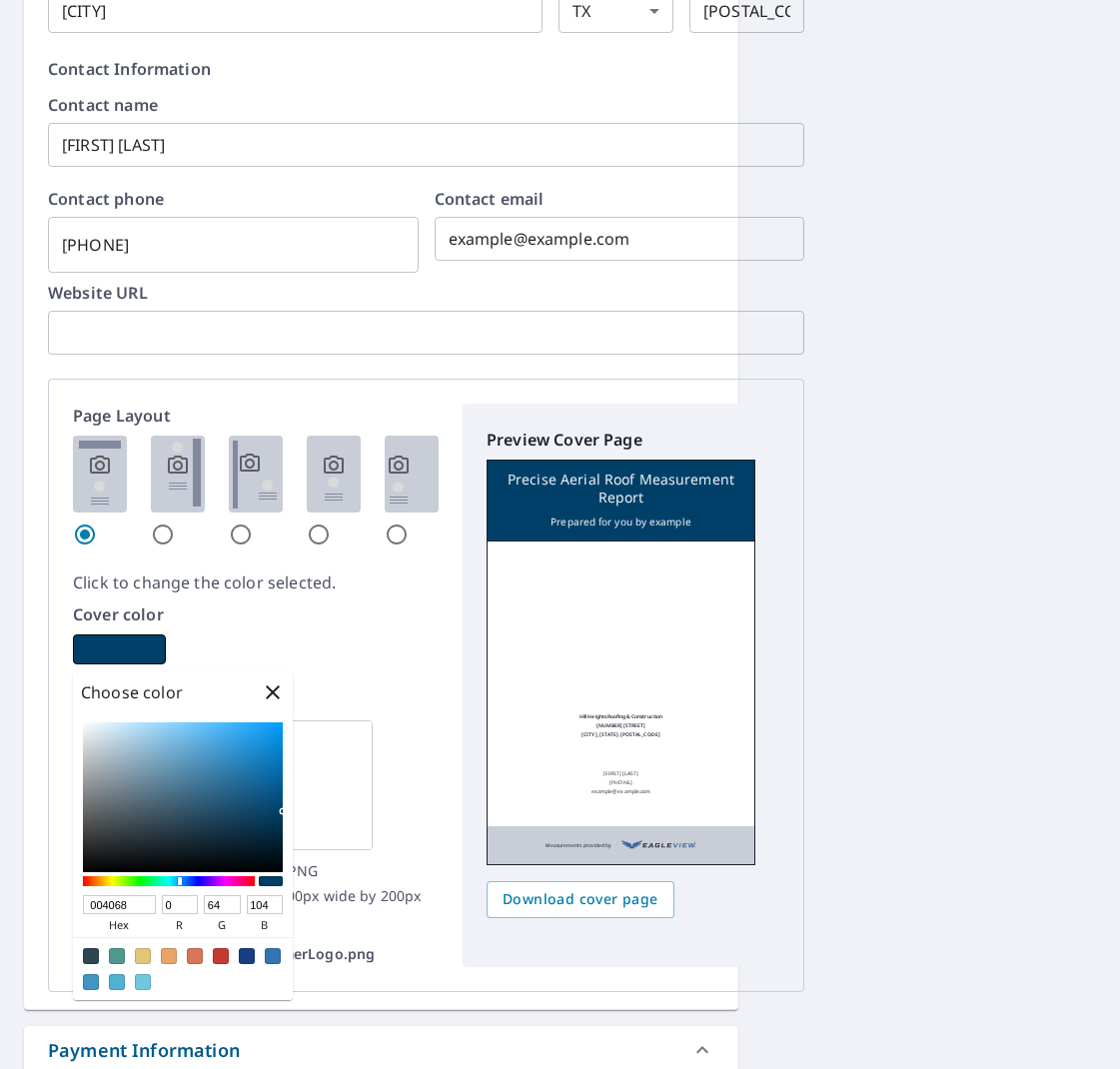 drag, startPoint x: 142, startPoint y: 904, endPoint x: 63, endPoint y: 908, distance: 79.101201 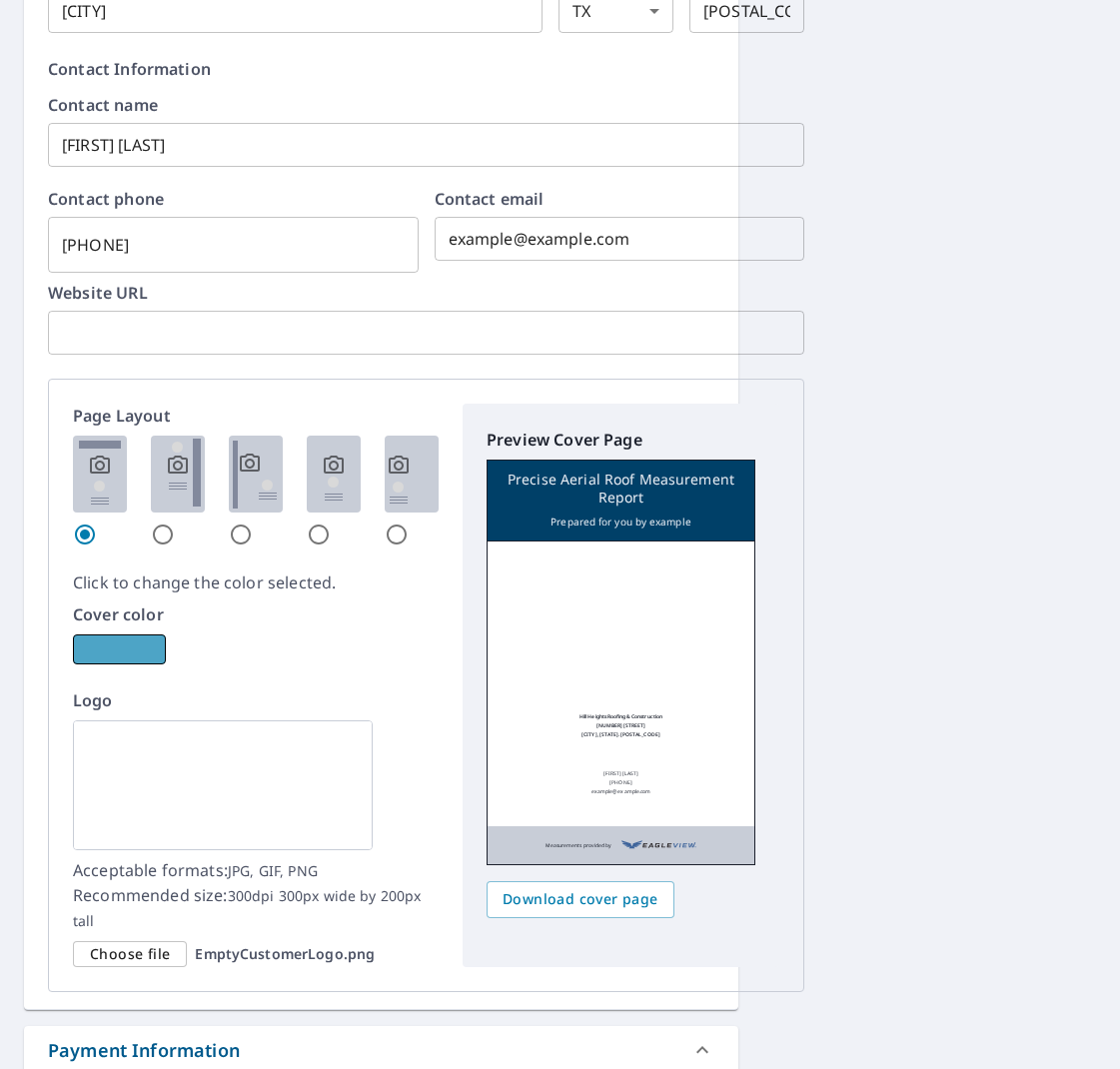 click at bounding box center [119, 649] 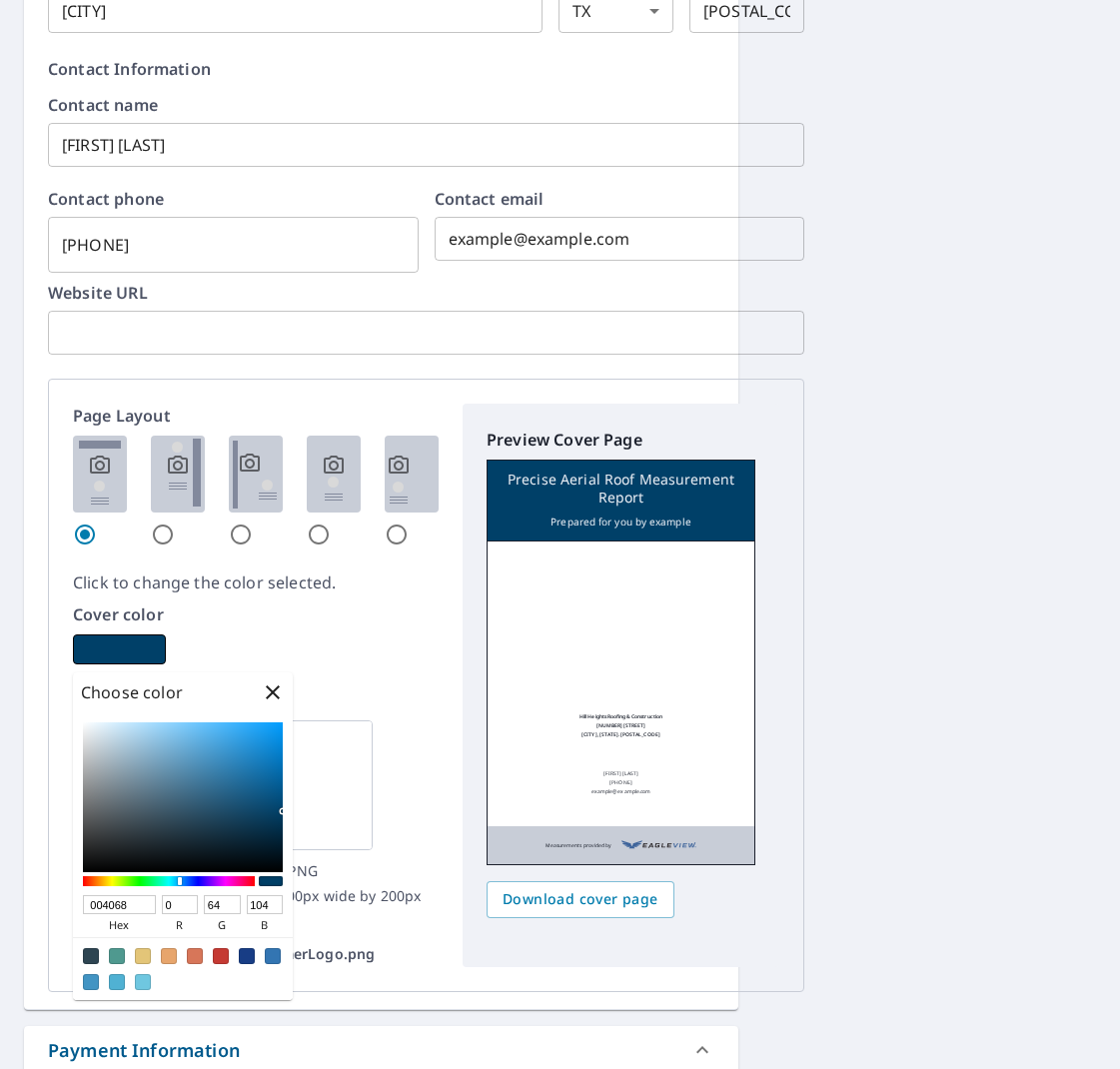 drag, startPoint x: 137, startPoint y: 904, endPoint x: 82, endPoint y: 905, distance: 55.00909 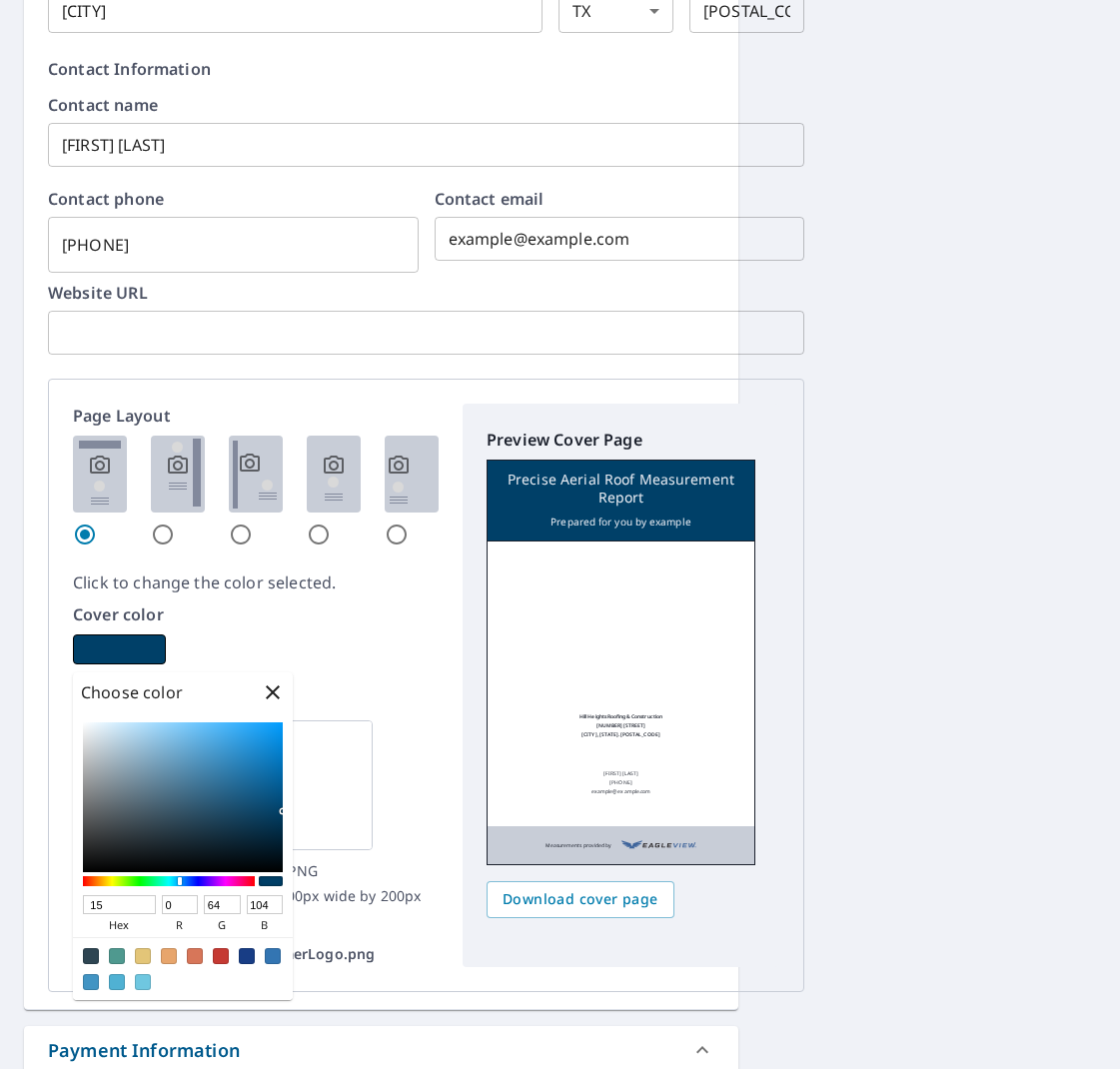 type on "153" 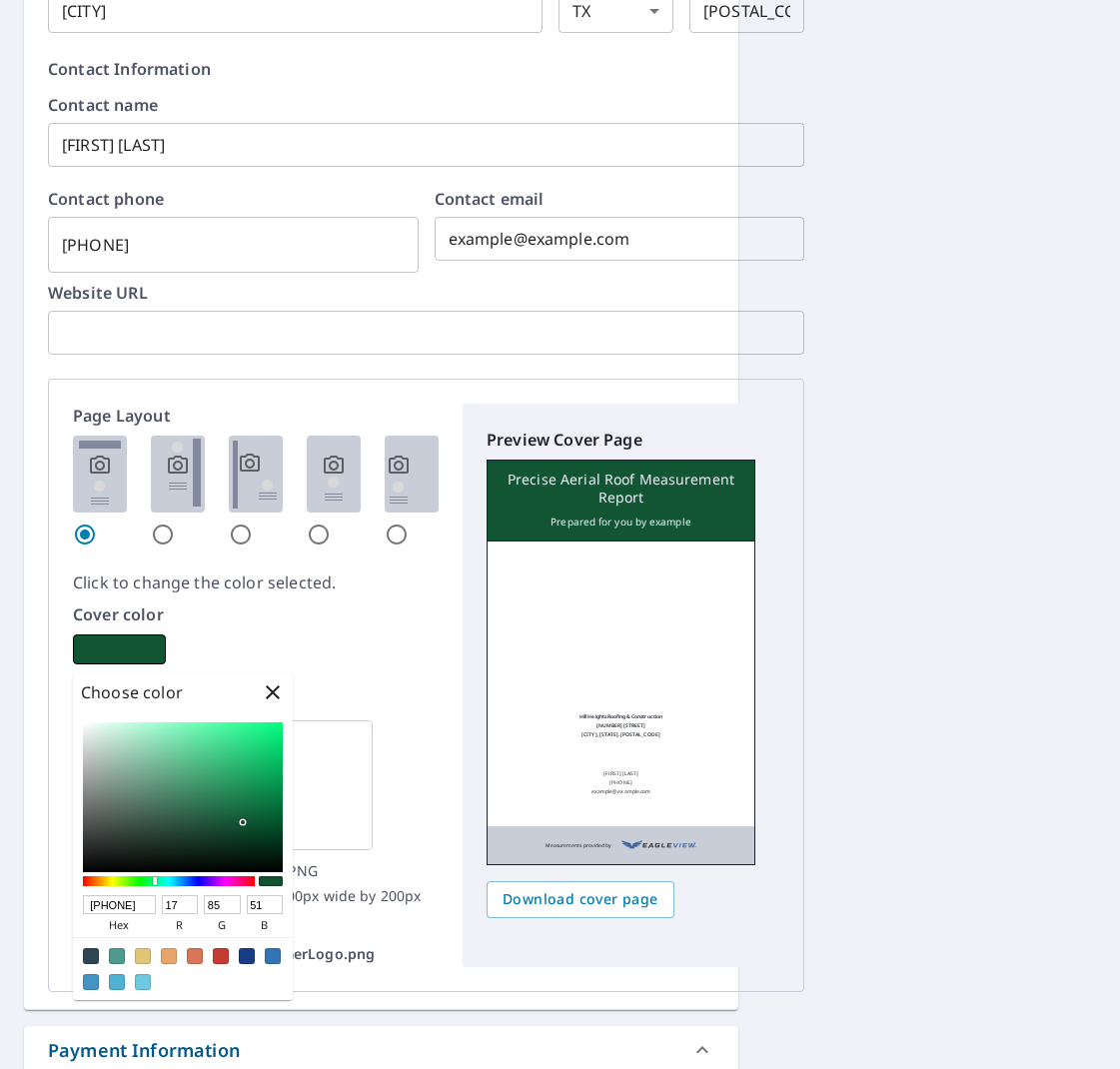 type on "153953" 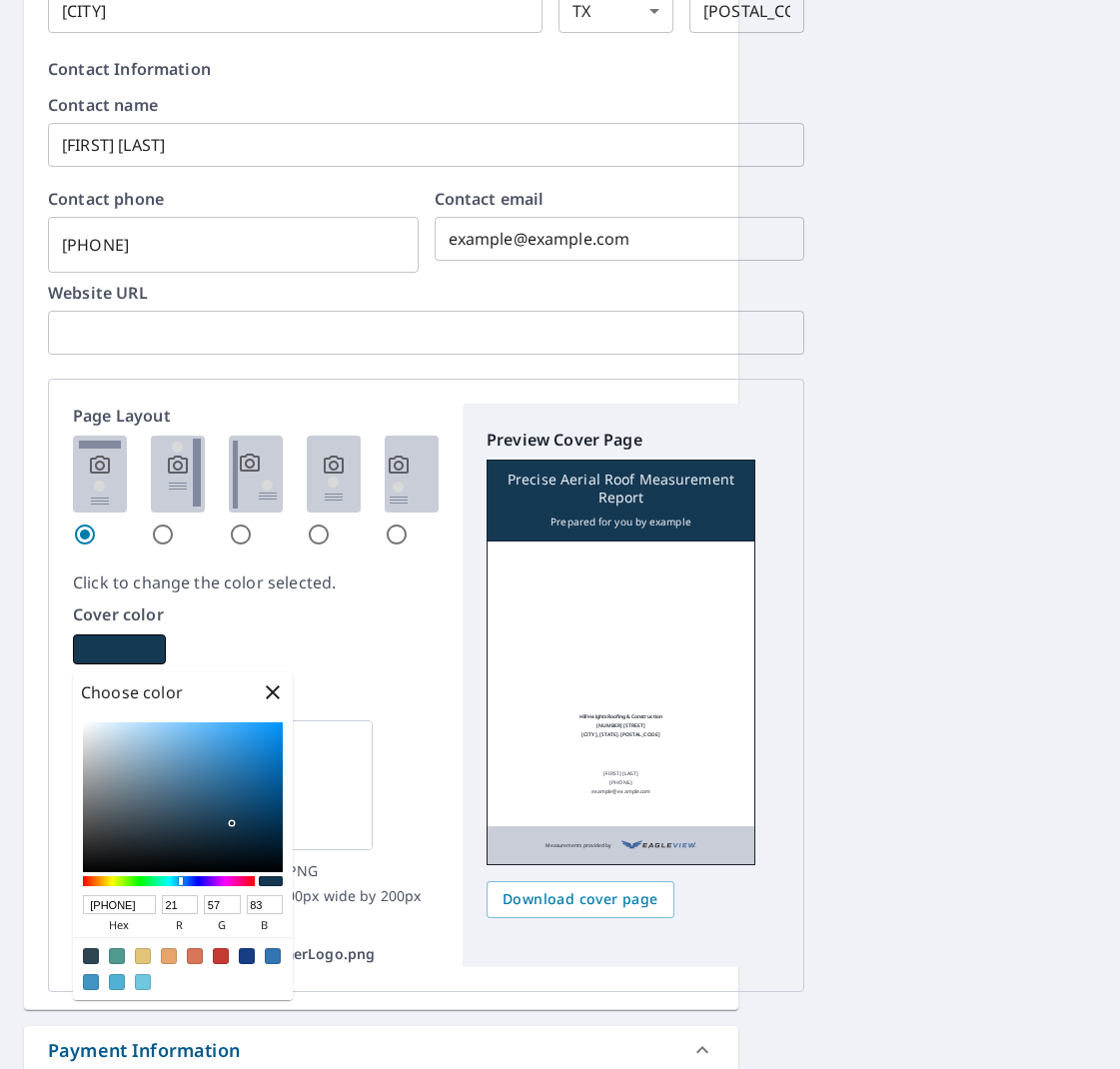 type on "153953" 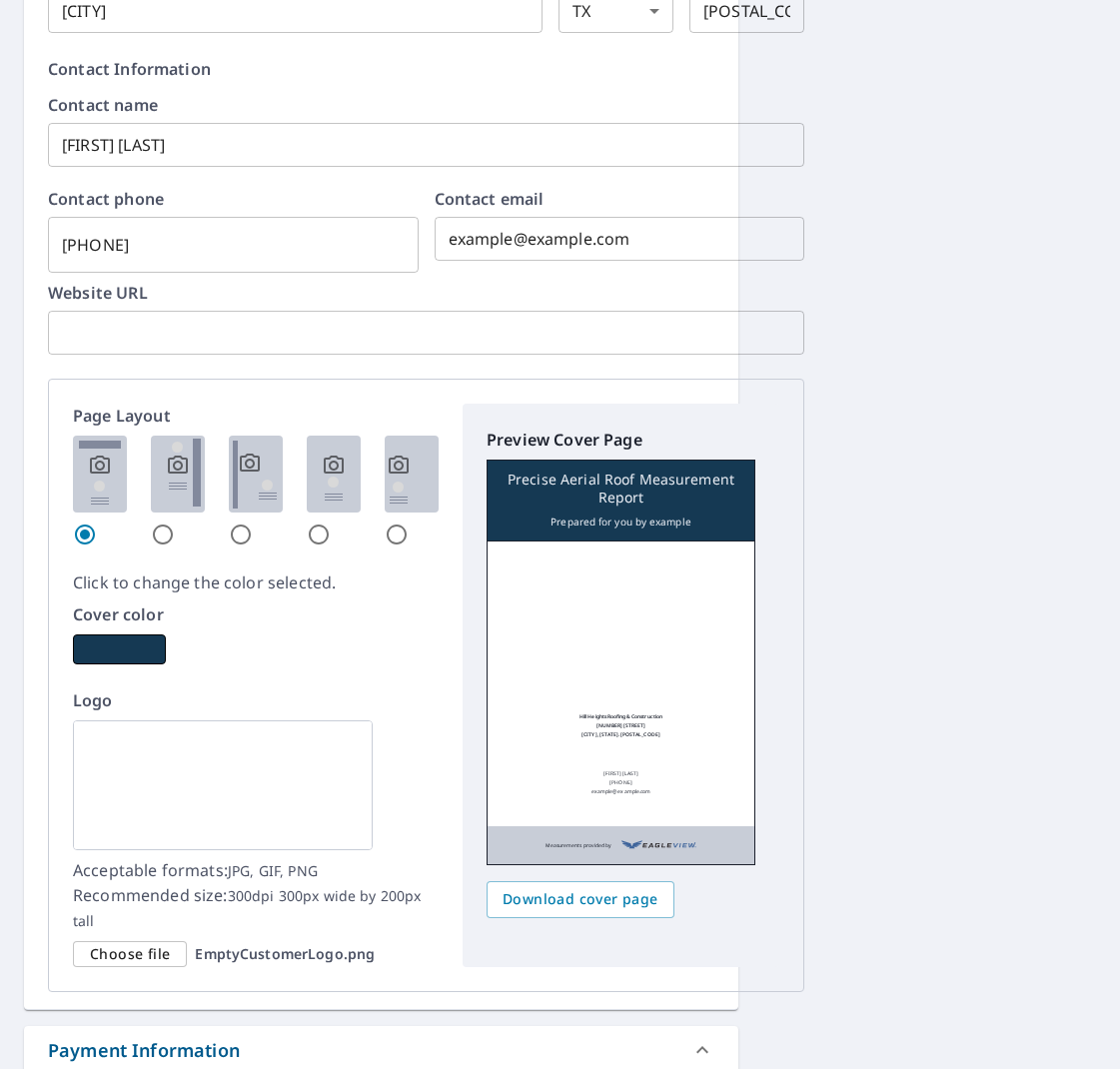 click at bounding box center [223, 785] 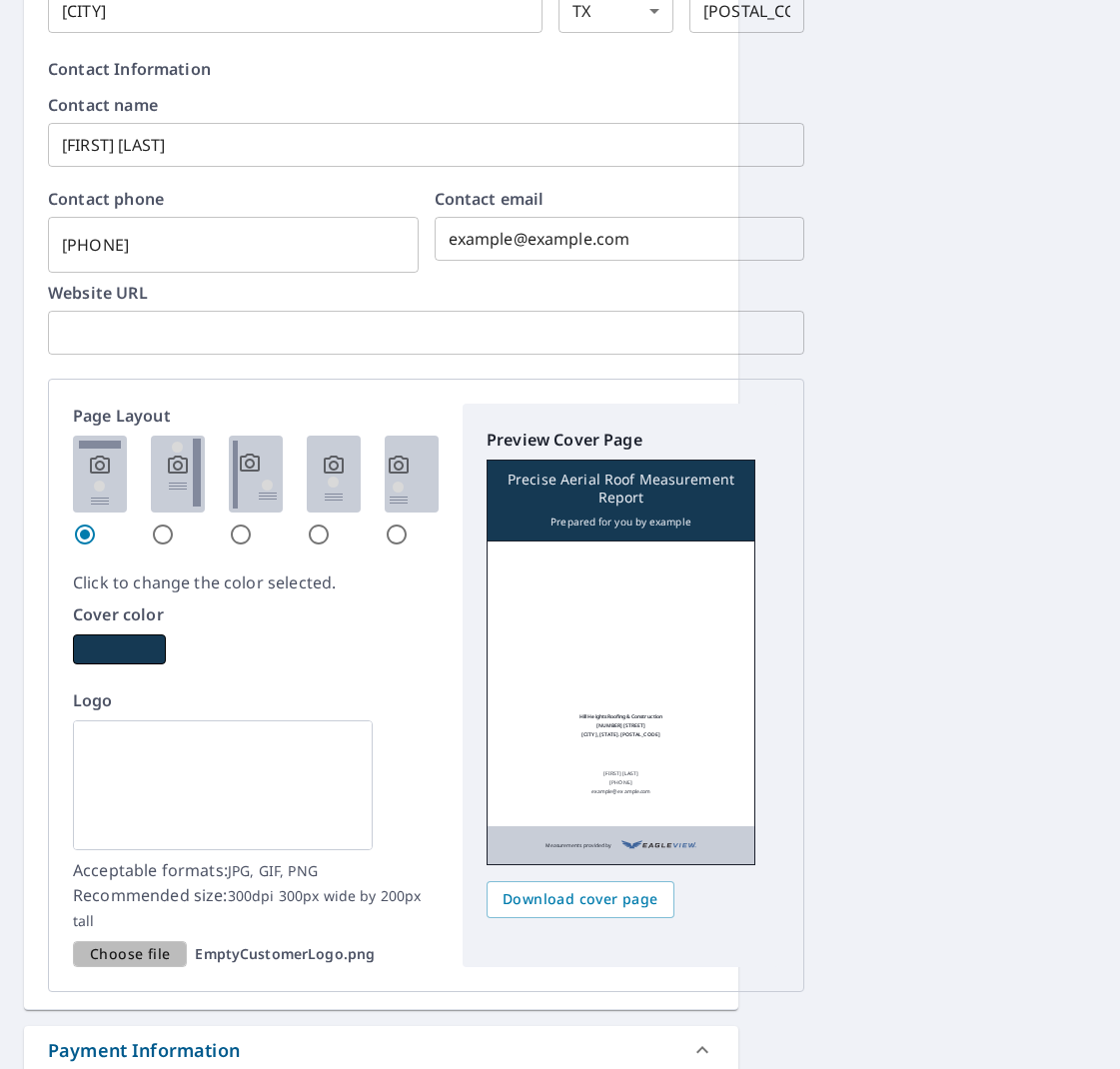 click on "Choose file" at bounding box center (130, 954) 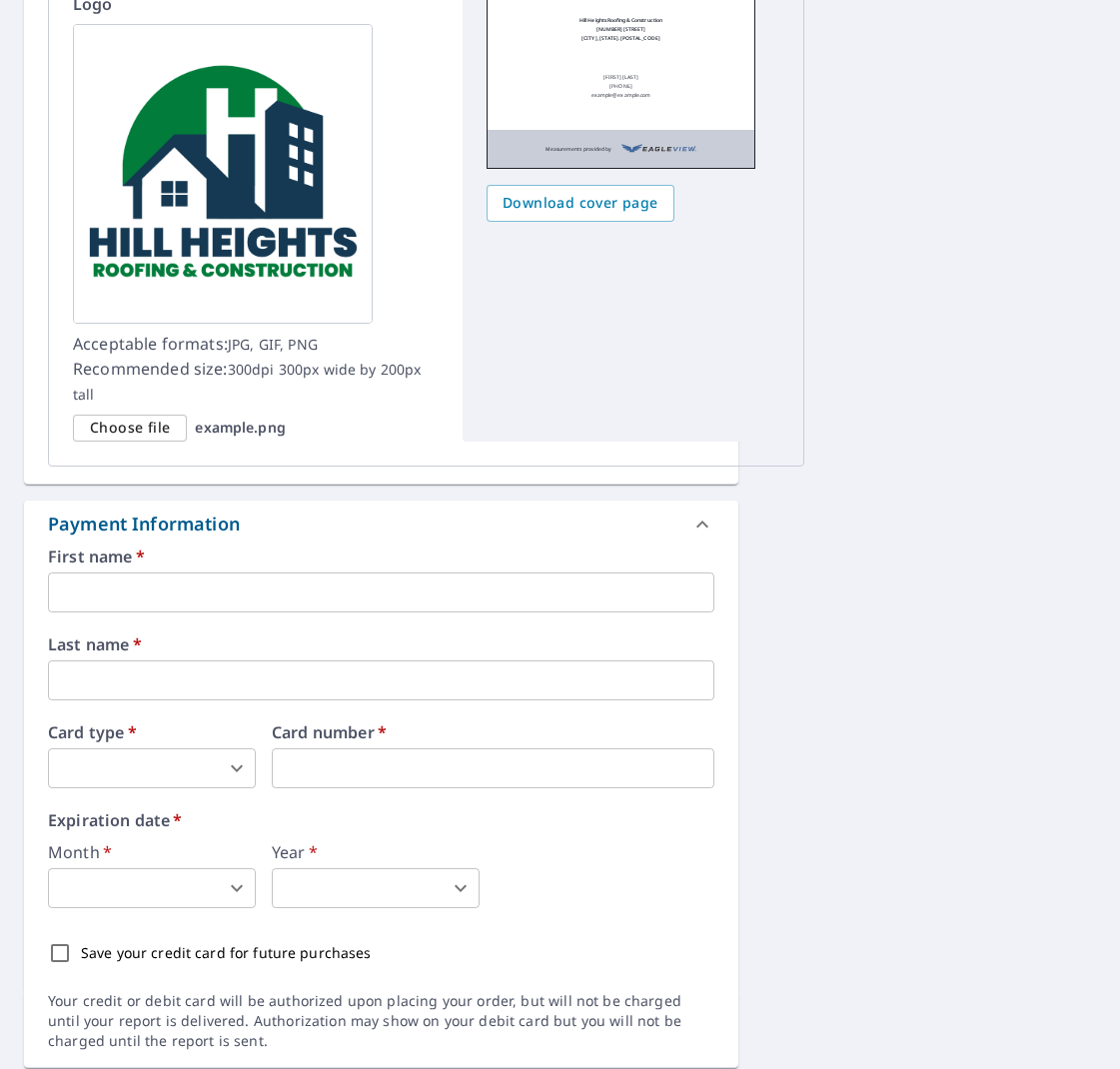 scroll, scrollTop: 3267, scrollLeft: 0, axis: vertical 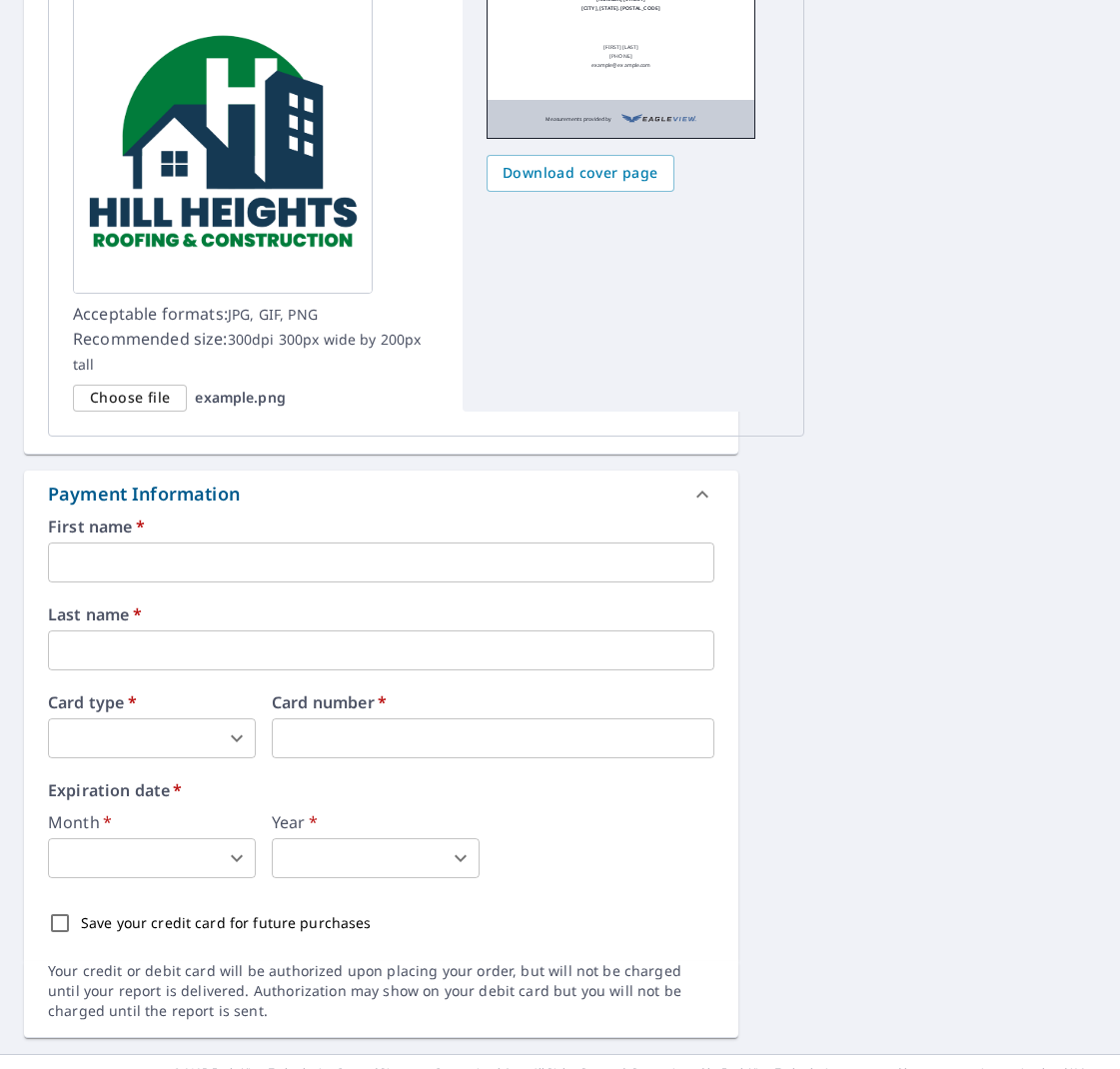 click at bounding box center [381, 562] 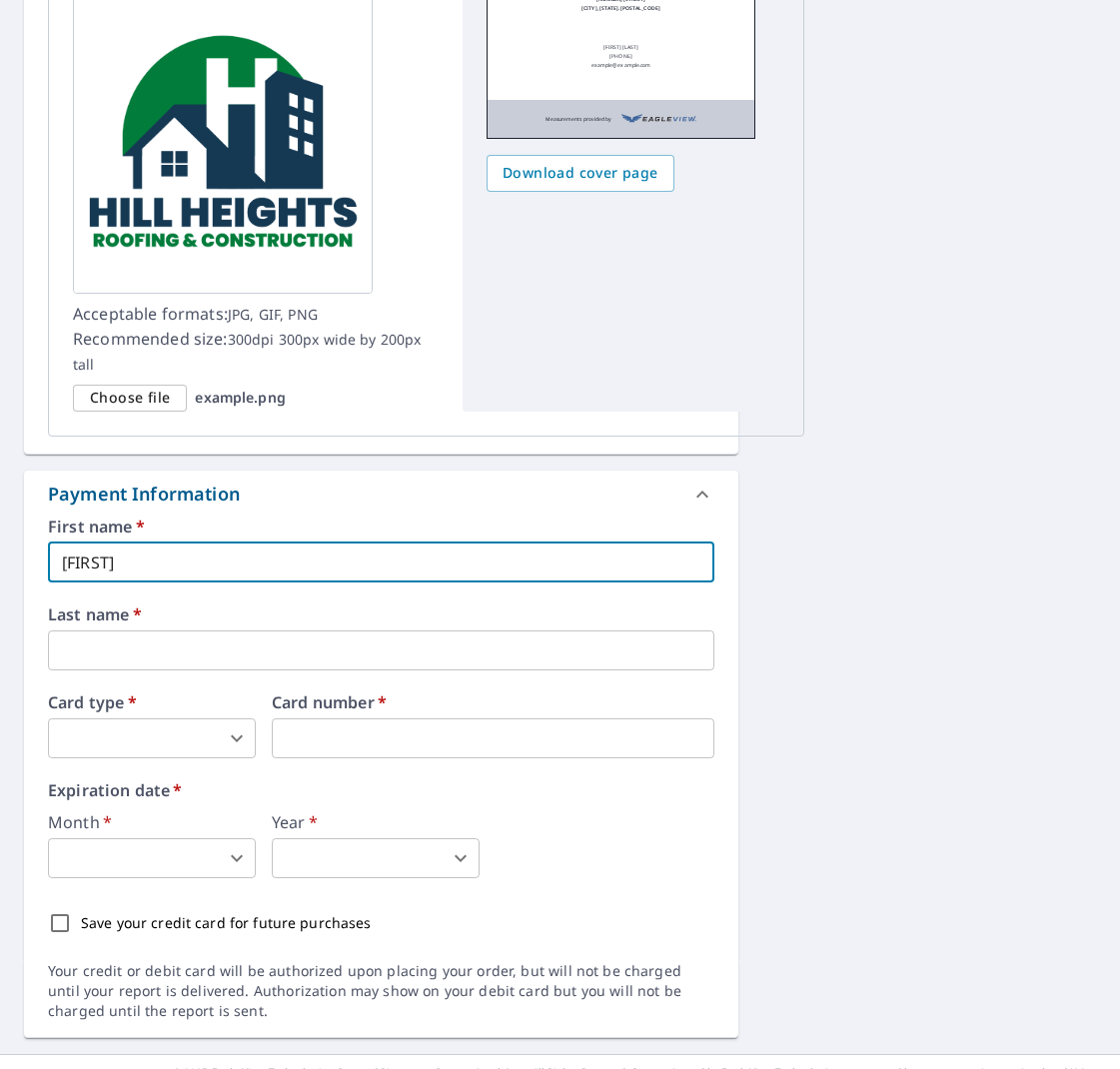 type on "Chance" 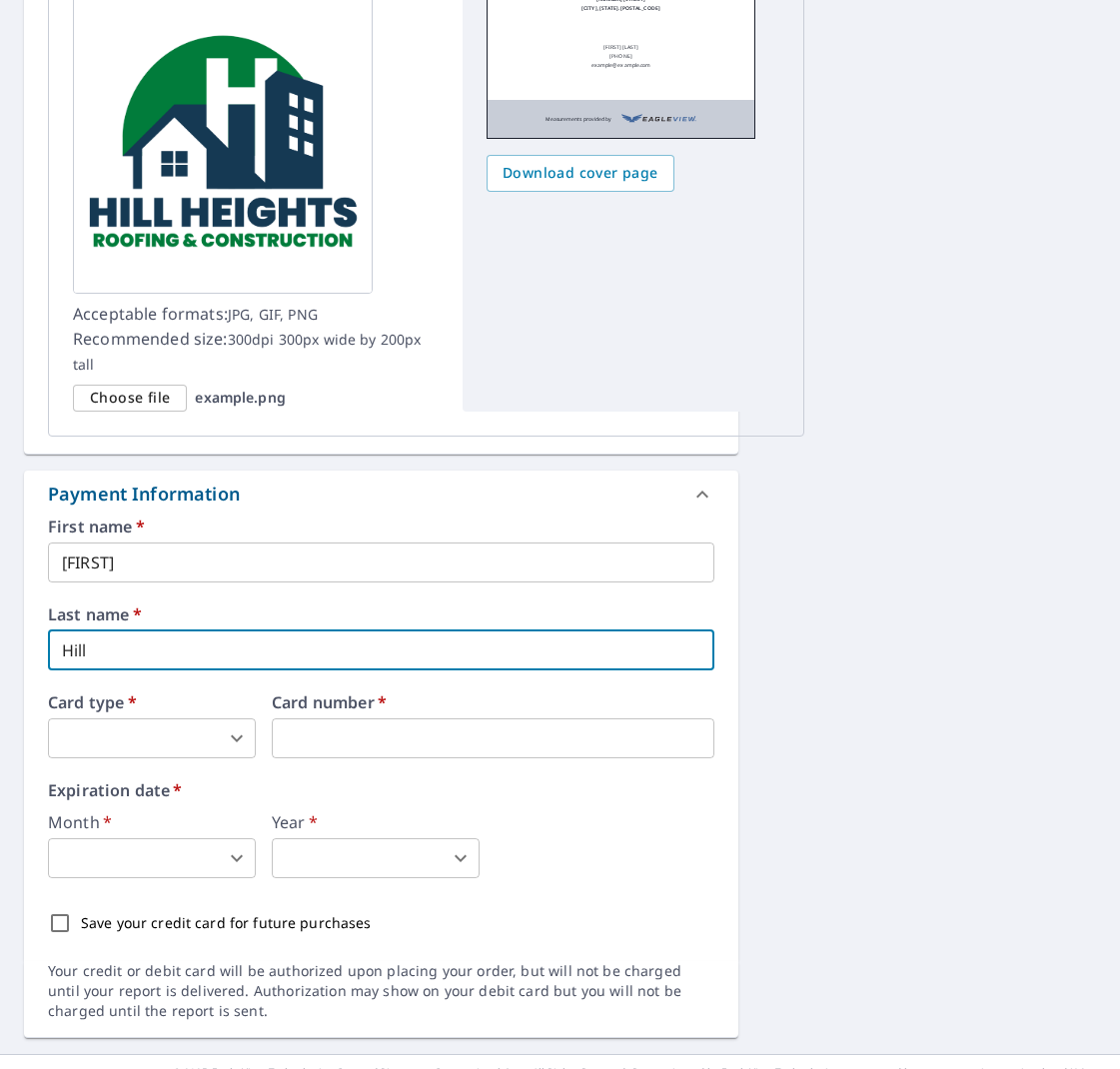 type on "Hill" 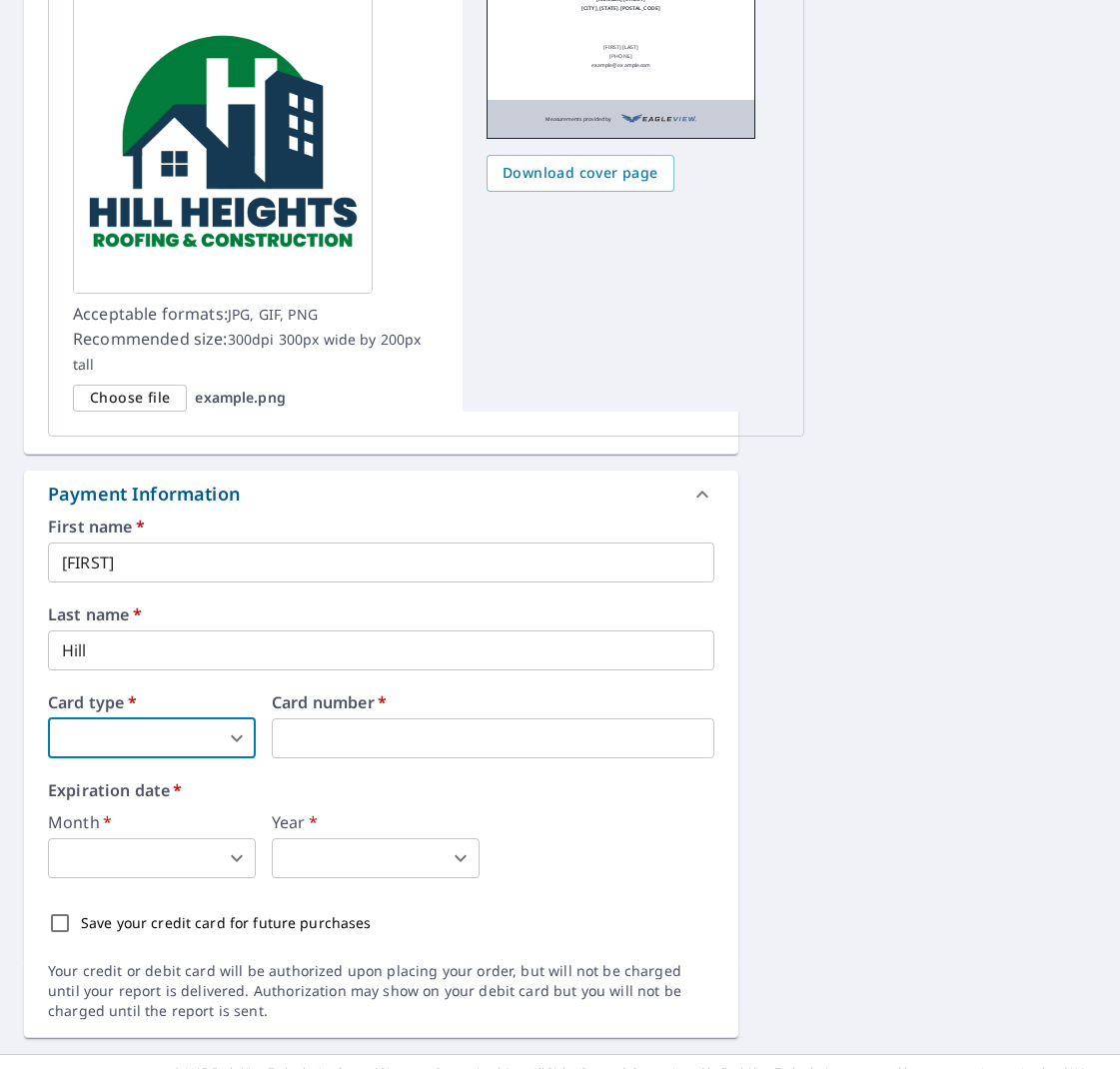 click on "CH CH
Dashboard Order History Cancel Order CH Dashboard / Finalize Order Finalize Order 13635 Willow Heights Ct Houston, TX 77059 Aerial Road A standard road map Aerial A detailed look from above Labels Labels 250 feet 100 m © 2025 TomTom, © Vexcel Imaging, © 2025 Microsoft Corporation,  © OpenStreetMap Terms PROPERTY TYPE Residential BUILDING ID 13635 Willow Heights Ct, Houston, TX, 77059 Changes to structures in last 4 years ( renovations, additions, etc. ) Include Special Instructions x ​ Claim Information Claim number ​ Claim information ​ PO number ​ Date of loss ​ Cat ID ​ Email Recipients Your reports will be sent to  hillheightsrc@gmail.com.  Edit Contact Information. Send a copy of the report to: ​ Substitutions and Customization Roof measurement report substitutions If a Premium Report is unavailable send me an Extended Coverage 3D Report: Yes No Ask If an Extended Coverage 3D Report is unavailable send me an Extended Coverage 2D Report: Yes No Ask Yes No Ask DXF RXF XML ​" at bounding box center [560, 534] 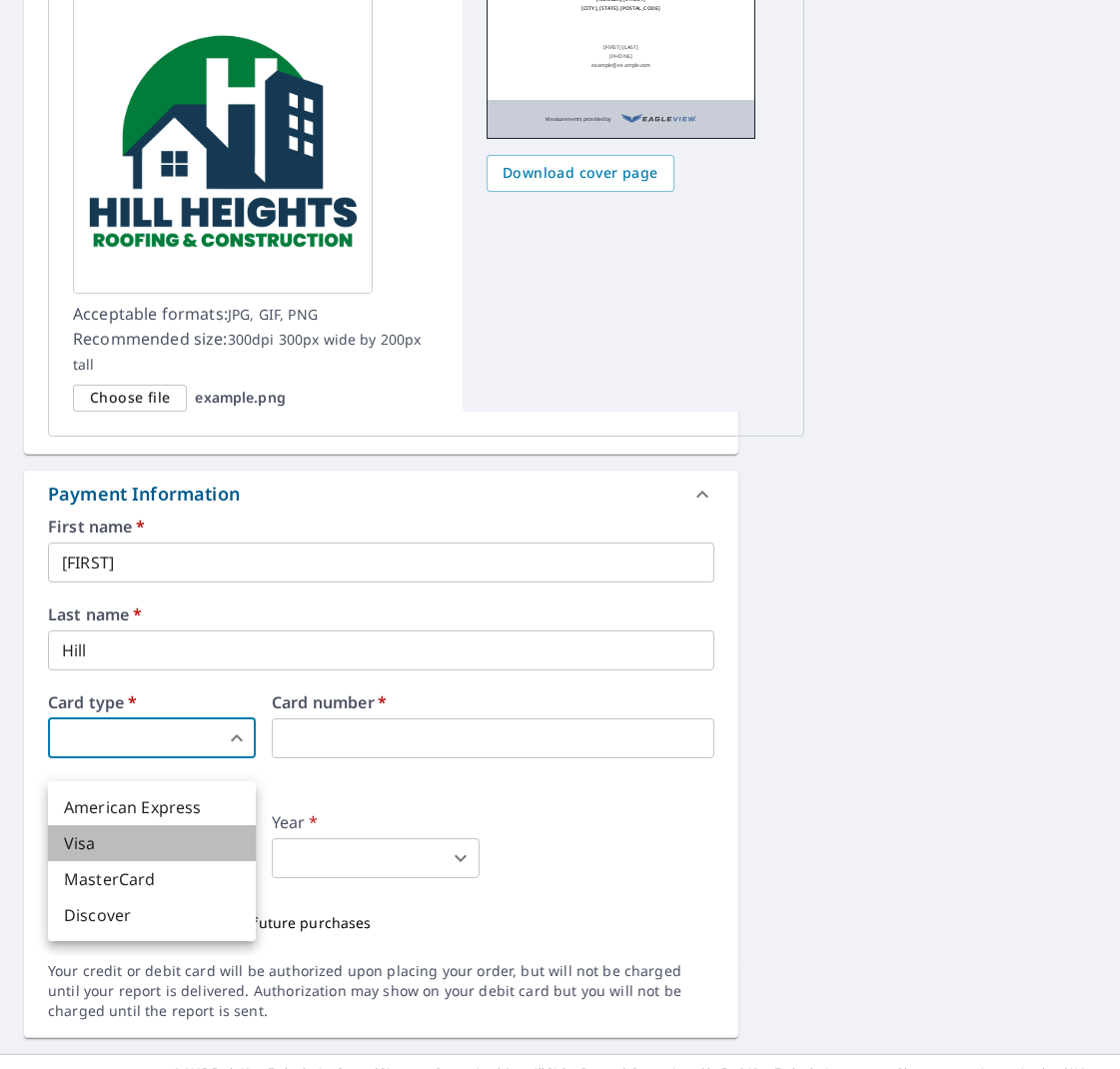 click on "Visa" at bounding box center [152, 843] 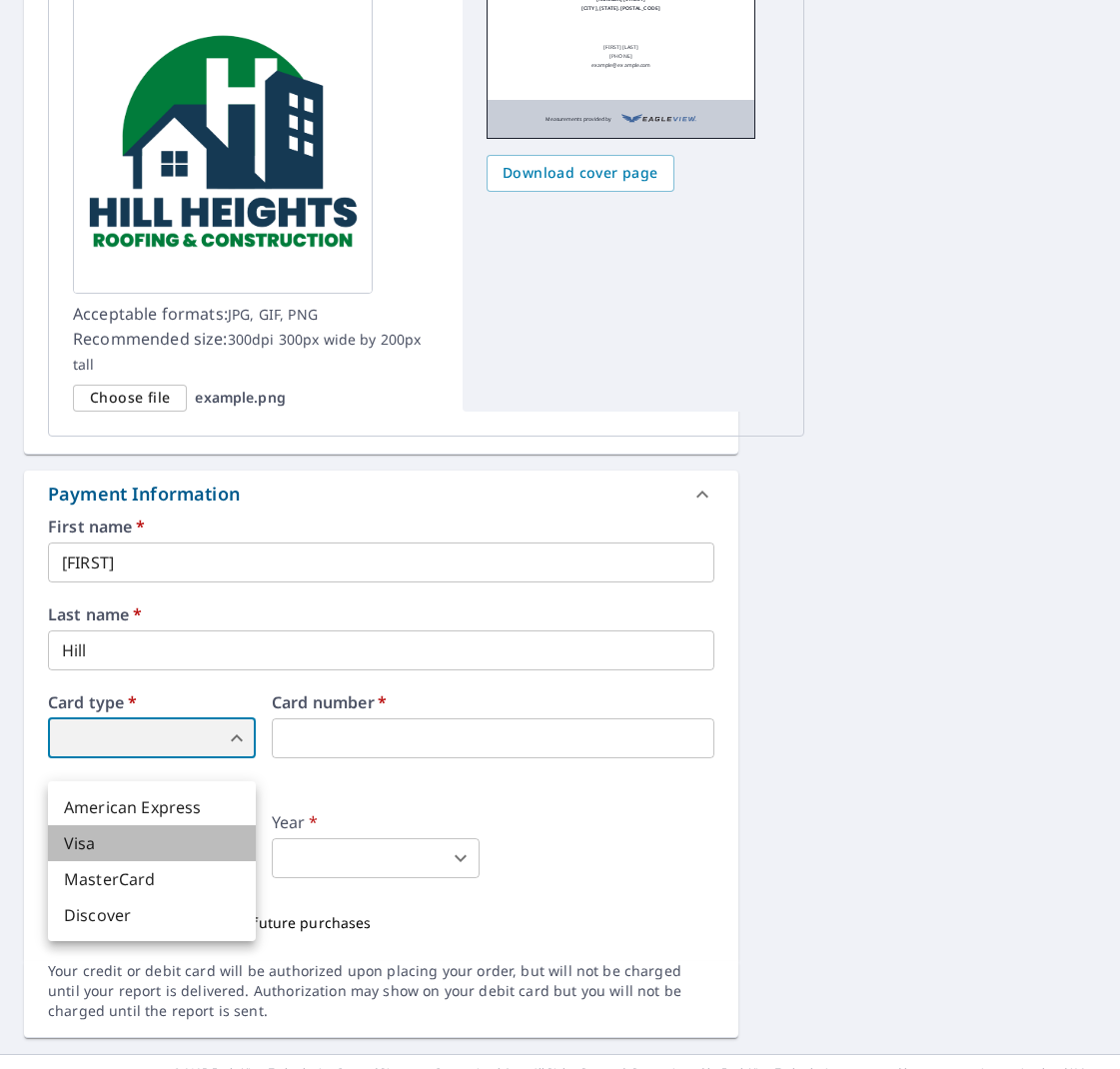 type on "2" 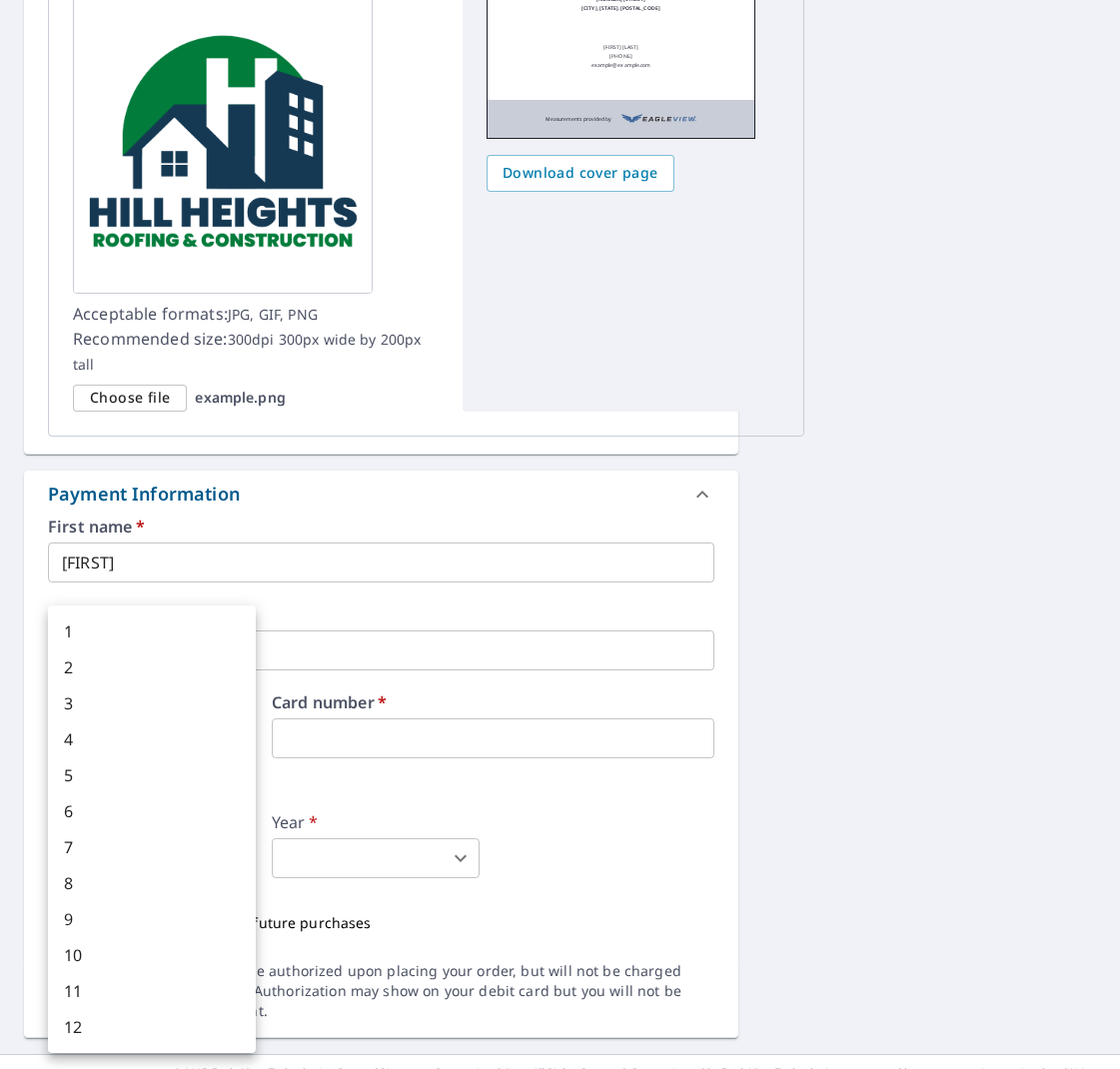 click on "CH CH
Dashboard Order History Cancel Order CH Dashboard / Finalize Order Finalize Order 13635 Willow Heights Ct Houston, TX 77059 Aerial Road A standard road map Aerial A detailed look from above Labels Labels 250 feet 100 m © 2025 TomTom, © Vexcel Imaging, © 2025 Microsoft Corporation,  © OpenStreetMap Terms PROPERTY TYPE Residential BUILDING ID 13635 Willow Heights Ct, Houston, TX, 77059 Changes to structures in last 4 years ( renovations, additions, etc. ) Include Special Instructions x ​ Claim Information Claim number ​ Claim information ​ PO number ​ Date of loss ​ Cat ID ​ Email Recipients Your reports will be sent to  hillheightsrc@gmail.com.  Edit Contact Information. Send a copy of the report to: ​ Substitutions and Customization Roof measurement report substitutions If a Premium Report is unavailable send me an Extended Coverage 3D Report: Yes No Ask If an Extended Coverage 3D Report is unavailable send me an Extended Coverage 2D Report: Yes No Ask Yes No Ask DXF RXF XML ​" at bounding box center [560, 534] 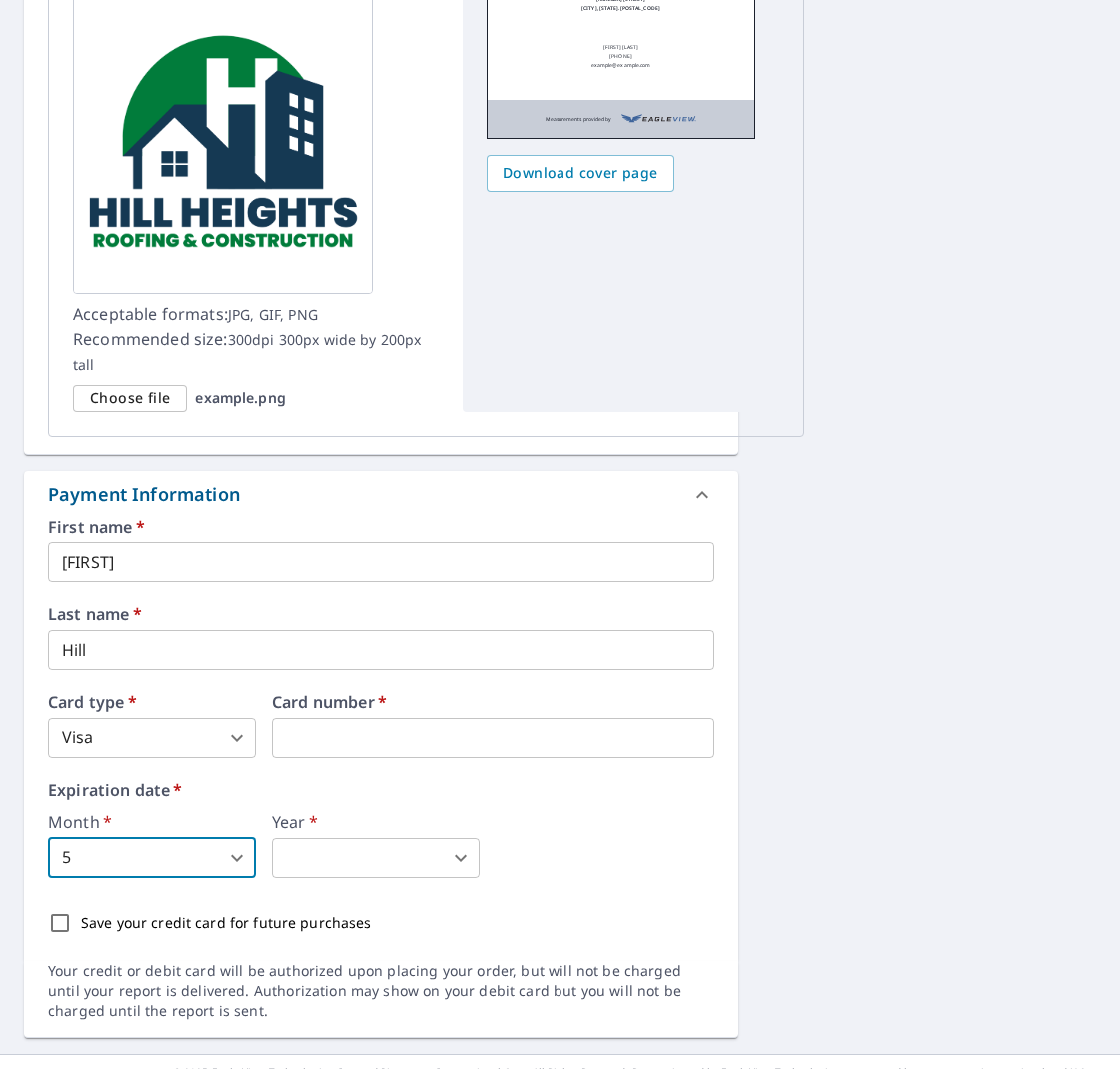 click on "First name   * Chance ​ Last name   * Hill ​ Card type   * Visa 2 ​ Card number   * Expiration date   * Month   * 5 5 ​ Year   * ​ 0 ​ Save your credit card for future purchases" at bounding box center [381, 731] 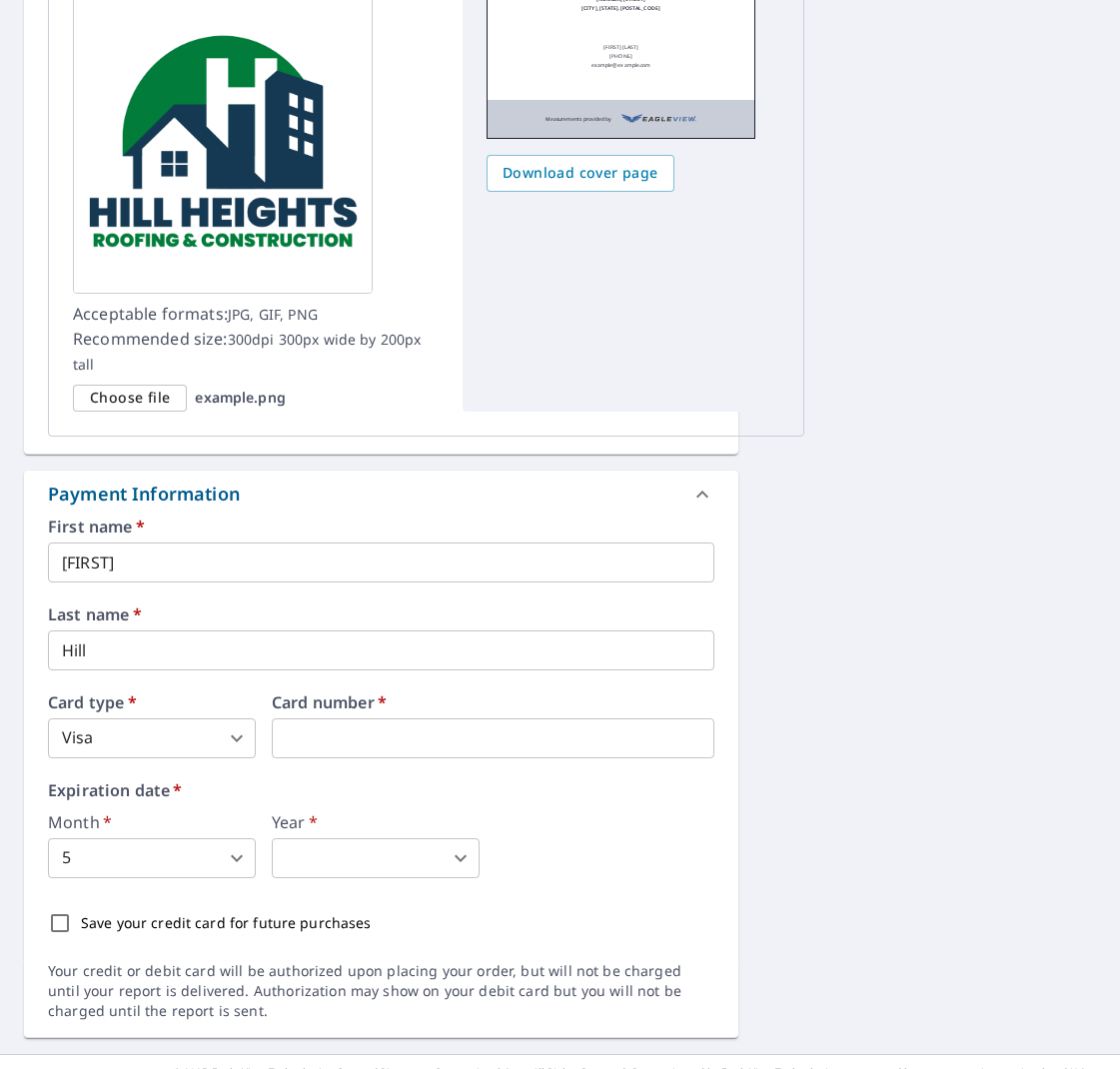 click on "CH CH
Dashboard Order History Cancel Order CH Dashboard / Finalize Order Finalize Order 13635 Willow Heights Ct Houston, TX 77059 Aerial Road A standard road map Aerial A detailed look from above Labels Labels 250 feet 100 m © 2025 TomTom, © Vexcel Imaging, © 2025 Microsoft Corporation,  © OpenStreetMap Terms PROPERTY TYPE Residential BUILDING ID 13635 Willow Heights Ct, Houston, TX, 77059 Changes to structures in last 4 years ( renovations, additions, etc. ) Include Special Instructions x ​ Claim Information Claim number ​ Claim information ​ PO number ​ Date of loss ​ Cat ID ​ Email Recipients Your reports will be sent to  hillheightsrc@gmail.com.  Edit Contact Information. Send a copy of the report to: ​ Substitutions and Customization Roof measurement report substitutions If a Premium Report is unavailable send me an Extended Coverage 3D Report: Yes No Ask If an Extended Coverage 3D Report is unavailable send me an Extended Coverage 2D Report: Yes No Ask Yes No Ask DXF RXF XML ​" at bounding box center [560, 534] 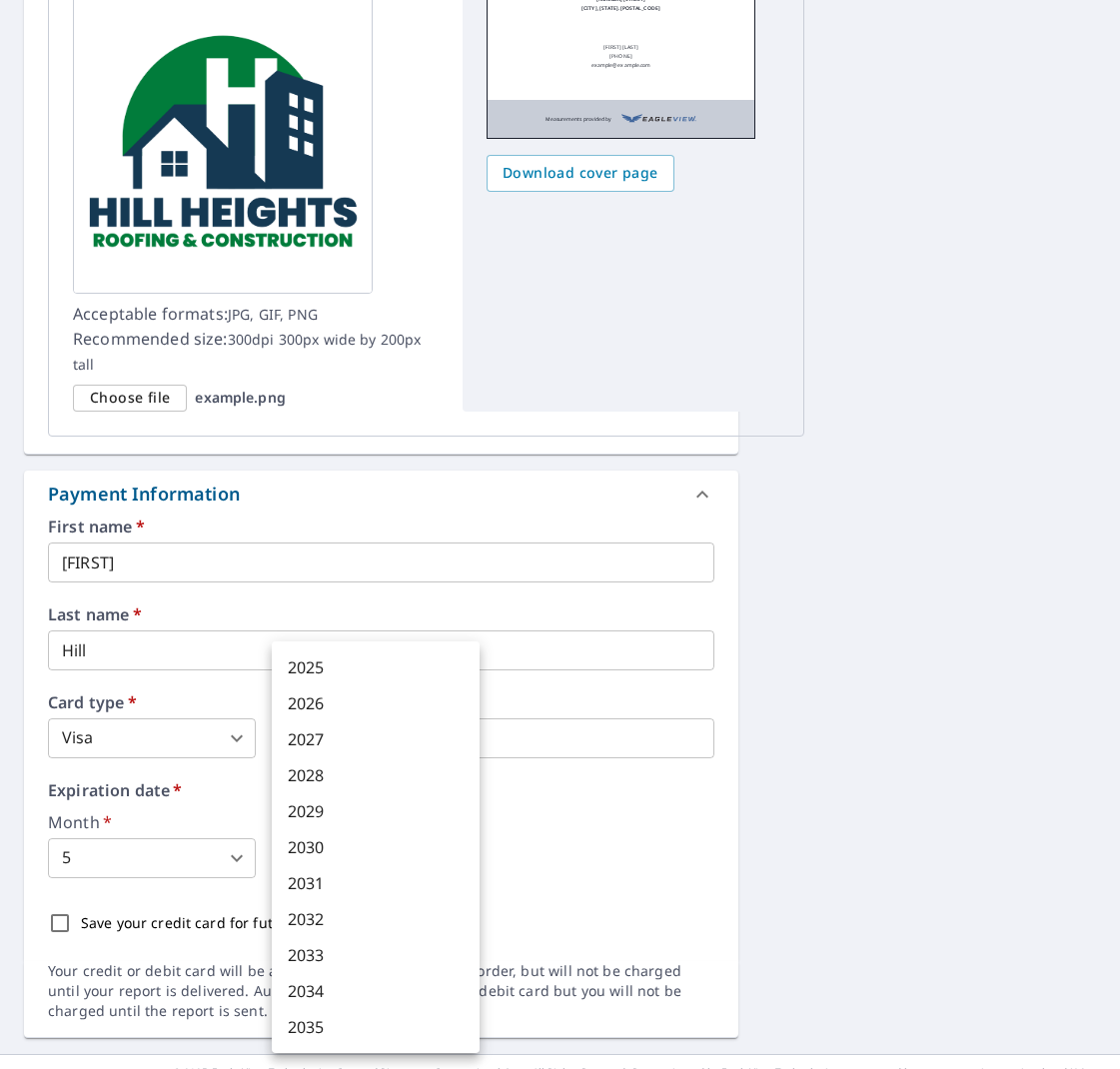 click on "2030" at bounding box center (376, 847) 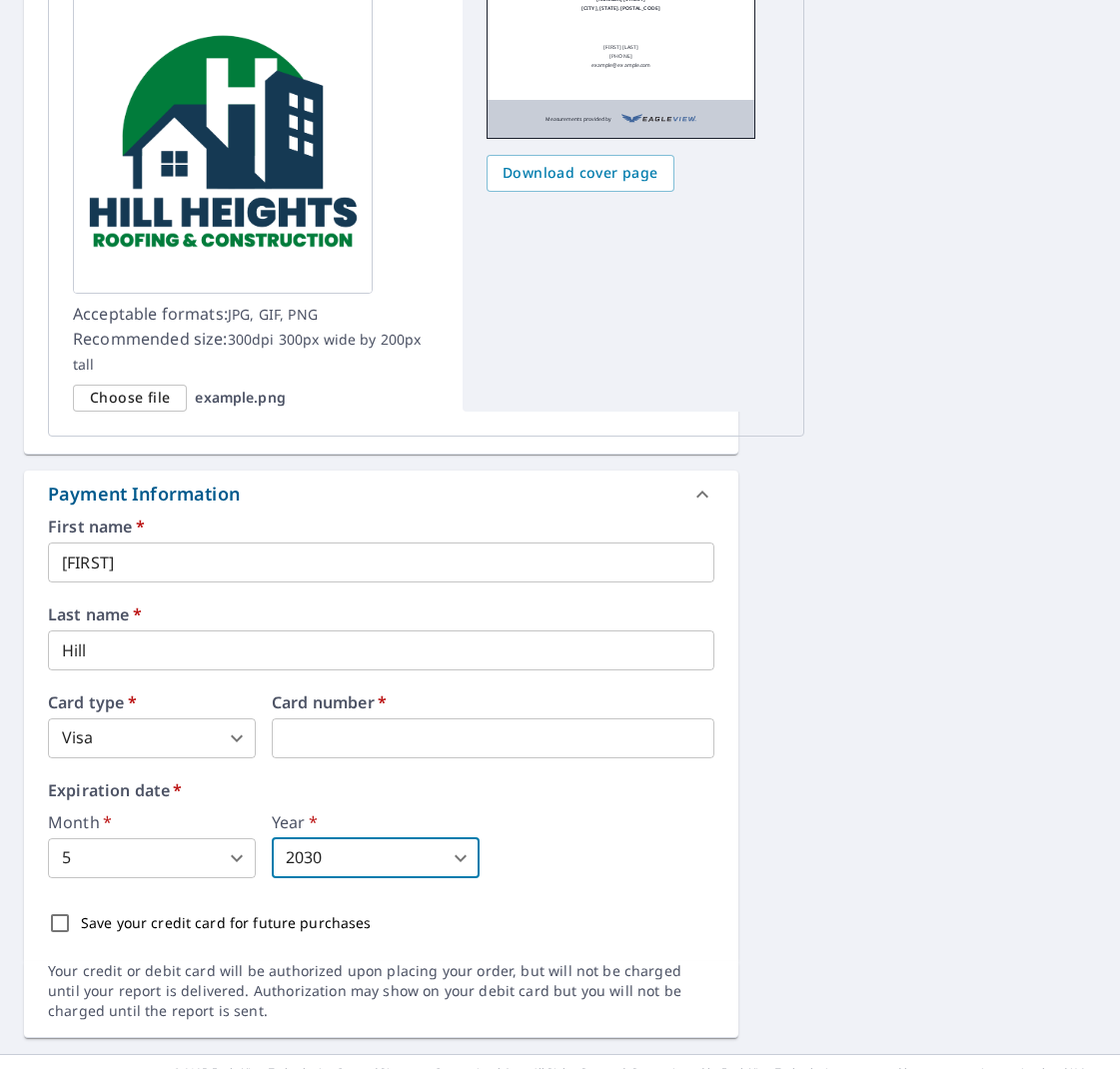 click on "Save your credit card for future purchases" at bounding box center [60, 923] 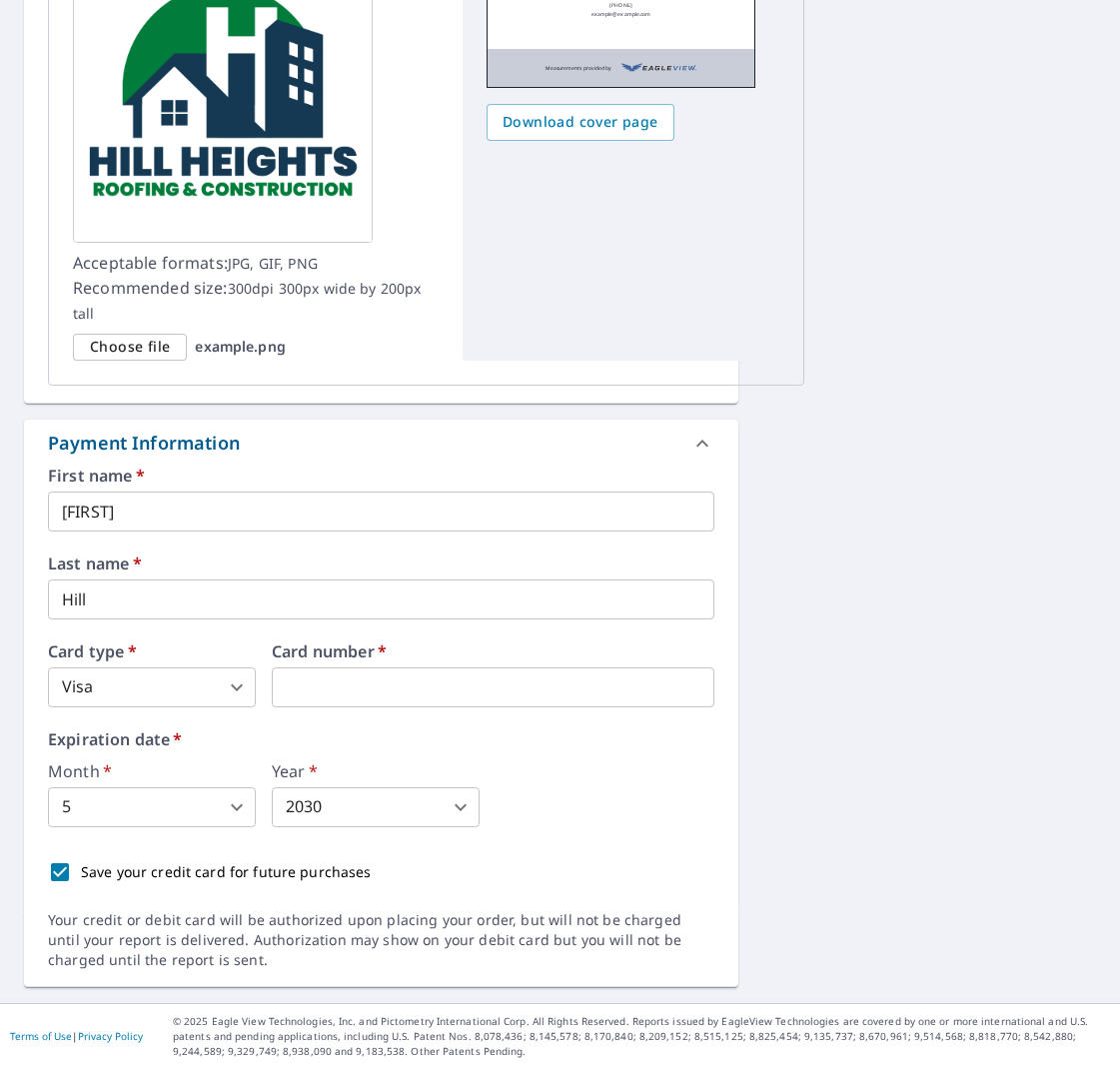 scroll, scrollTop: 3341, scrollLeft: 0, axis: vertical 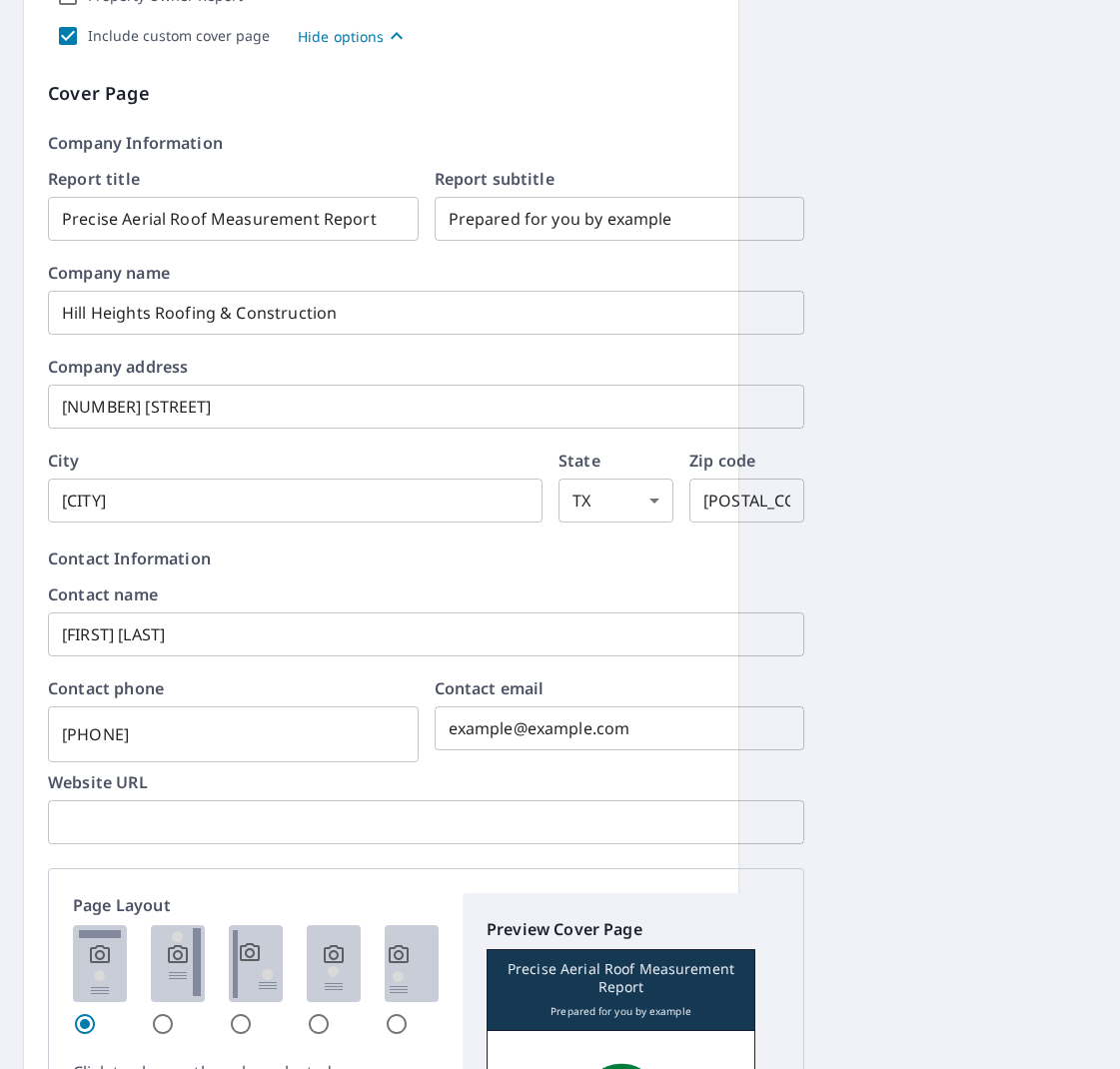drag, startPoint x: 210, startPoint y: 815, endPoint x: 222, endPoint y: 815, distance: 12 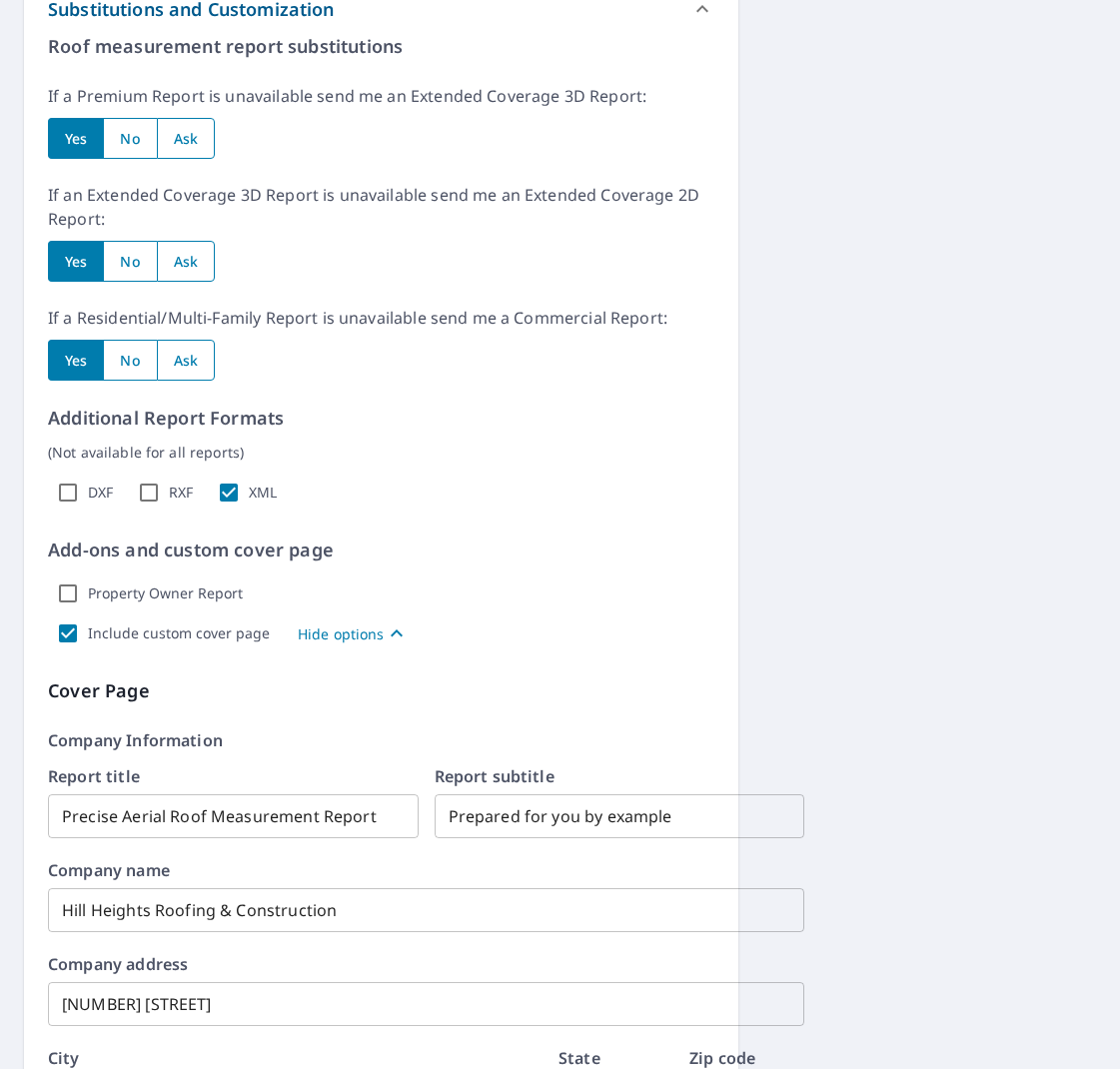 scroll, scrollTop: 1431, scrollLeft: 0, axis: vertical 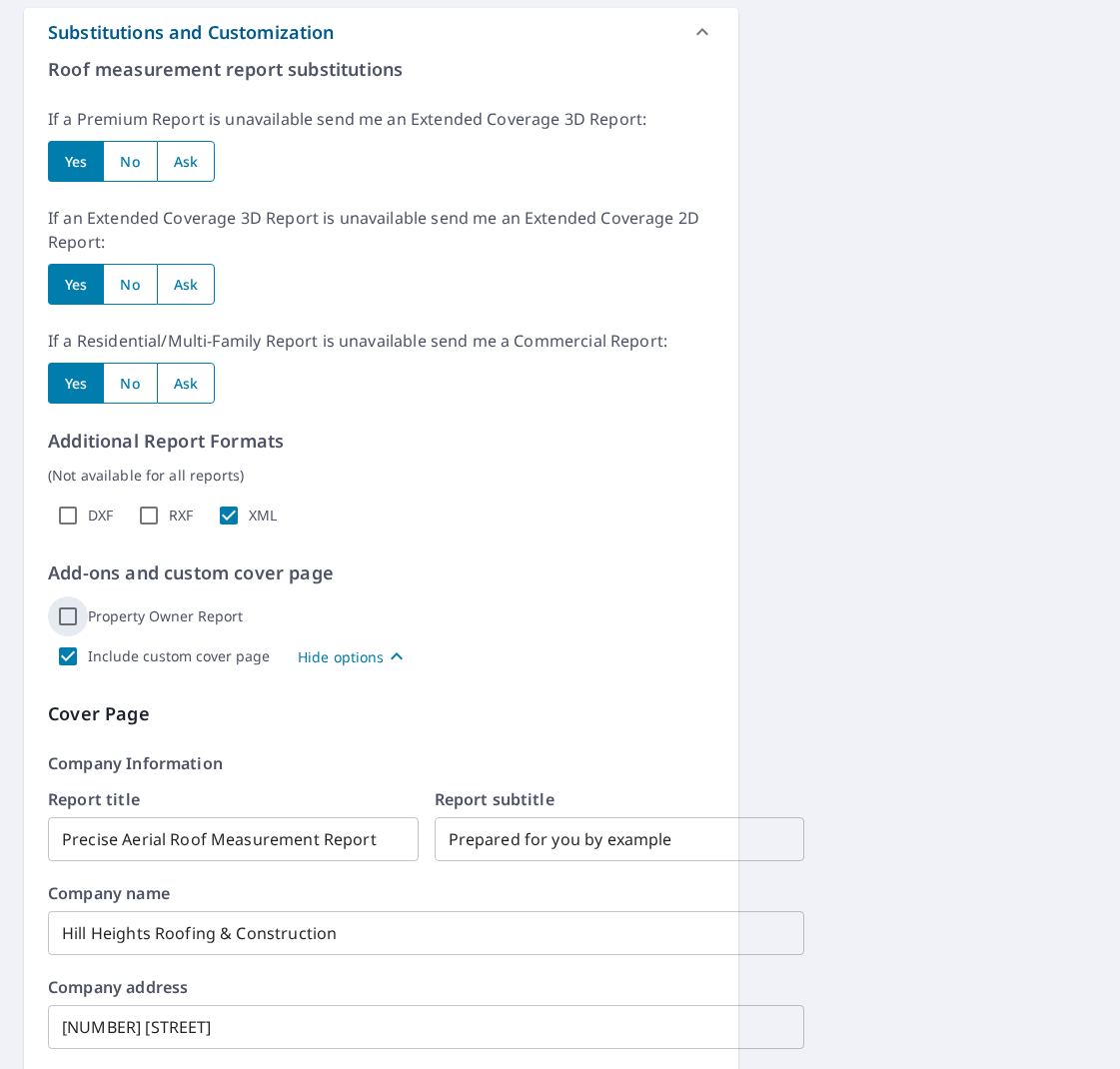 type on "www.hillheightsrc.com" 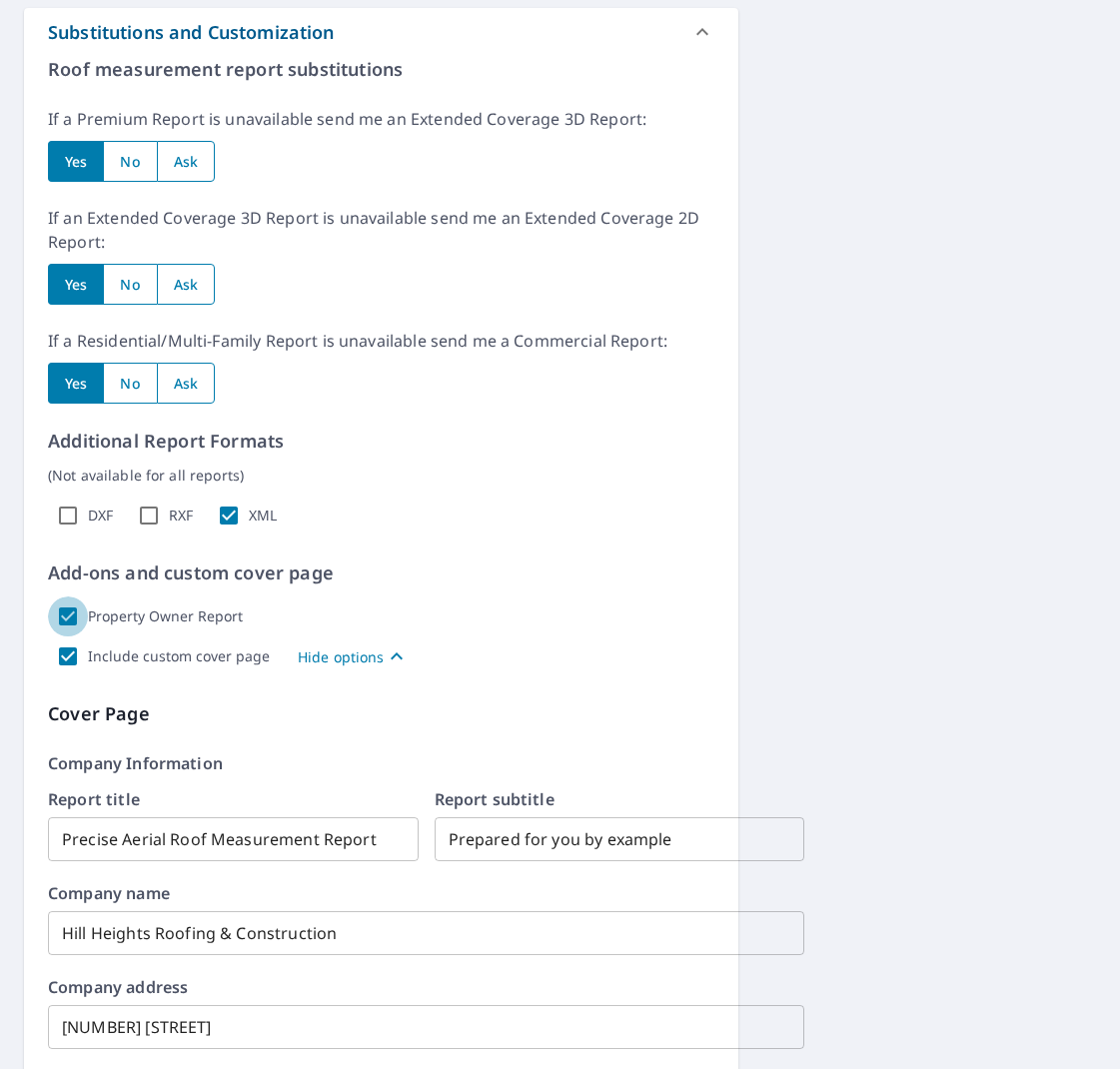 click on "Property Owner Report" at bounding box center (68, 616) 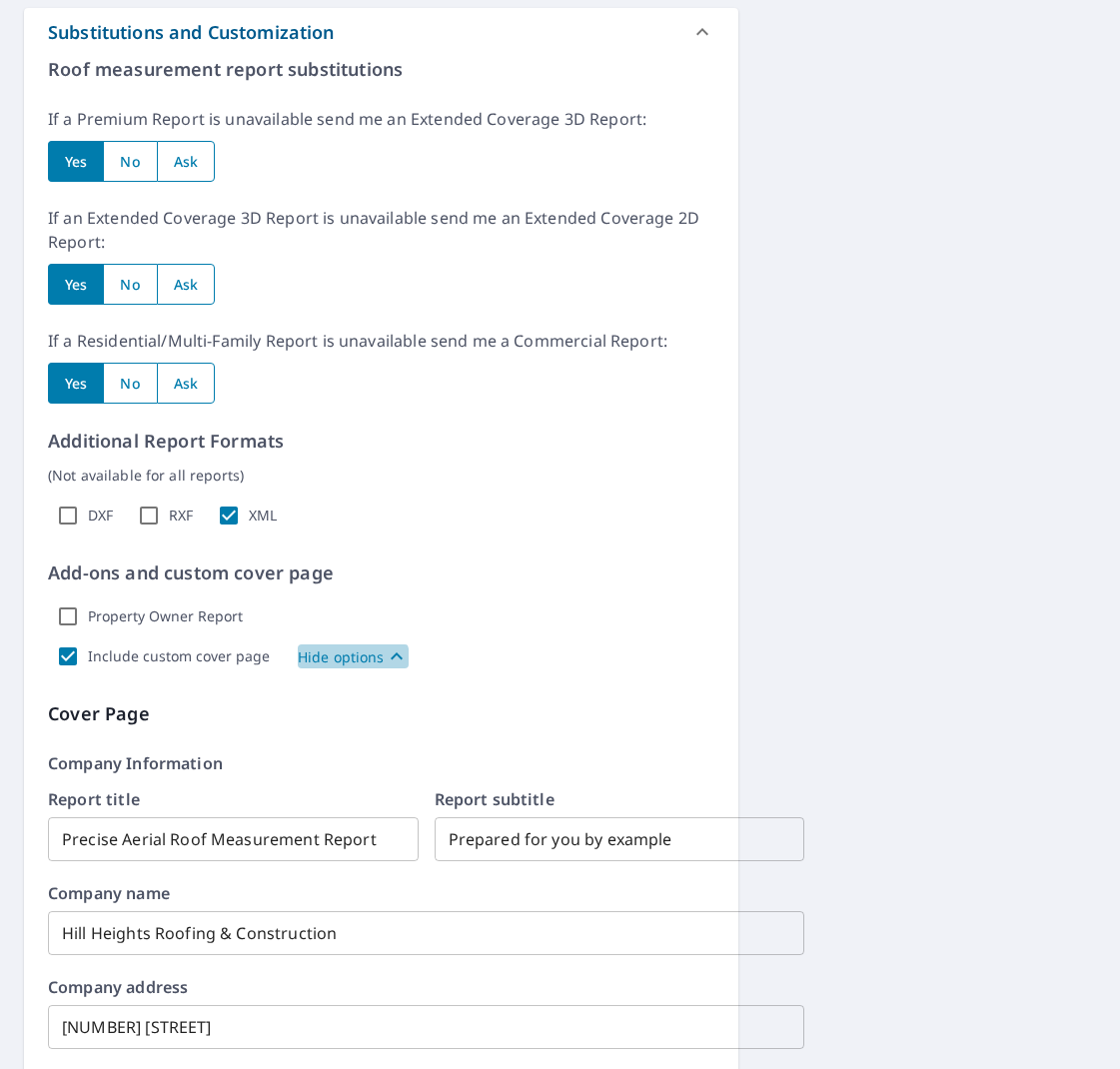 click on "Hide options" at bounding box center [341, 656] 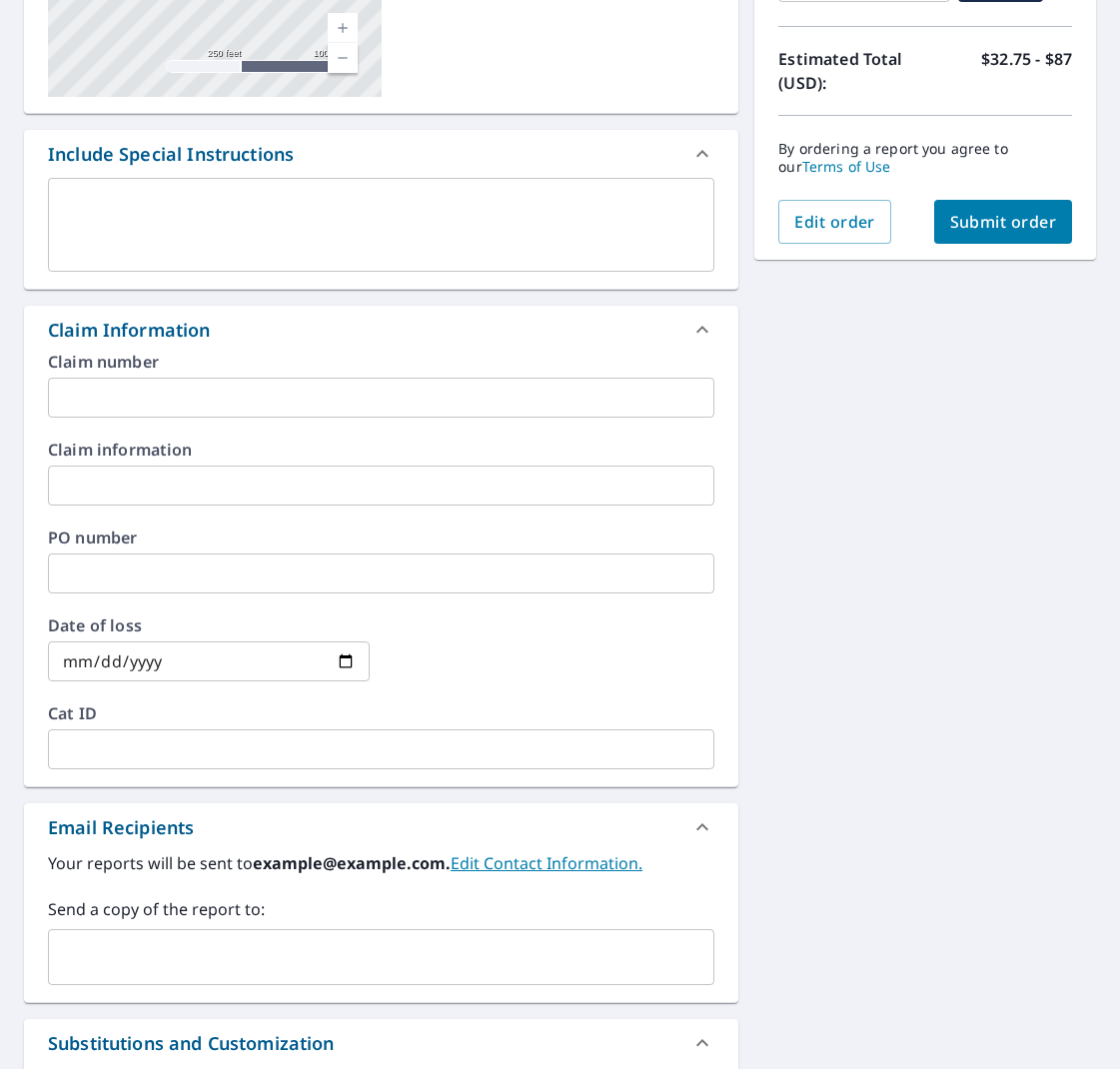 scroll, scrollTop: 411, scrollLeft: 0, axis: vertical 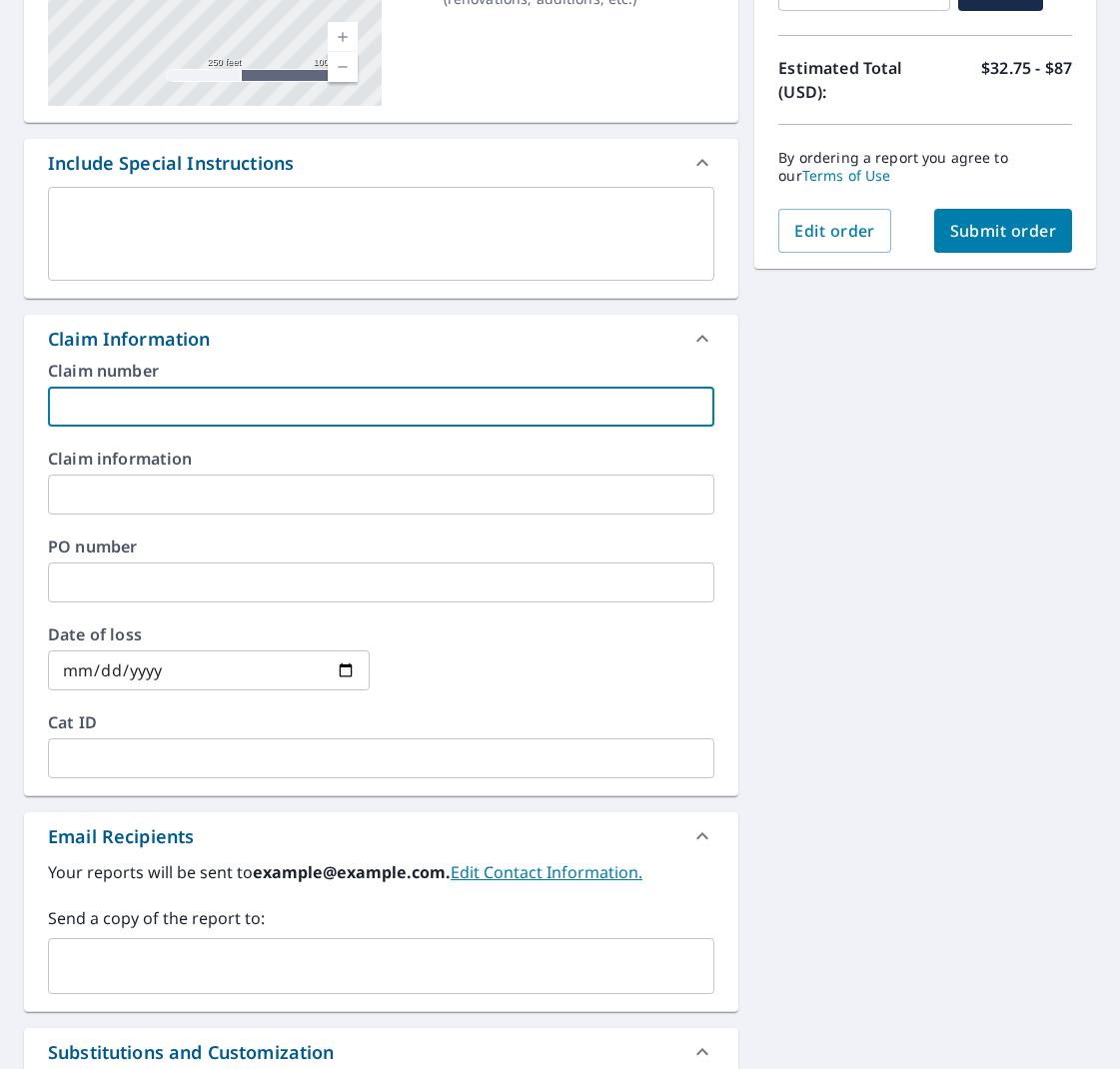 click at bounding box center [381, 407] 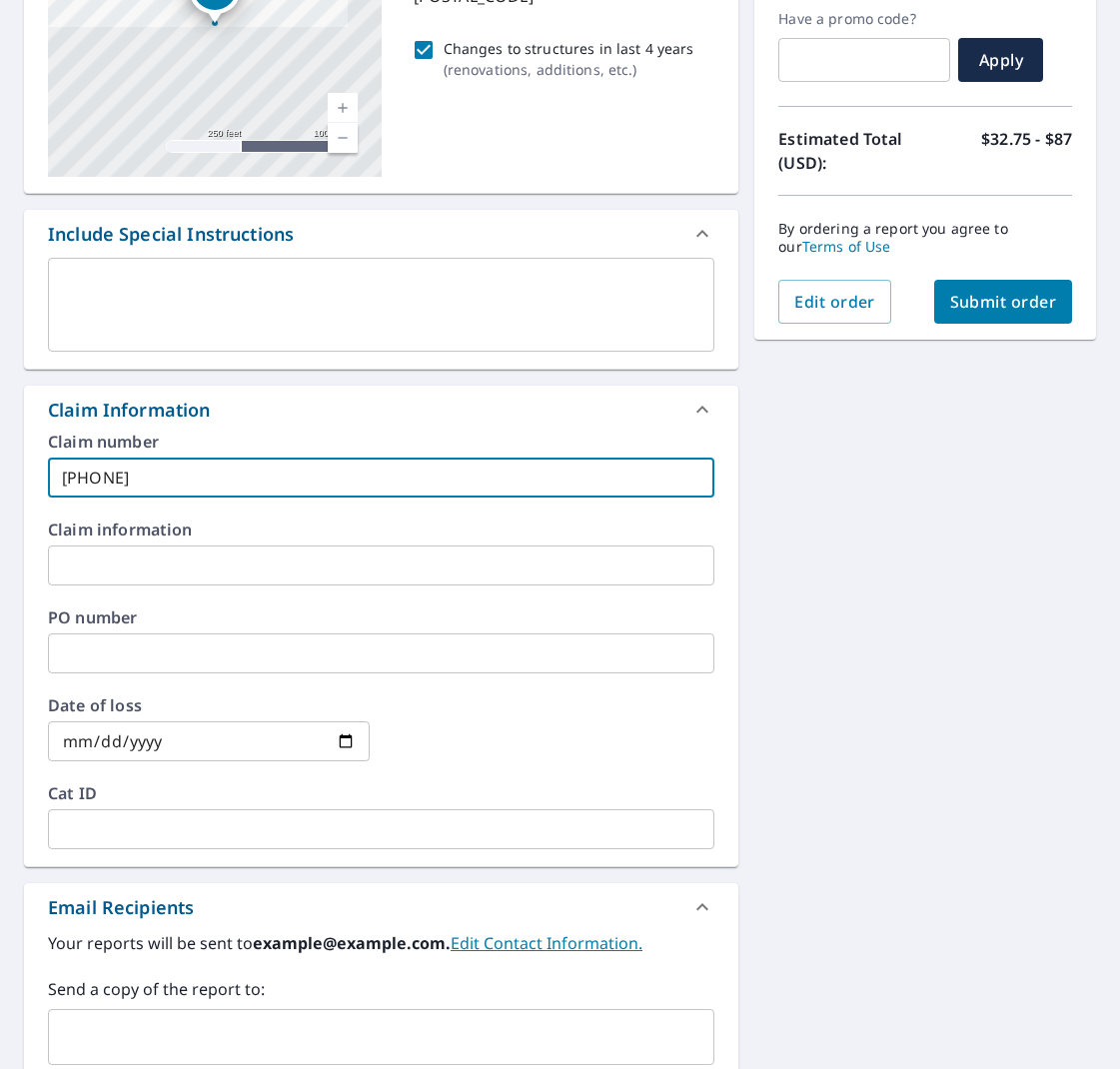 scroll, scrollTop: 332, scrollLeft: 0, axis: vertical 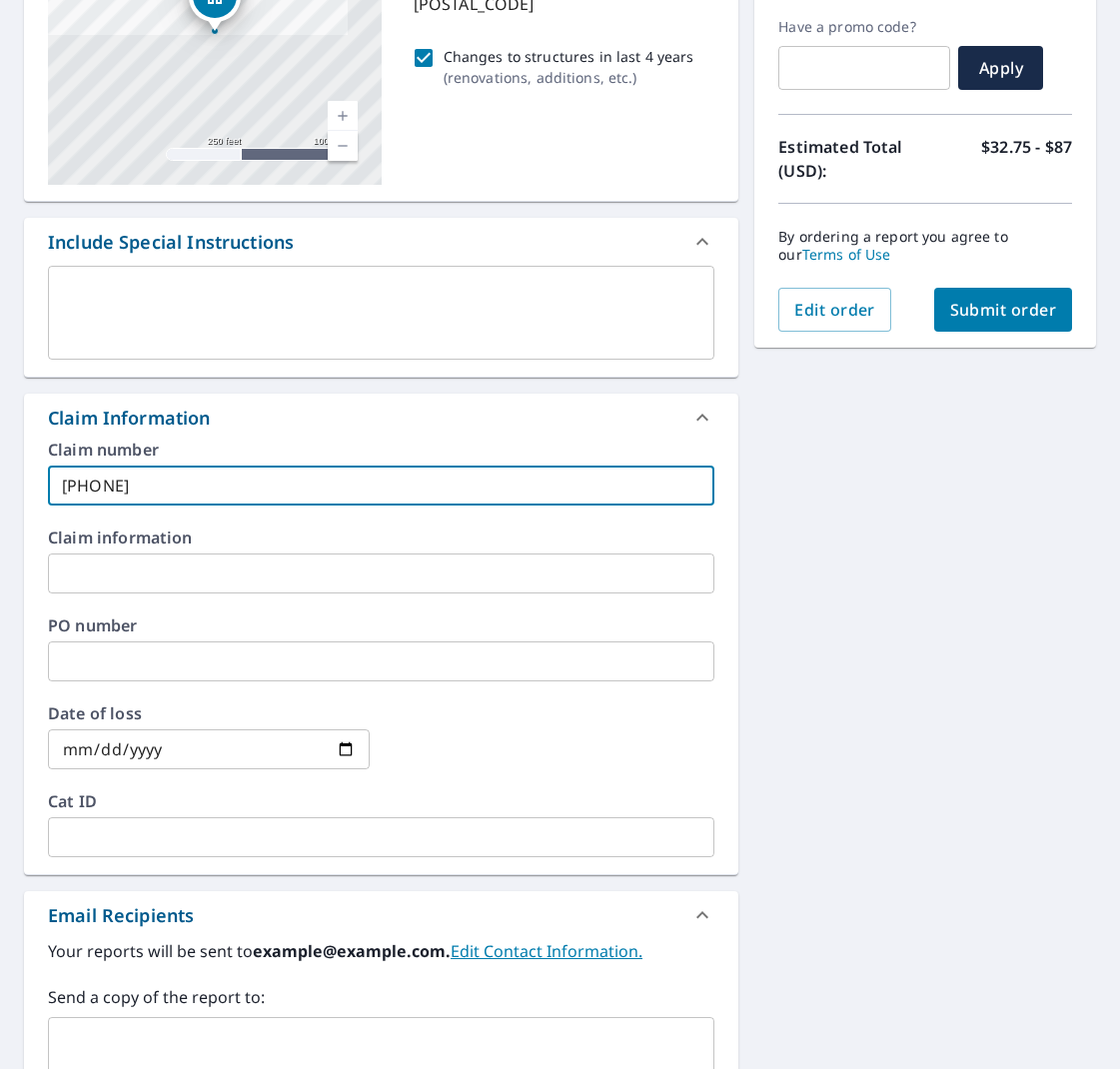 type on "1000541352" 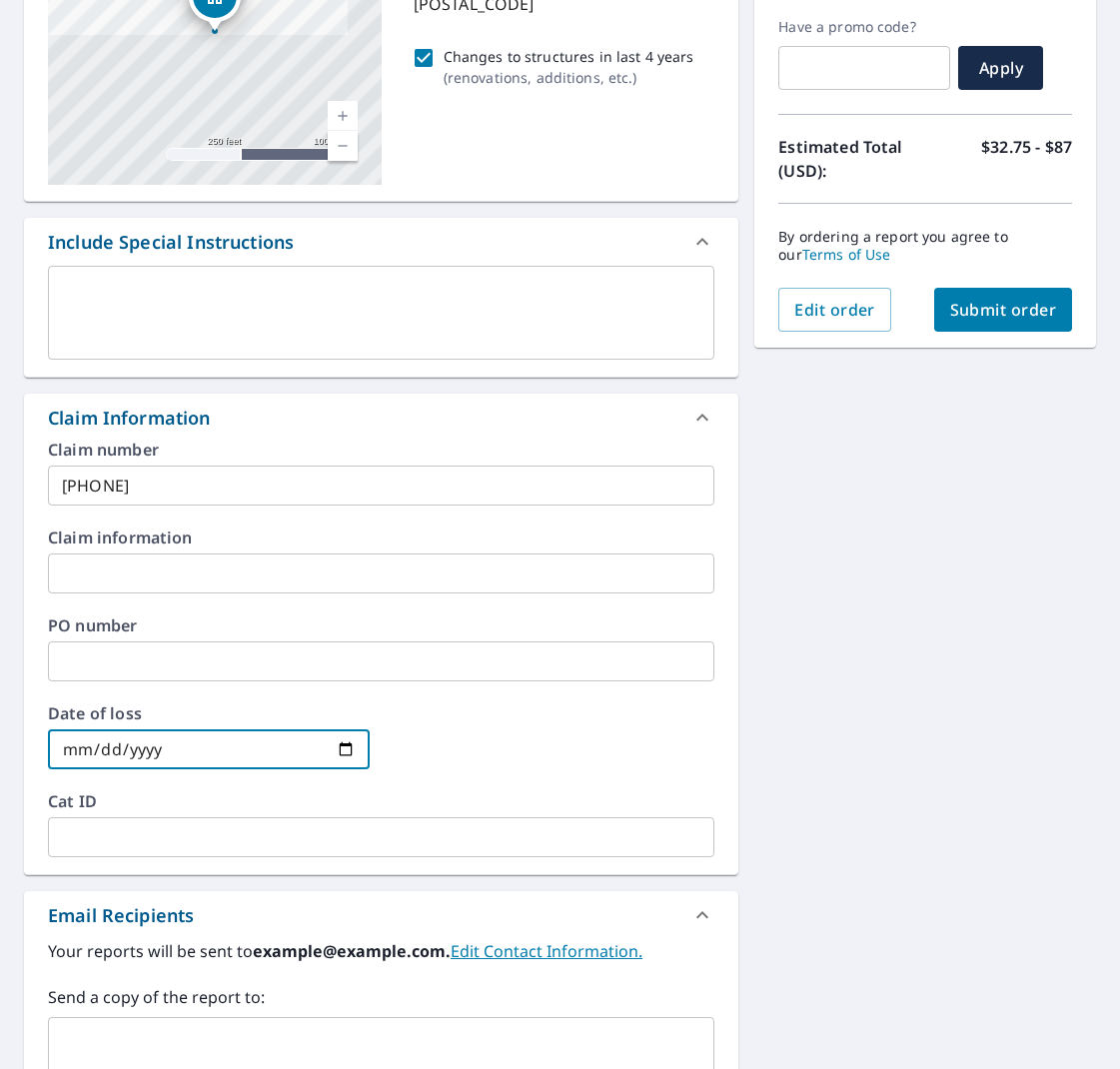 click at bounding box center [209, 749] 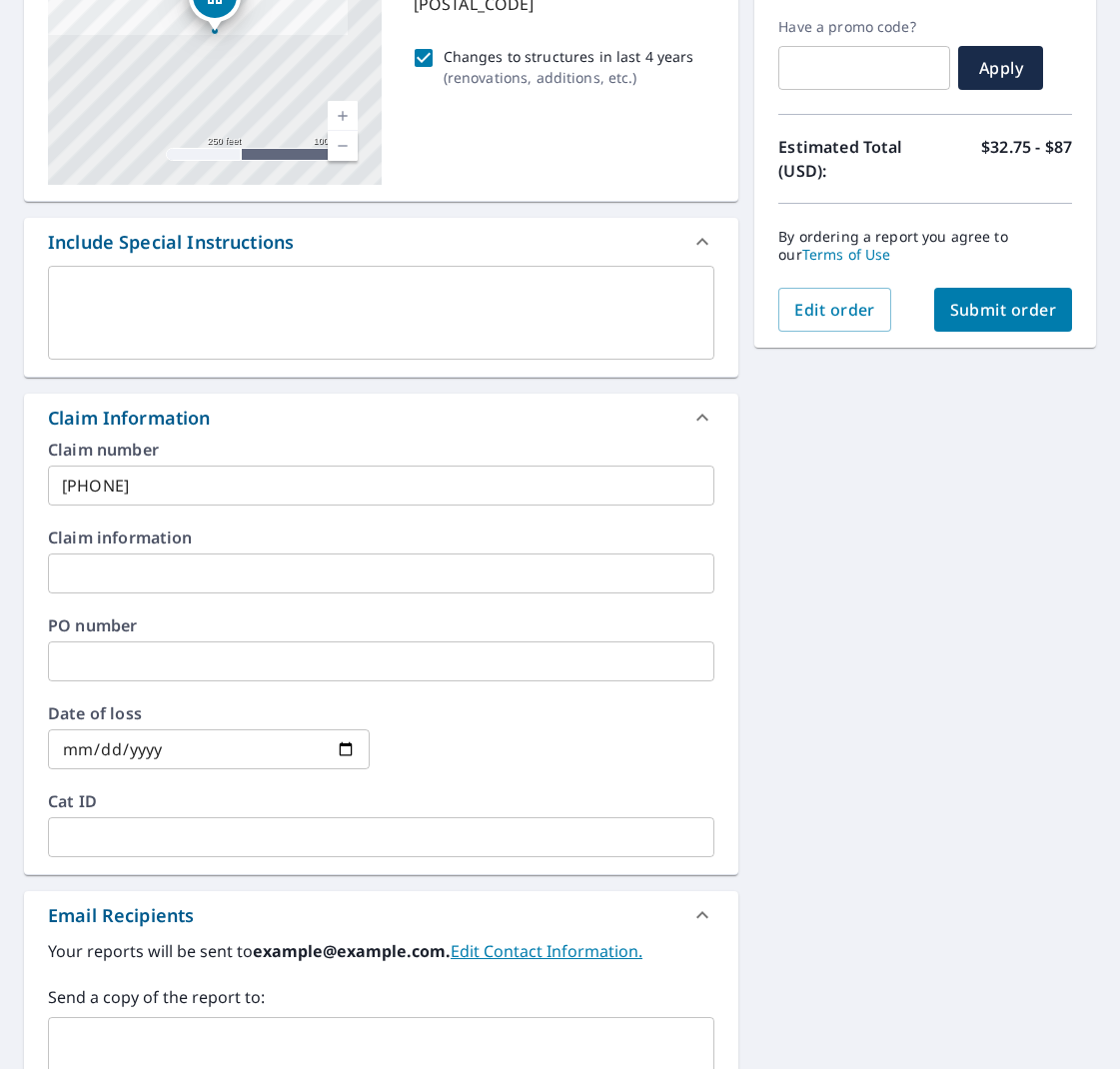 click on "Claim number 1000541352 ​ Claim information ​ PO number ​ Date of loss 2024-07-08 ​ Cat ID ​" at bounding box center [381, 321] 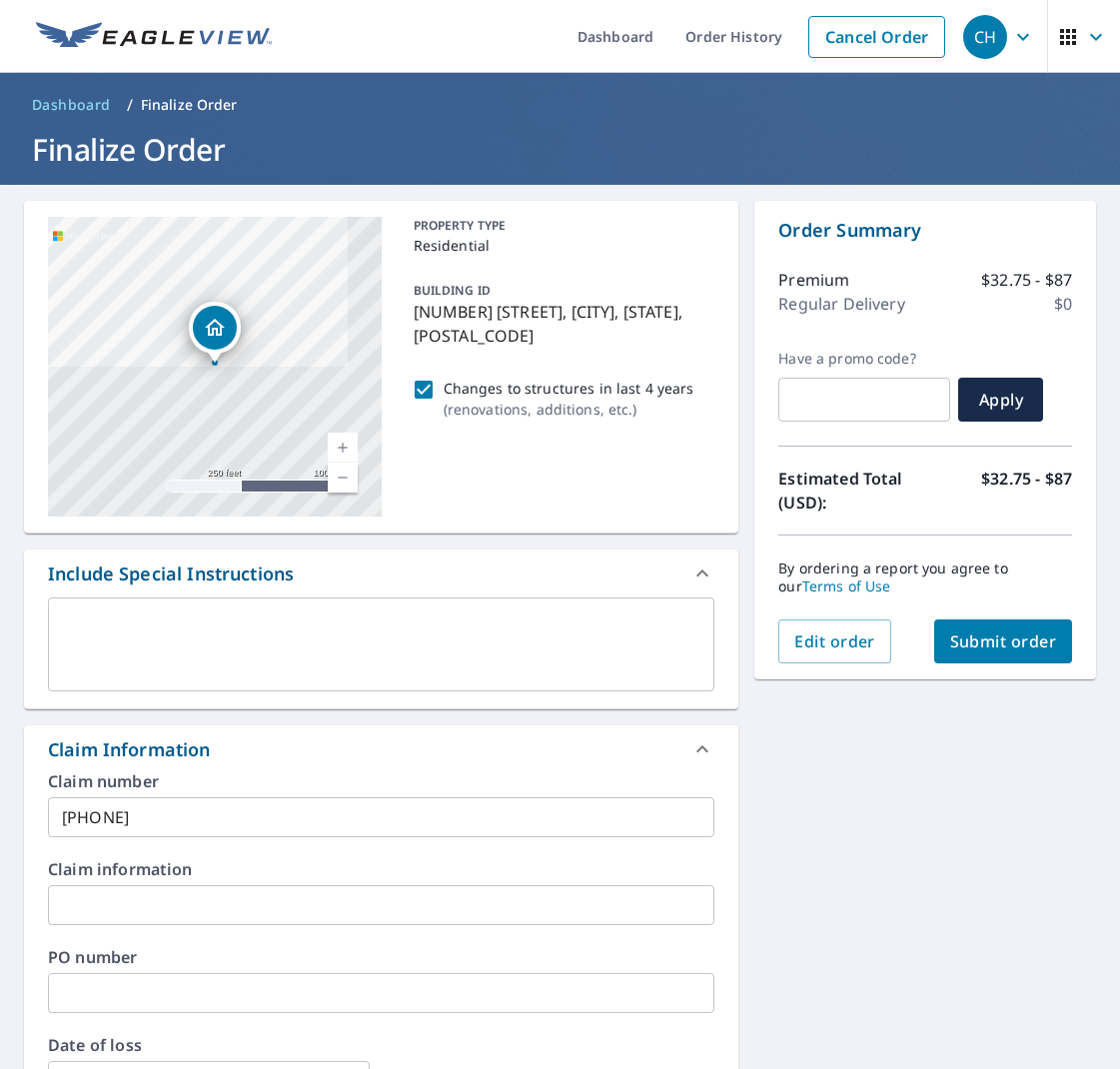 scroll, scrollTop: 0, scrollLeft: 0, axis: both 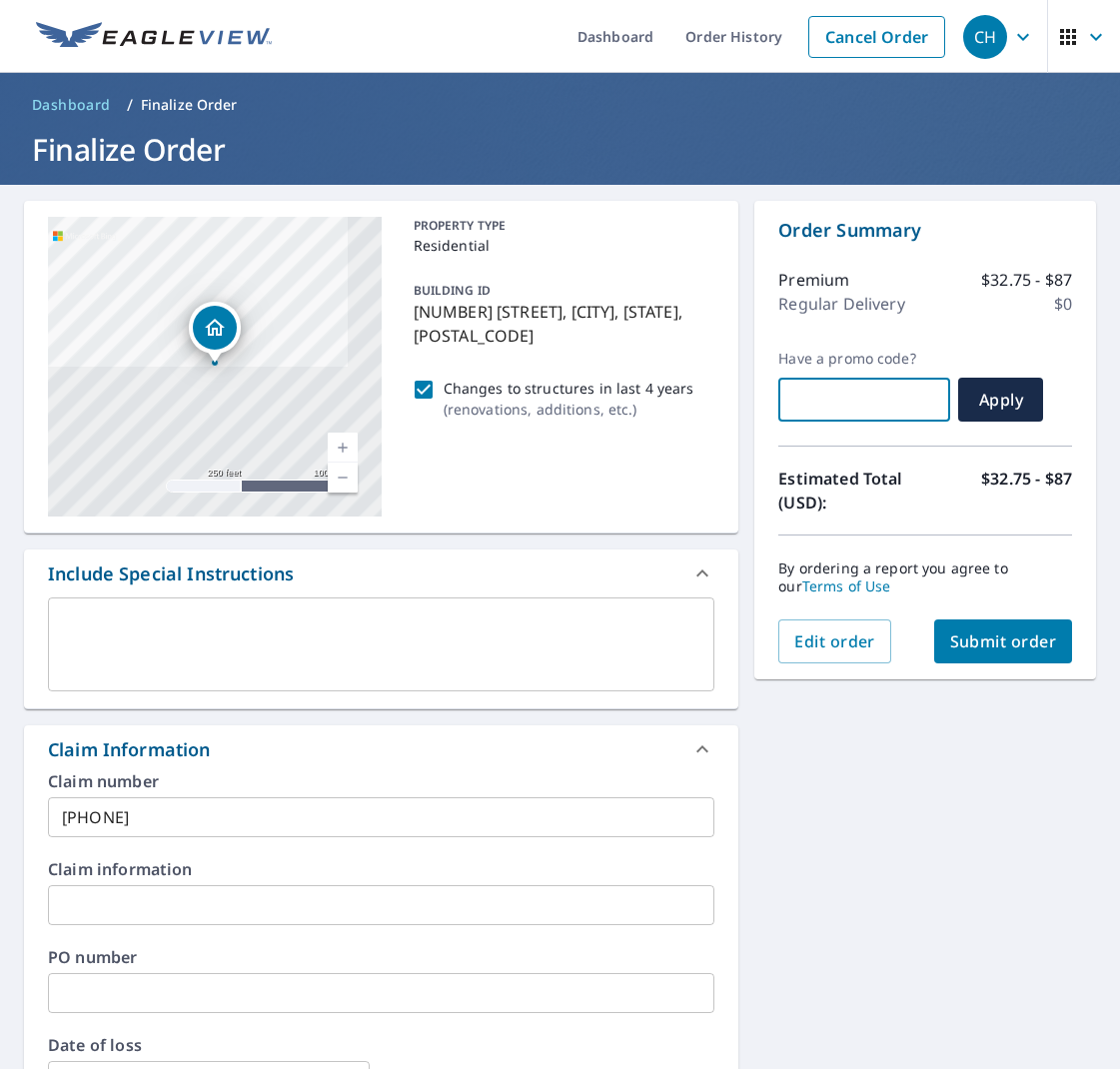 paste on "CONGRATS25" 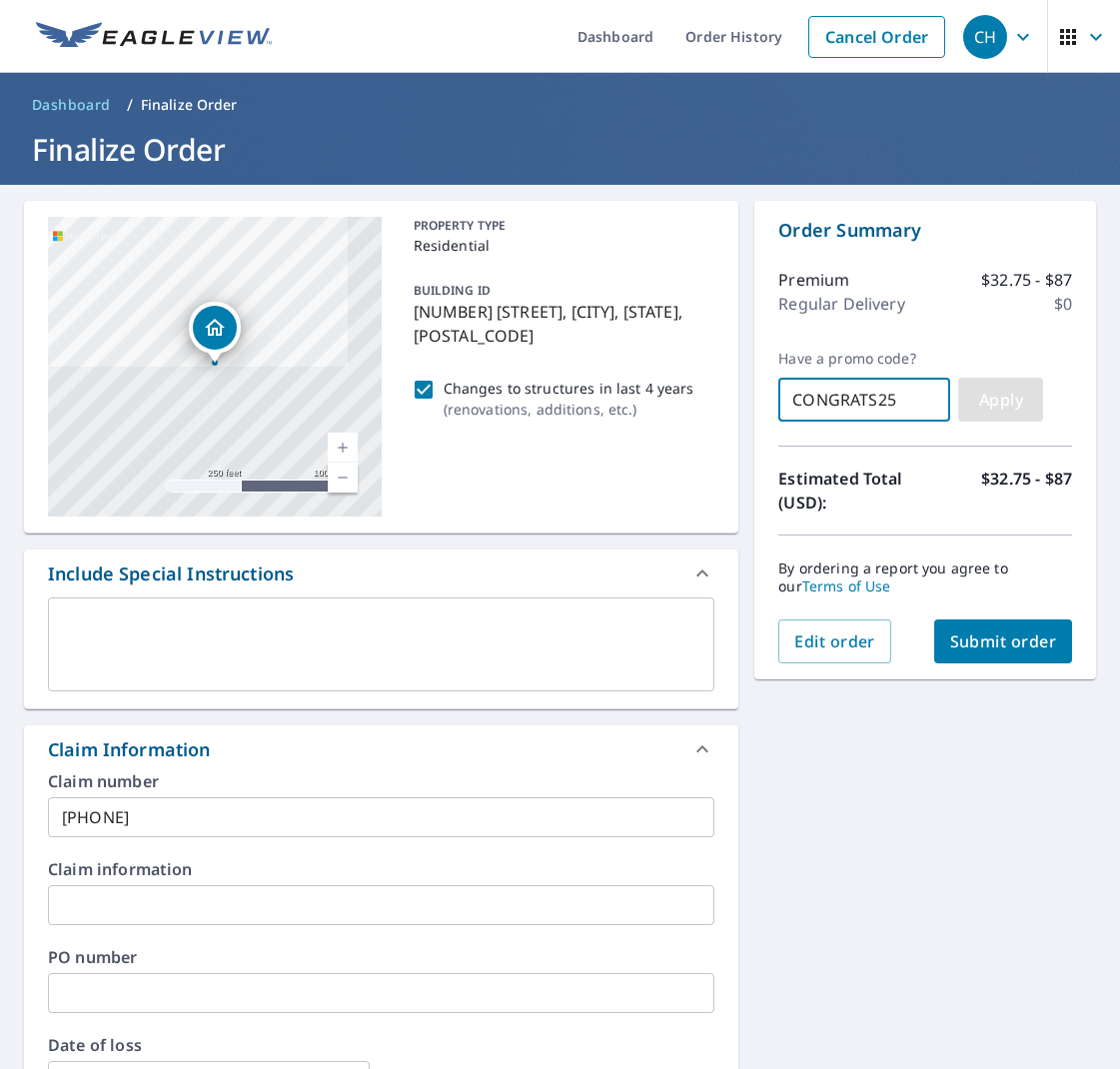 click on "Apply" at bounding box center [1000, 400] 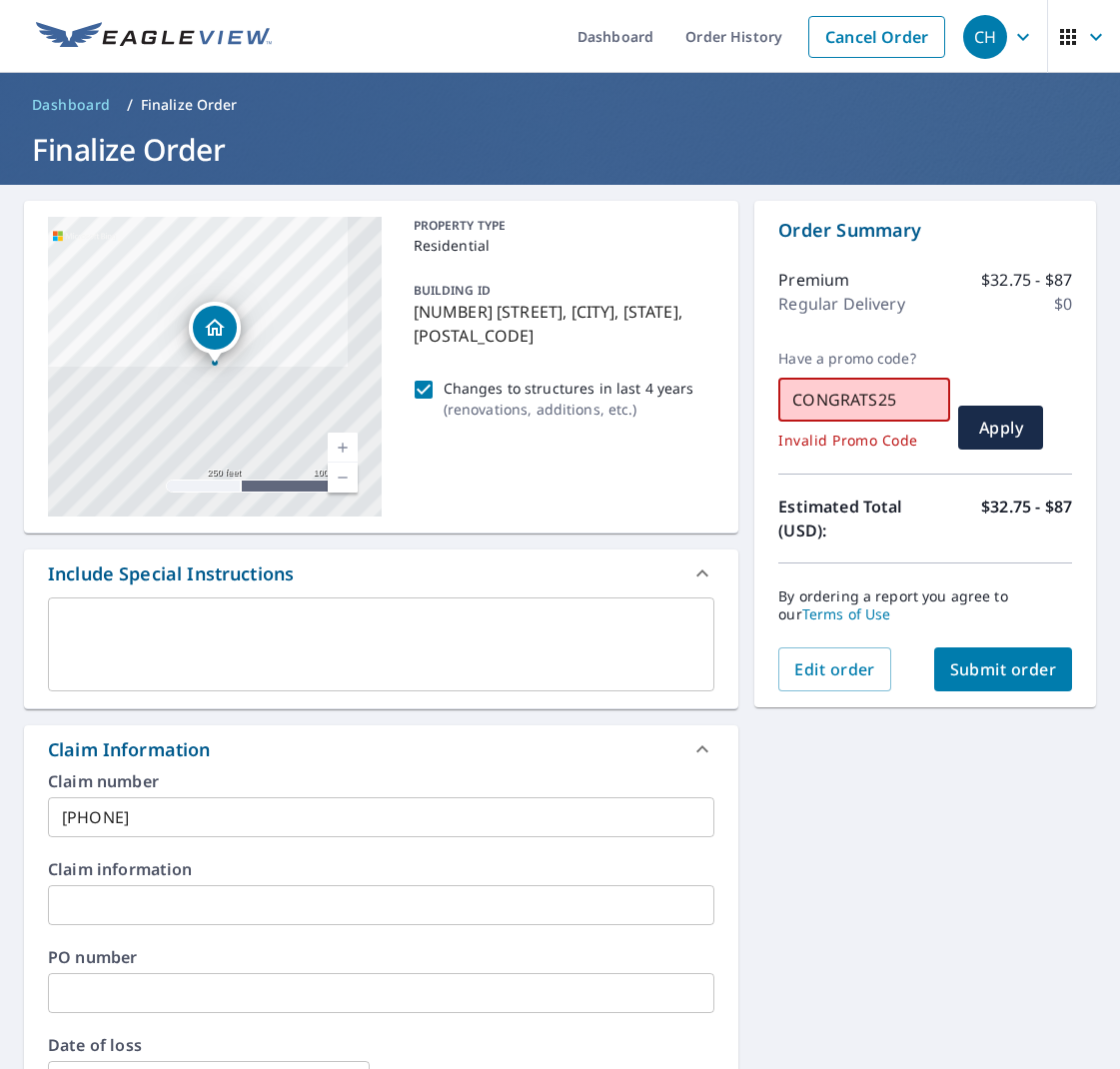 drag, startPoint x: 918, startPoint y: 401, endPoint x: 713, endPoint y: 397, distance: 205.03902 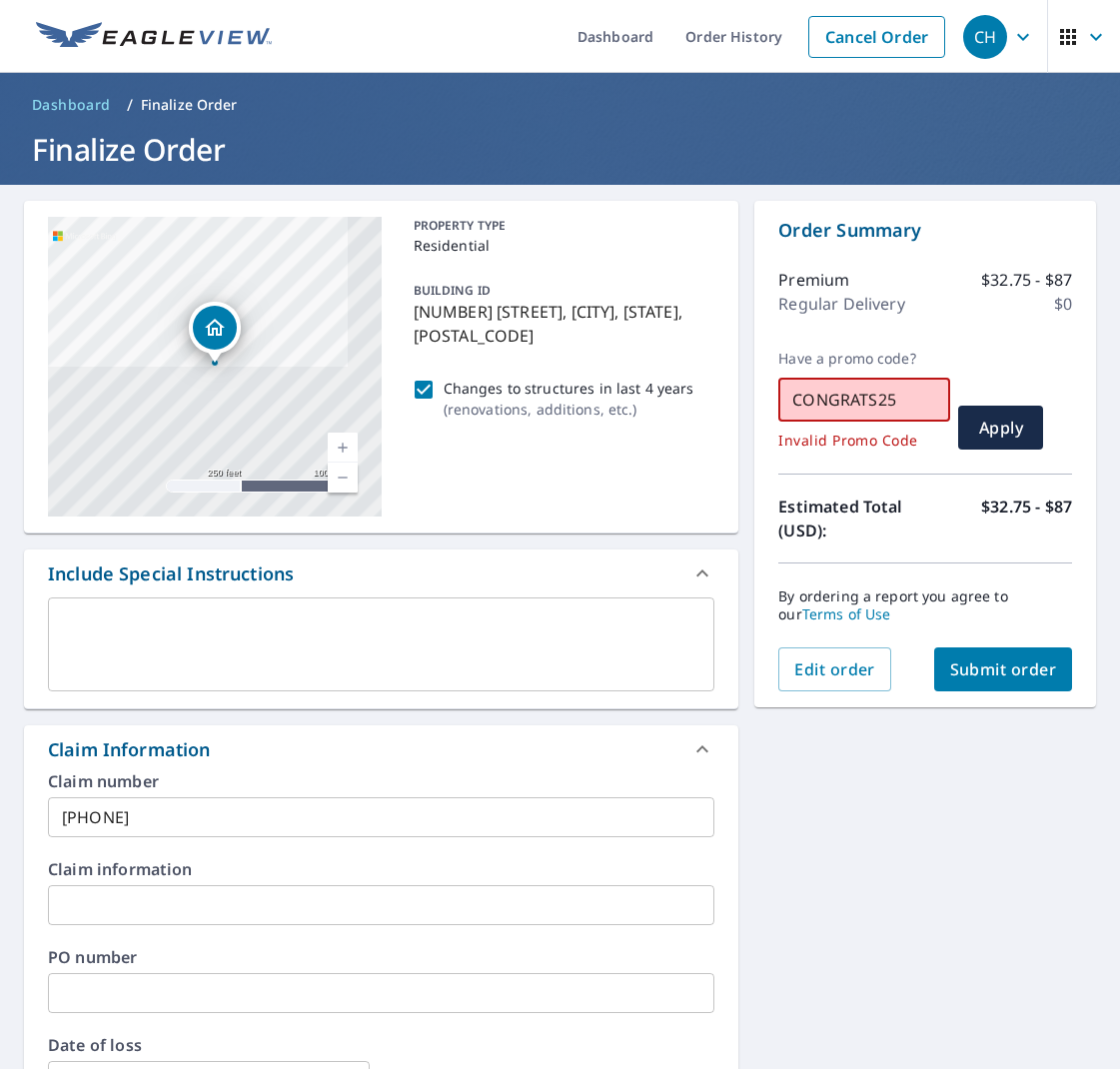 click on "CONGRATS25" at bounding box center (864, 400) 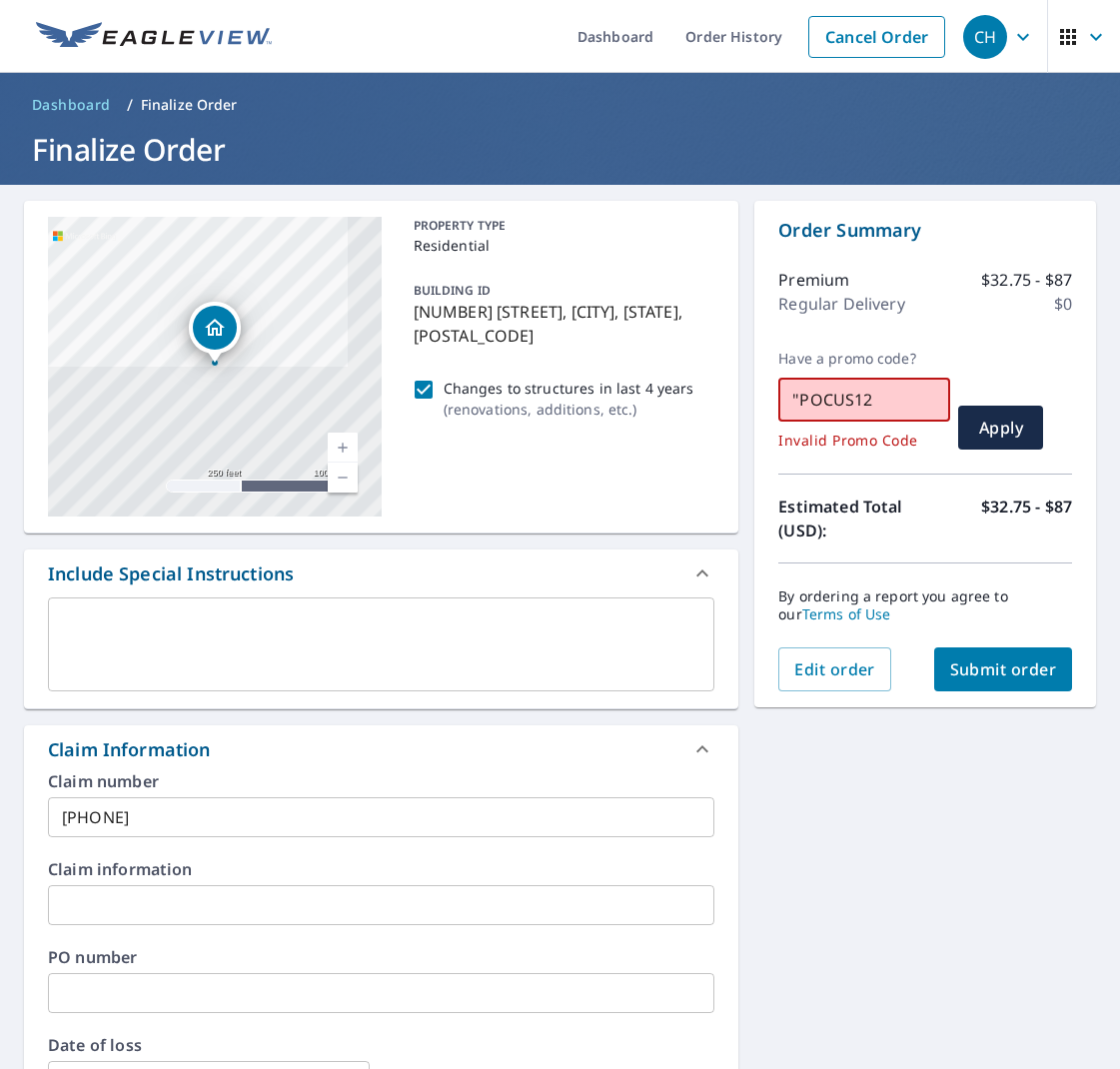 drag, startPoint x: 800, startPoint y: 401, endPoint x: 870, endPoint y: 381, distance: 72.8011 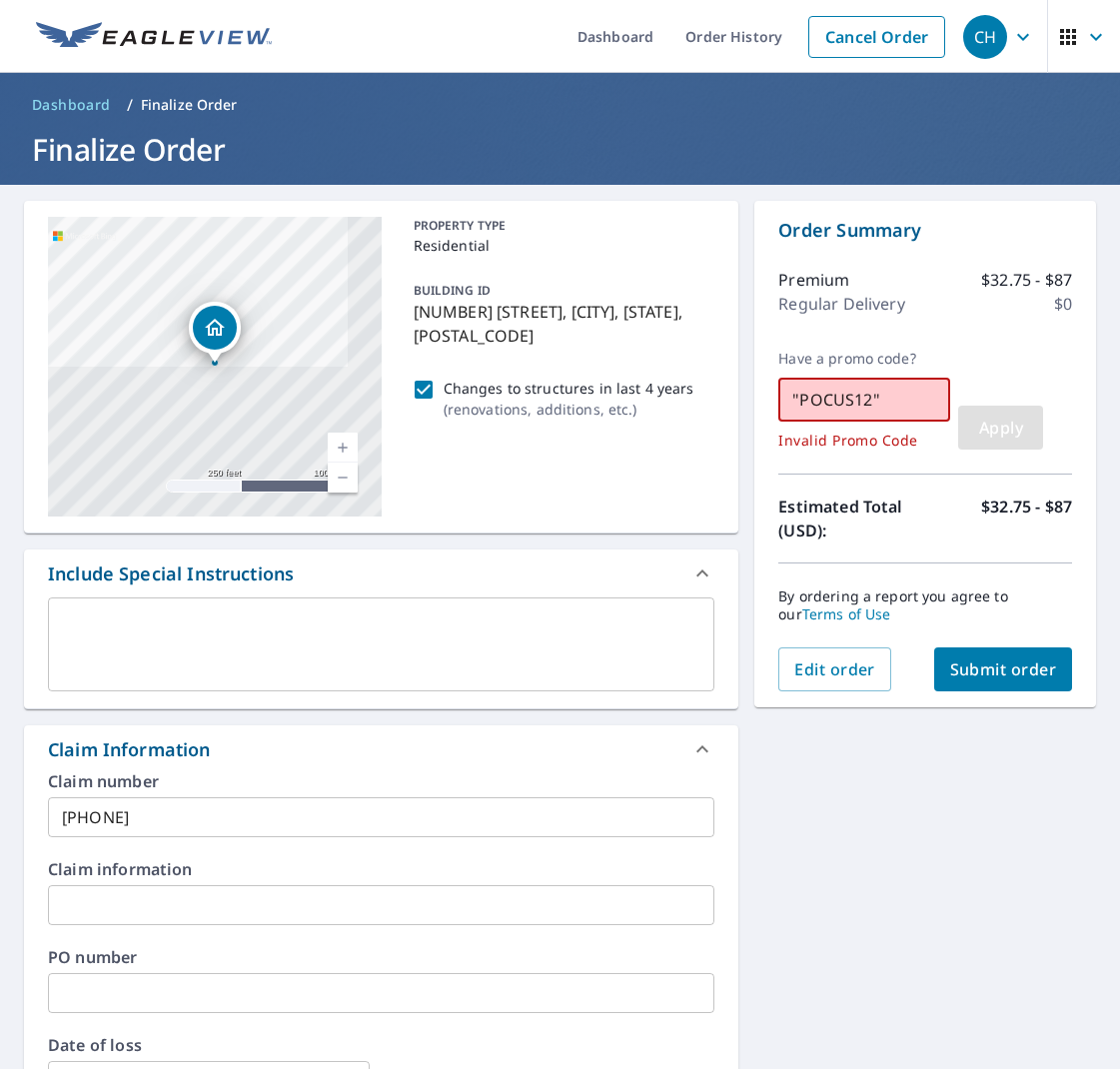 type on "POCUS12" 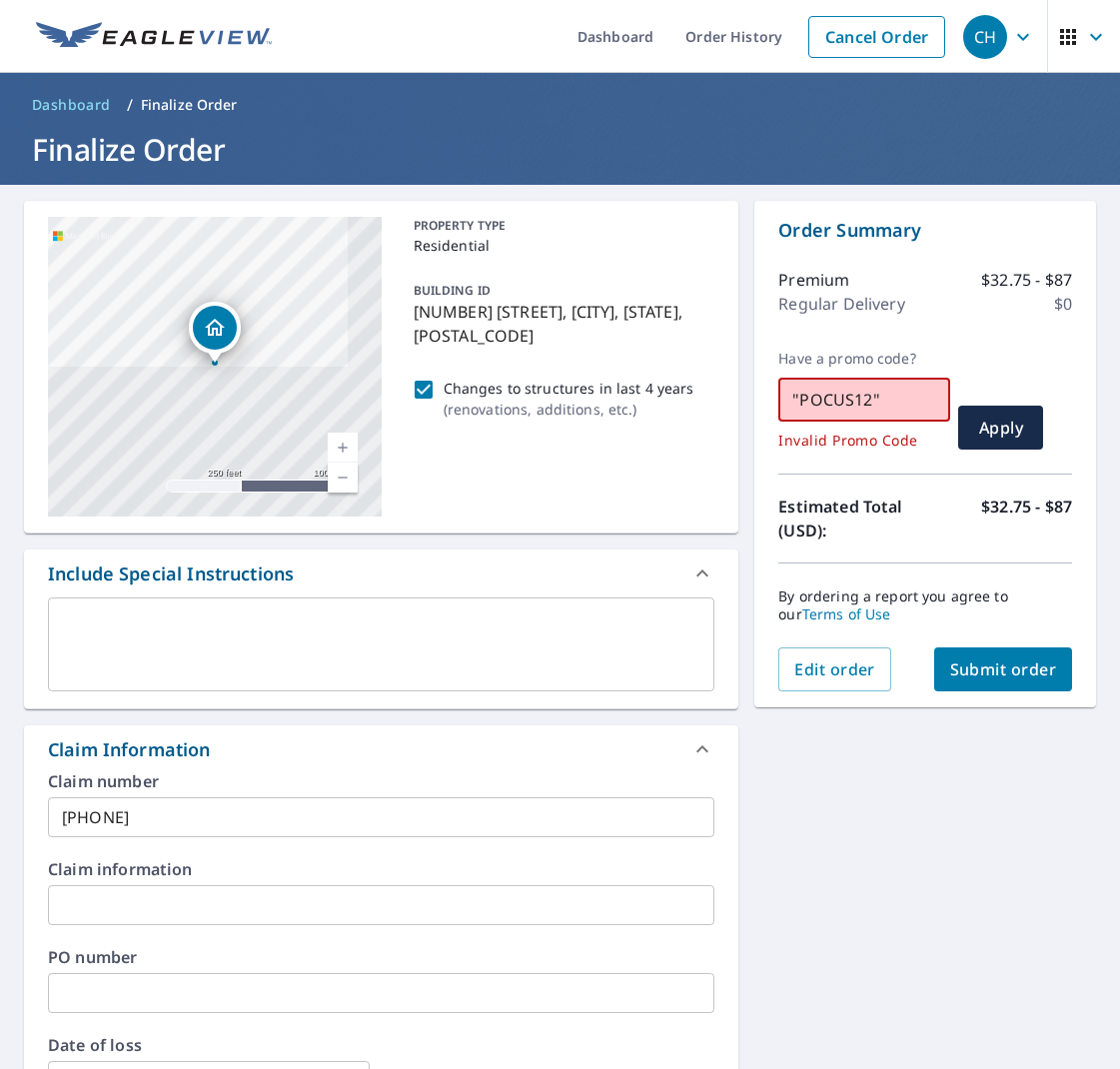drag, startPoint x: 894, startPoint y: 403, endPoint x: 727, endPoint y: 394, distance: 167.24234 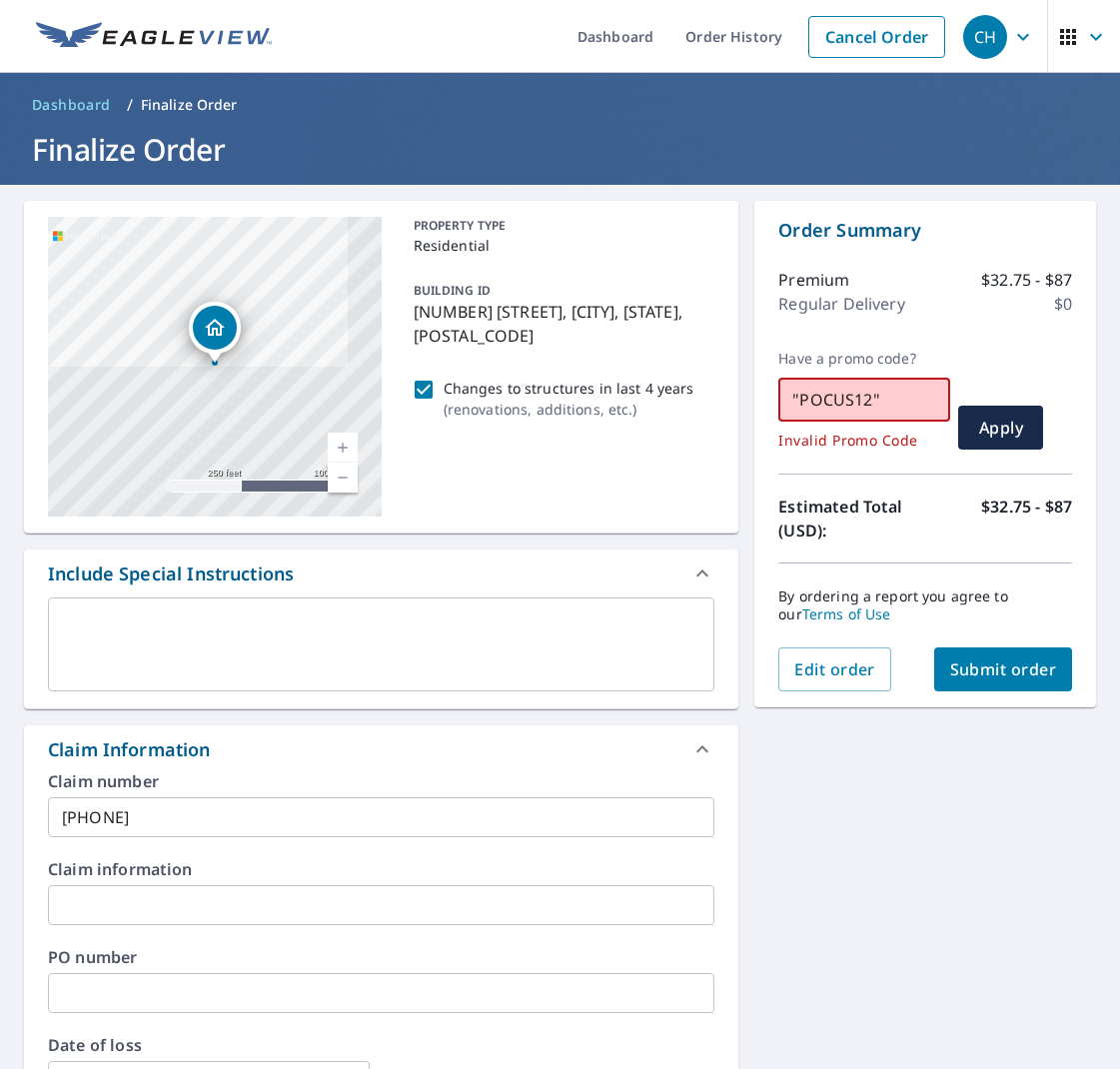 click on "Estimated Total (USD): $32.75  -  $87" at bounding box center [925, 519] 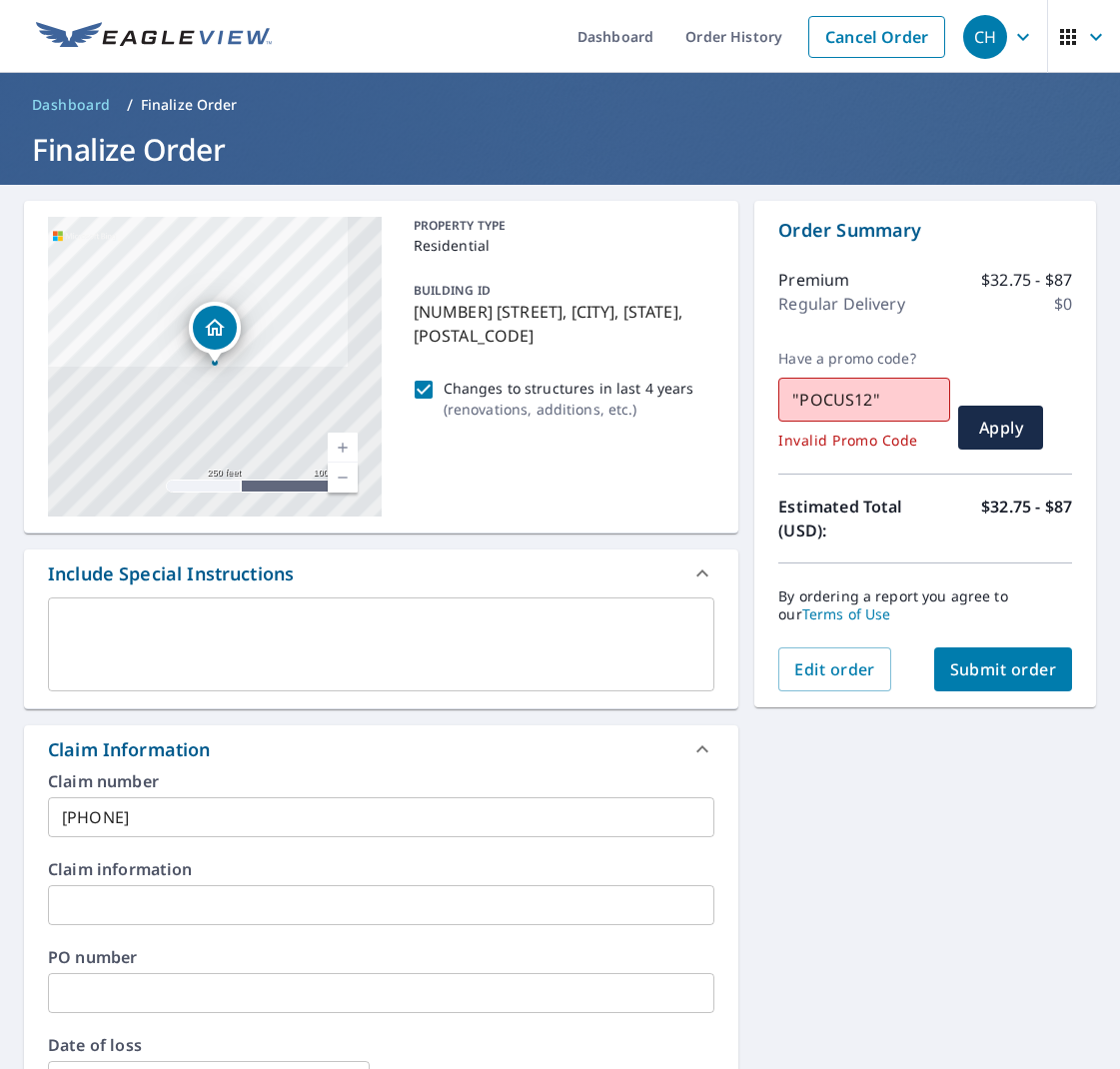 scroll, scrollTop: 0, scrollLeft: 0, axis: both 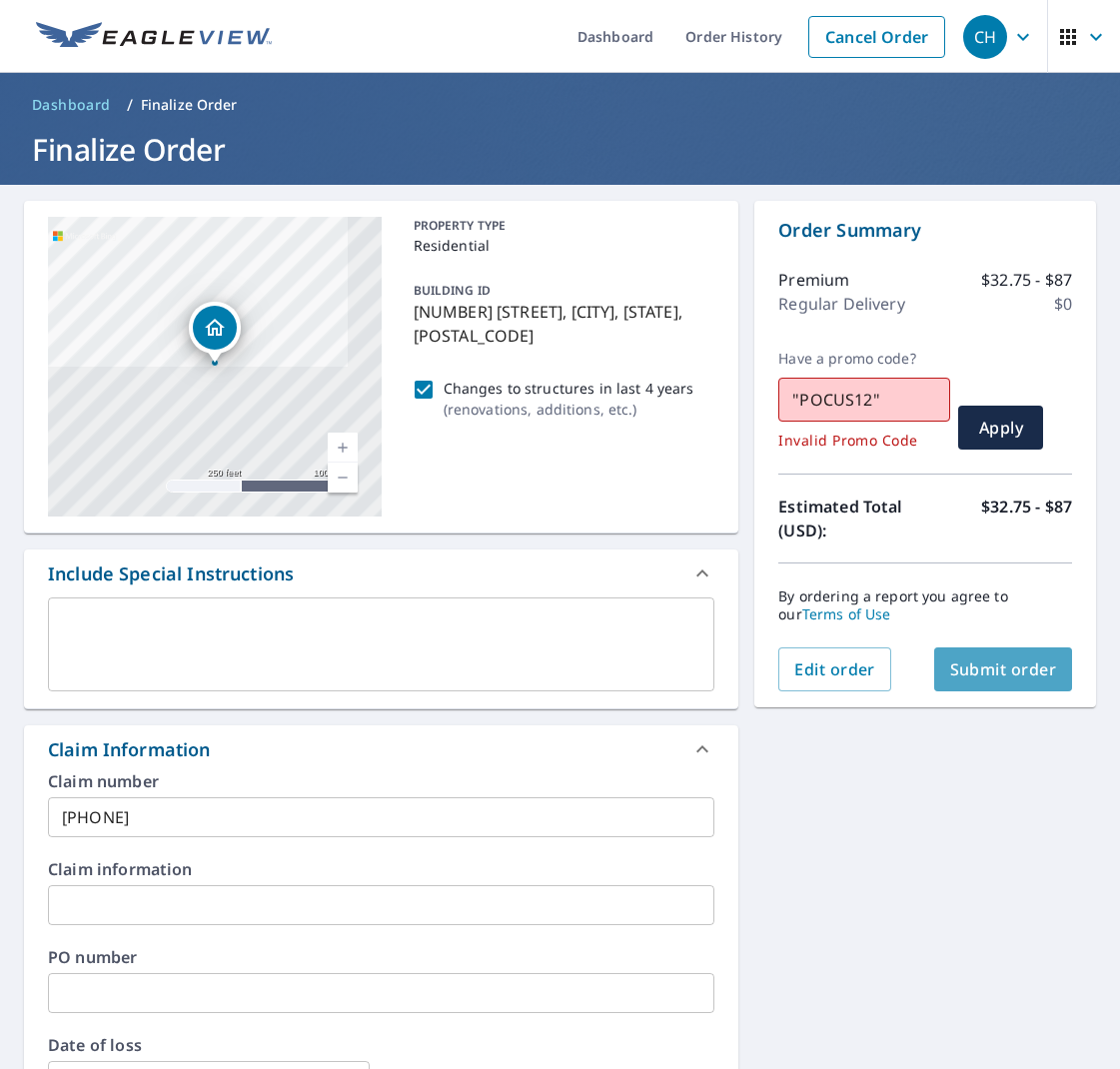 click on "Submit order" at bounding box center (1003, 669) 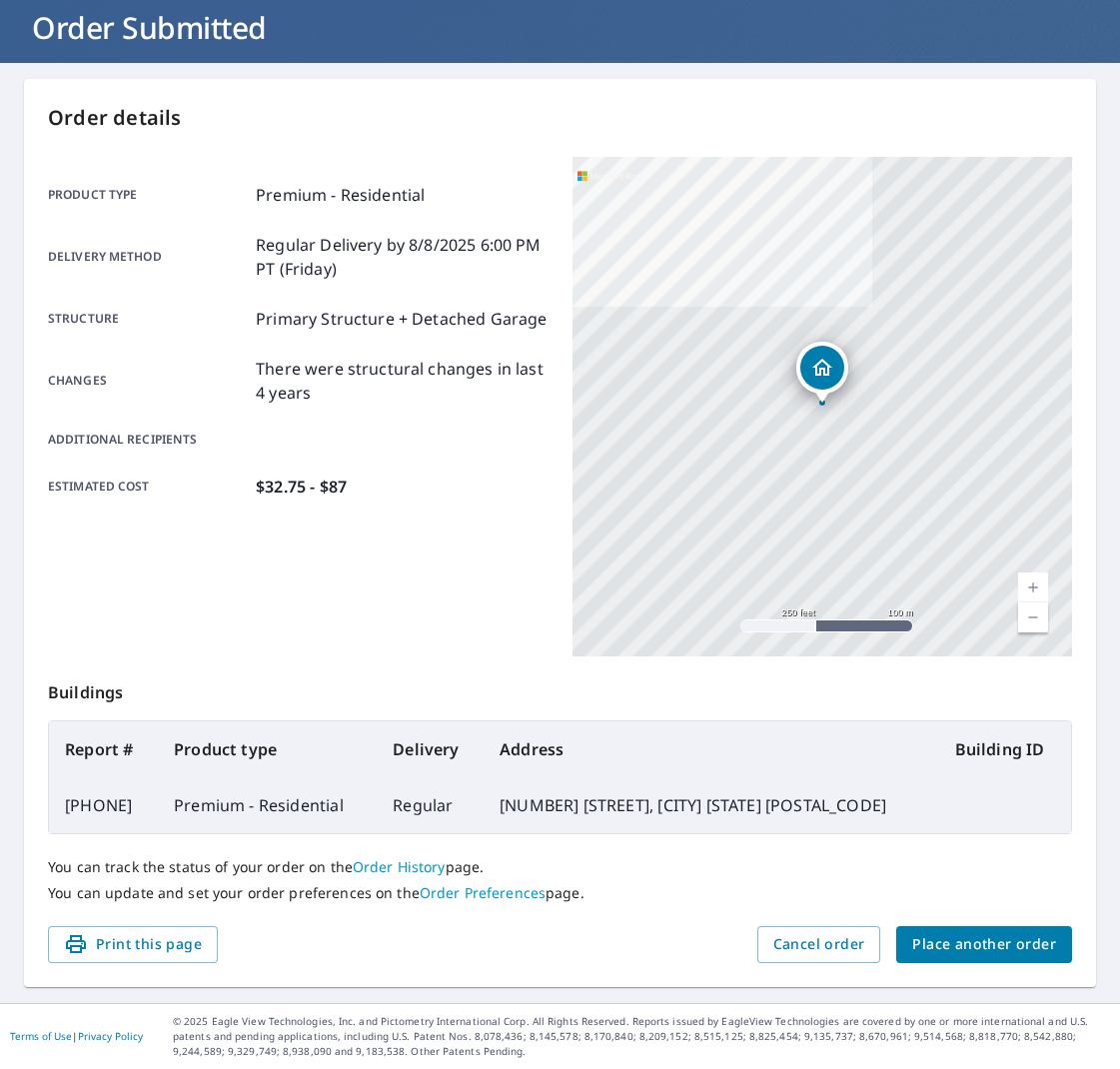 scroll, scrollTop: 121, scrollLeft: 0, axis: vertical 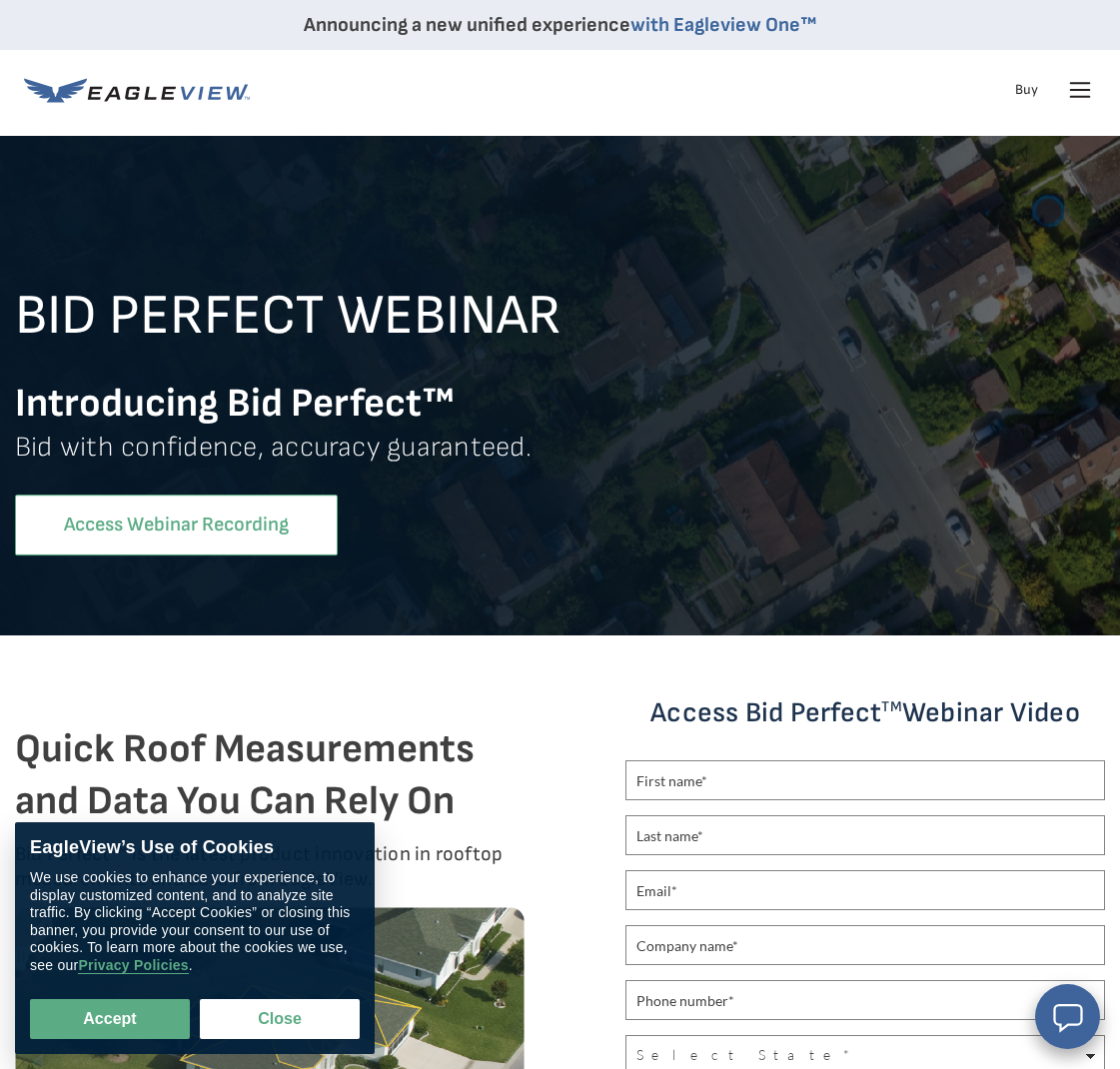 click on "Access Webinar Recording" at bounding box center [176, 525] 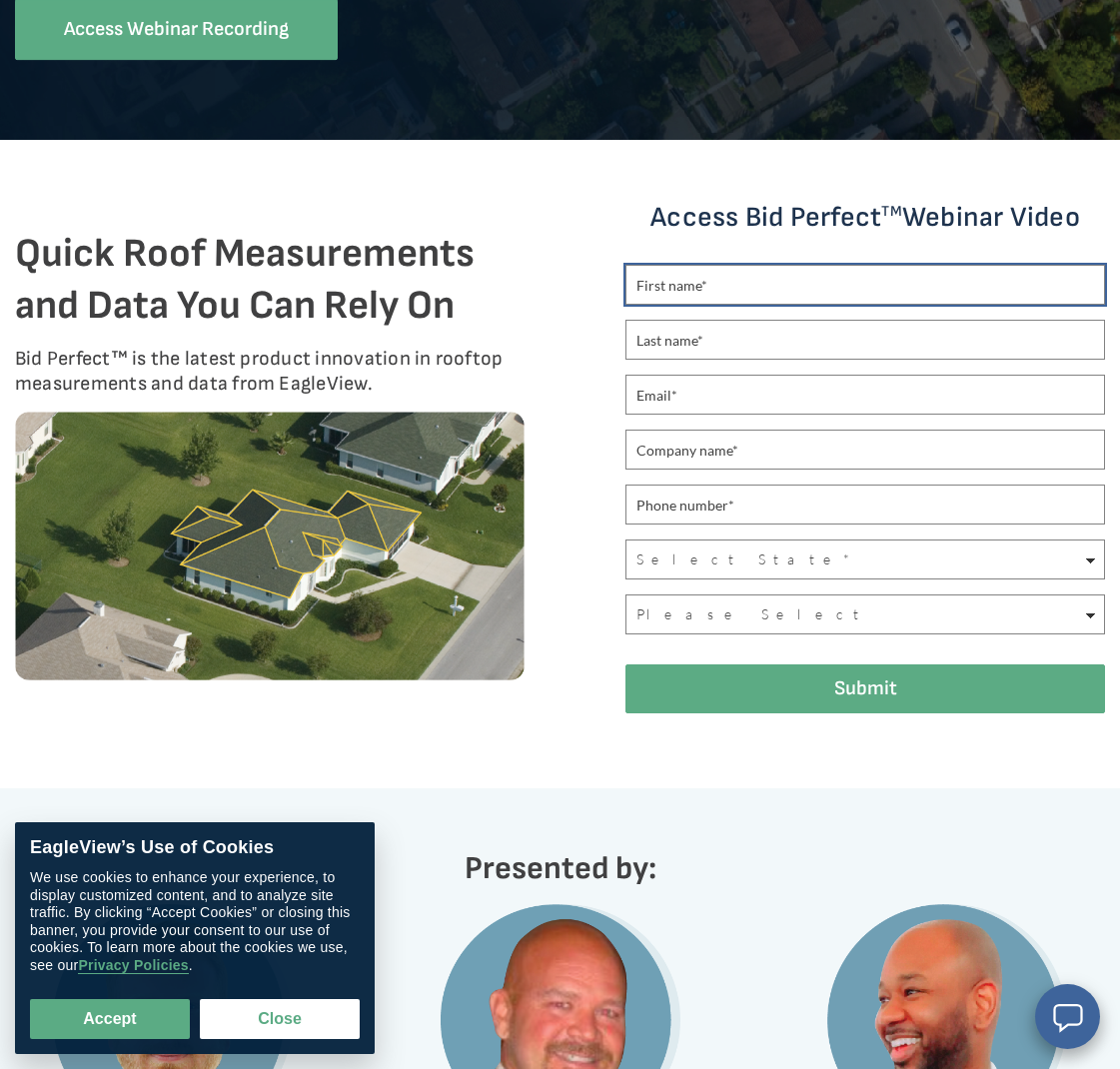 scroll, scrollTop: 495, scrollLeft: 0, axis: vertical 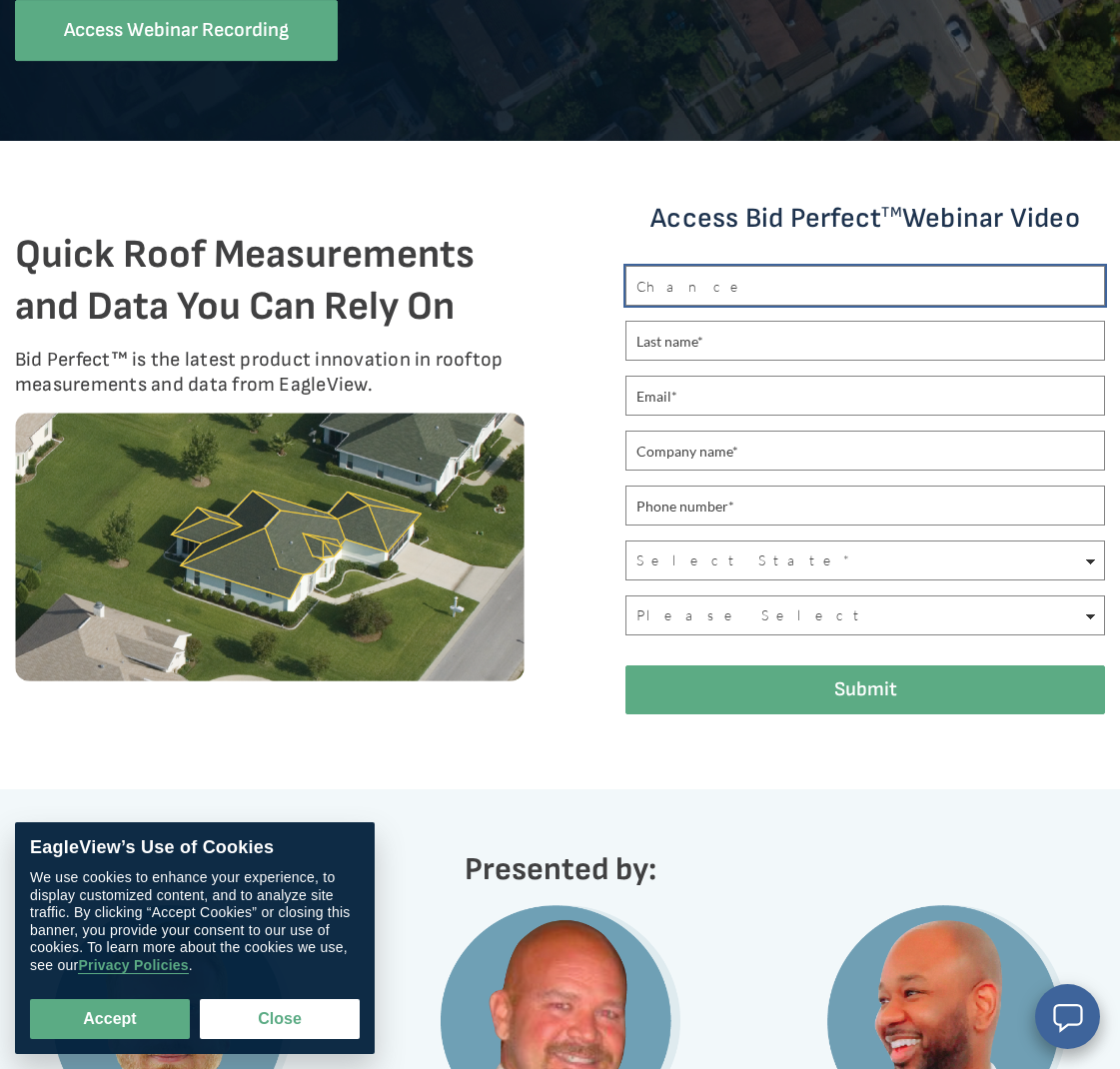 type on "Chance" 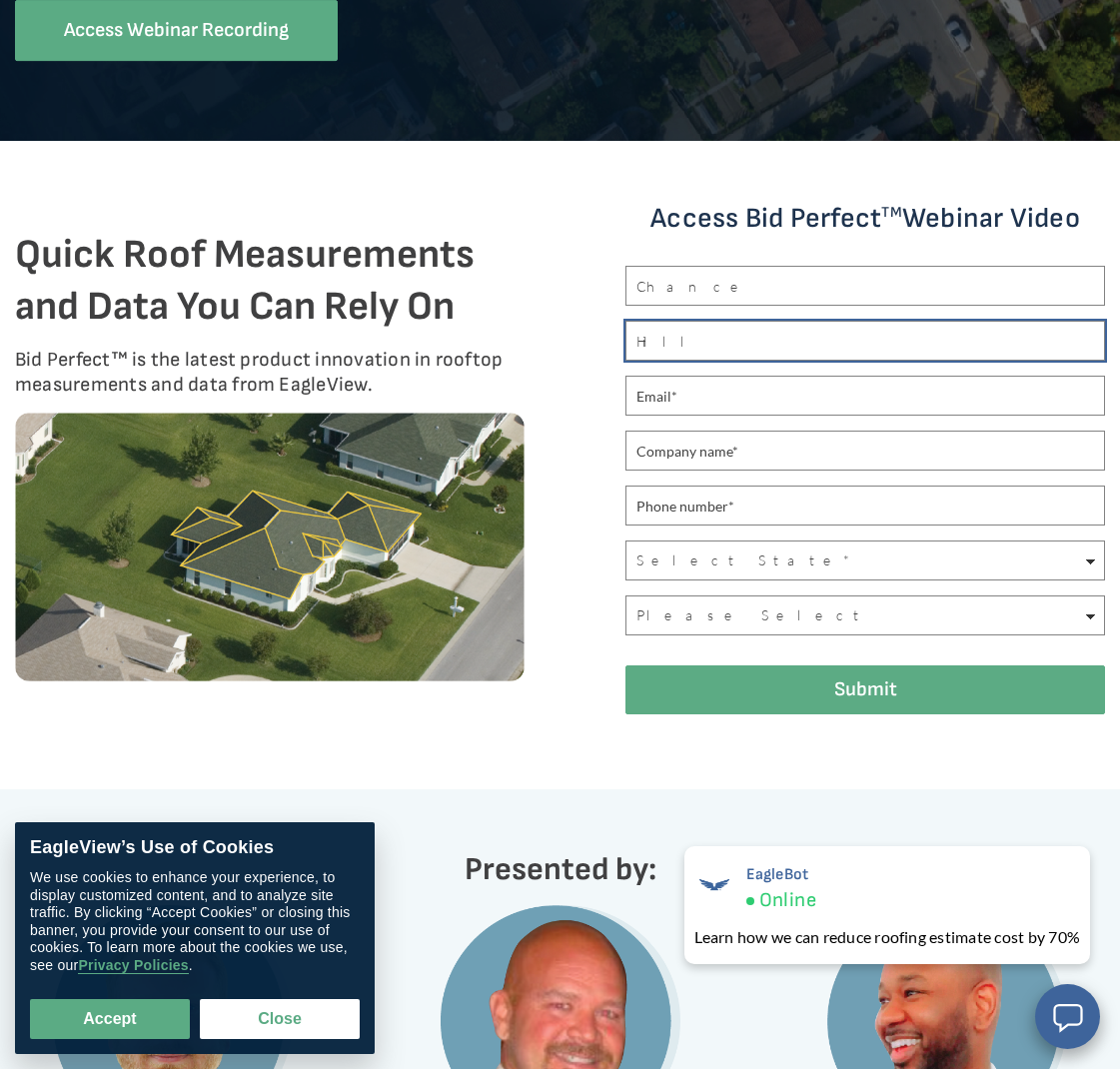 type on "Hill" 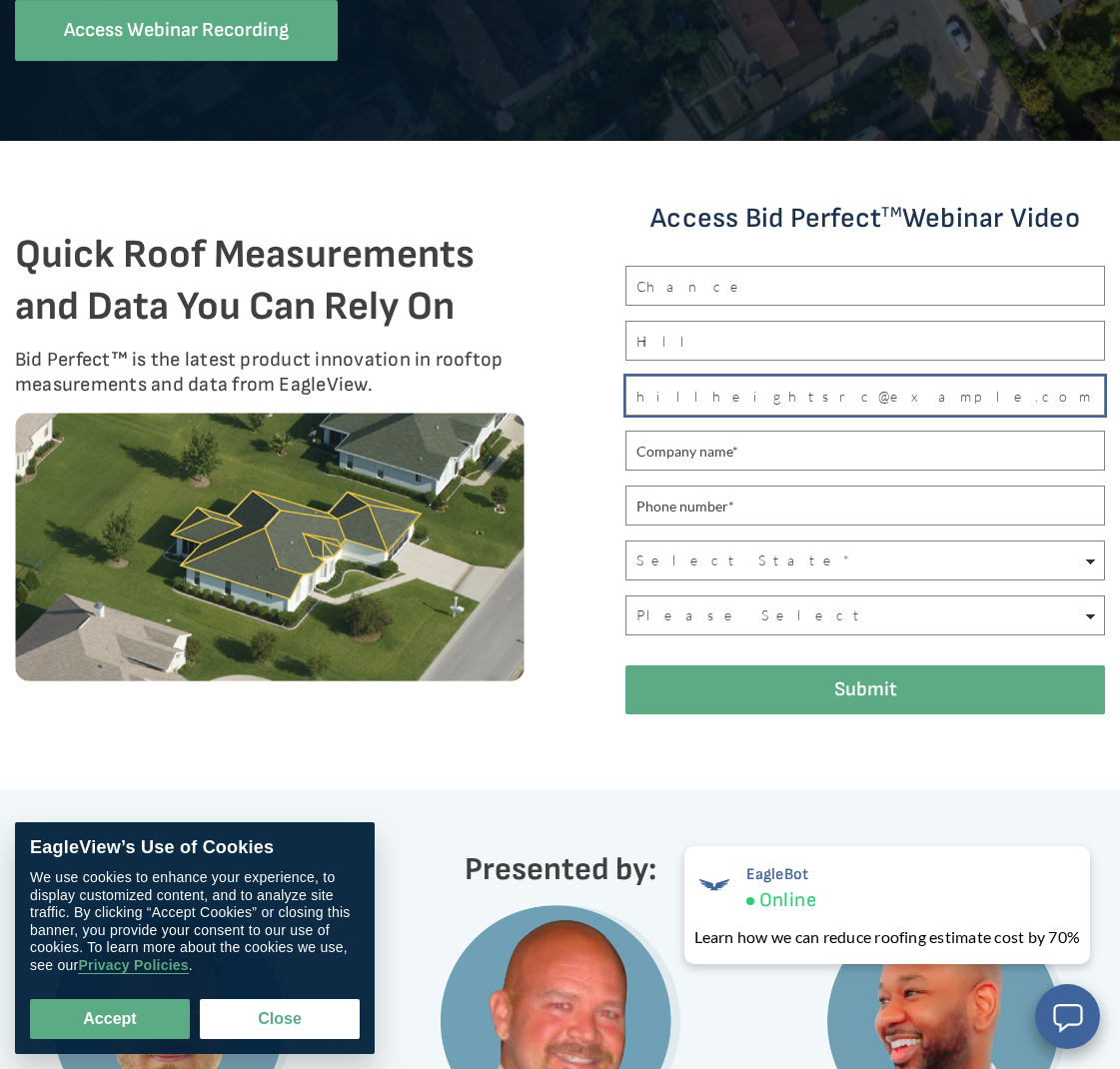 type on "hillheightsrc@example.com" 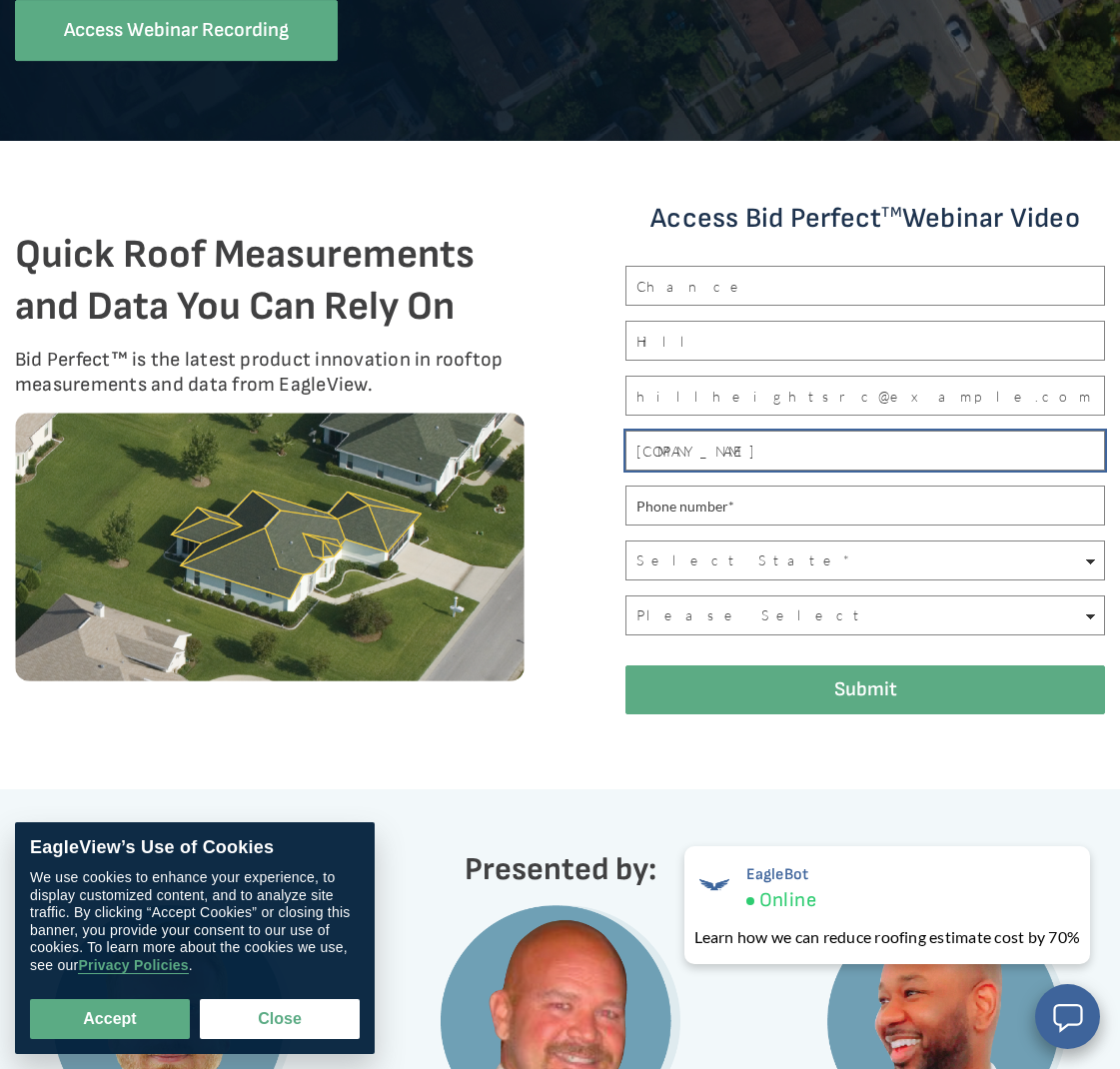 type on "[COMPANY_NAME]" 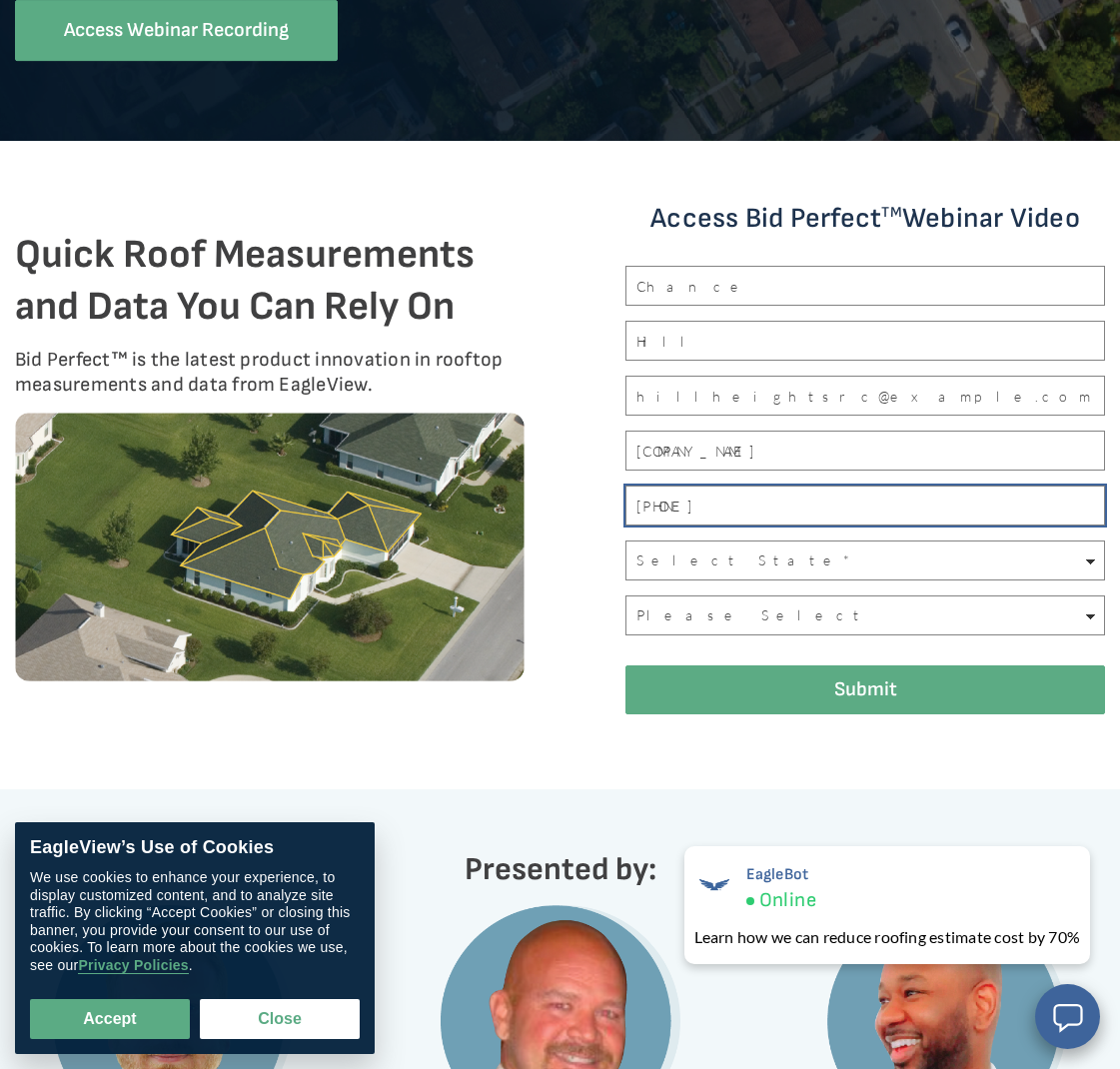 type on "[PHONE]" 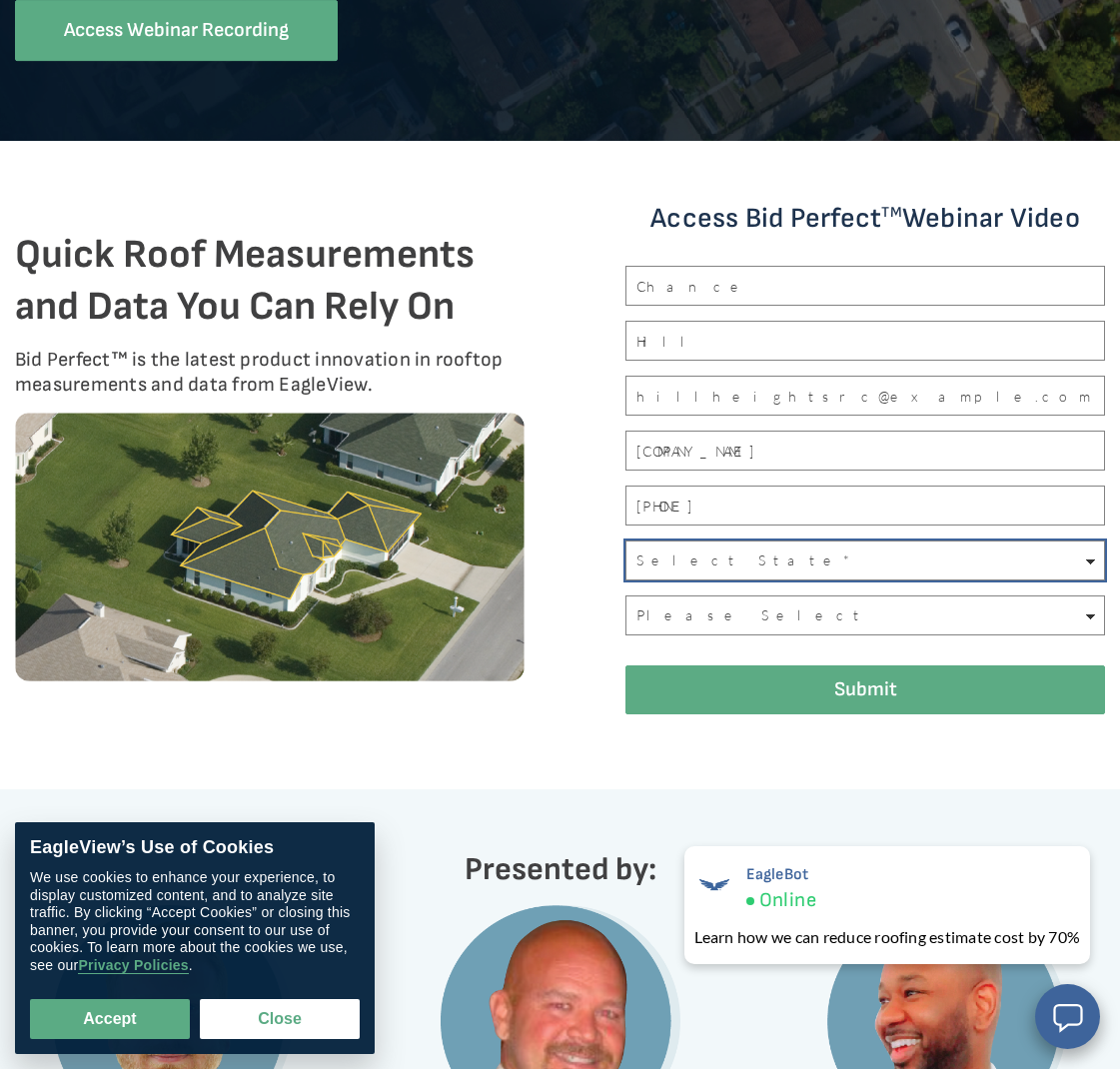 select on "Texas" 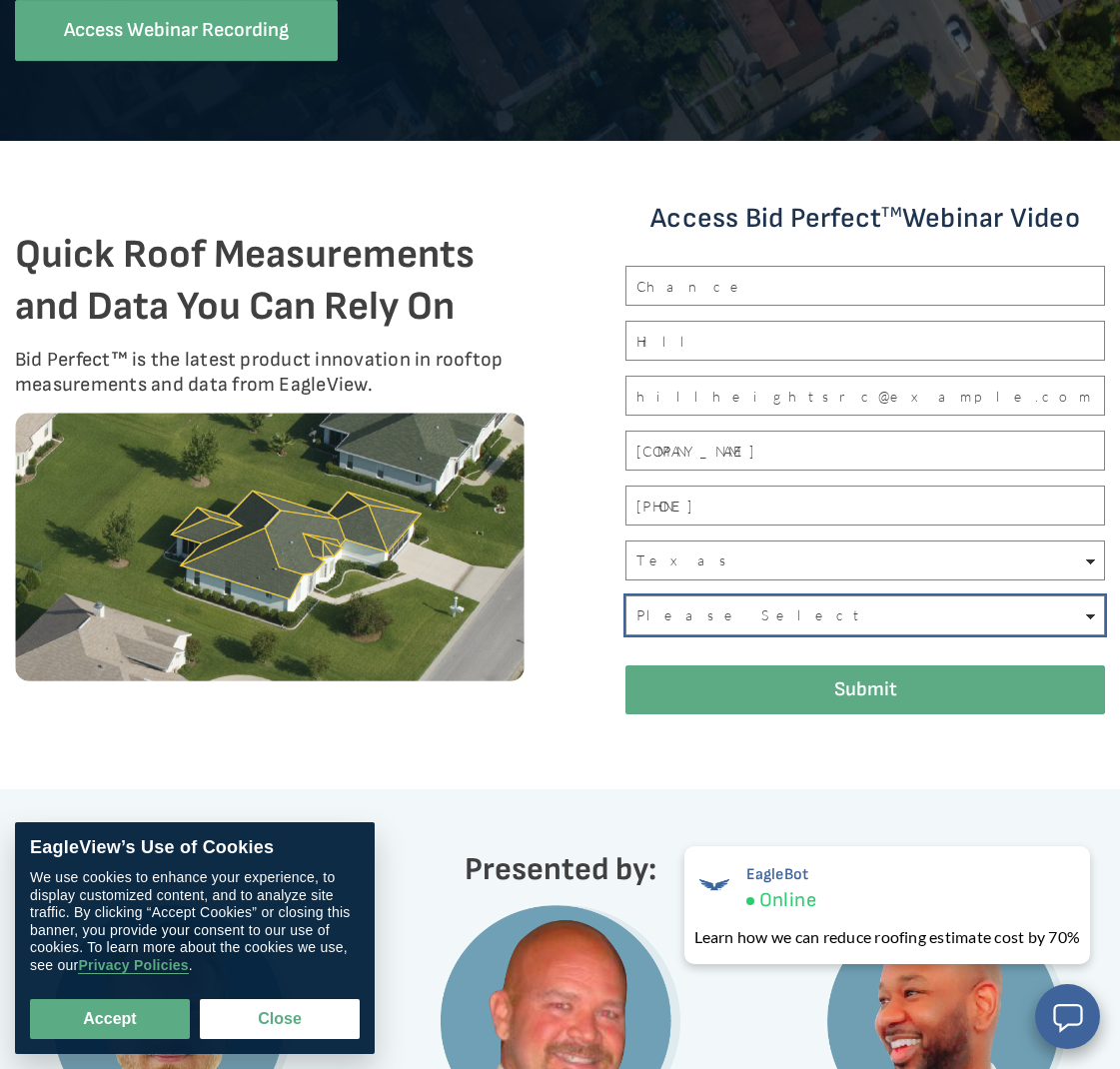 select on "Construction" 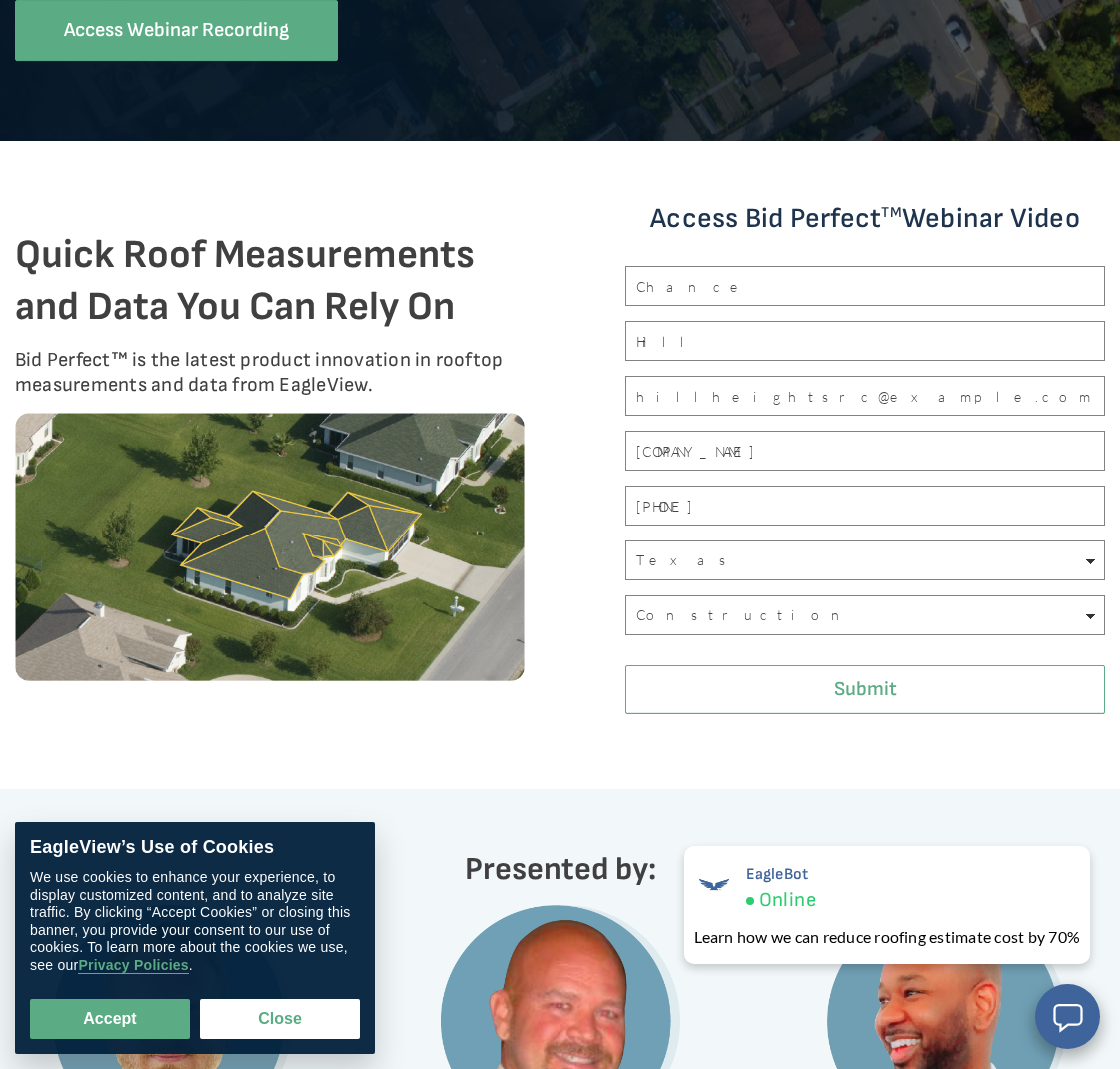 click on "Submit" at bounding box center (865, 689) 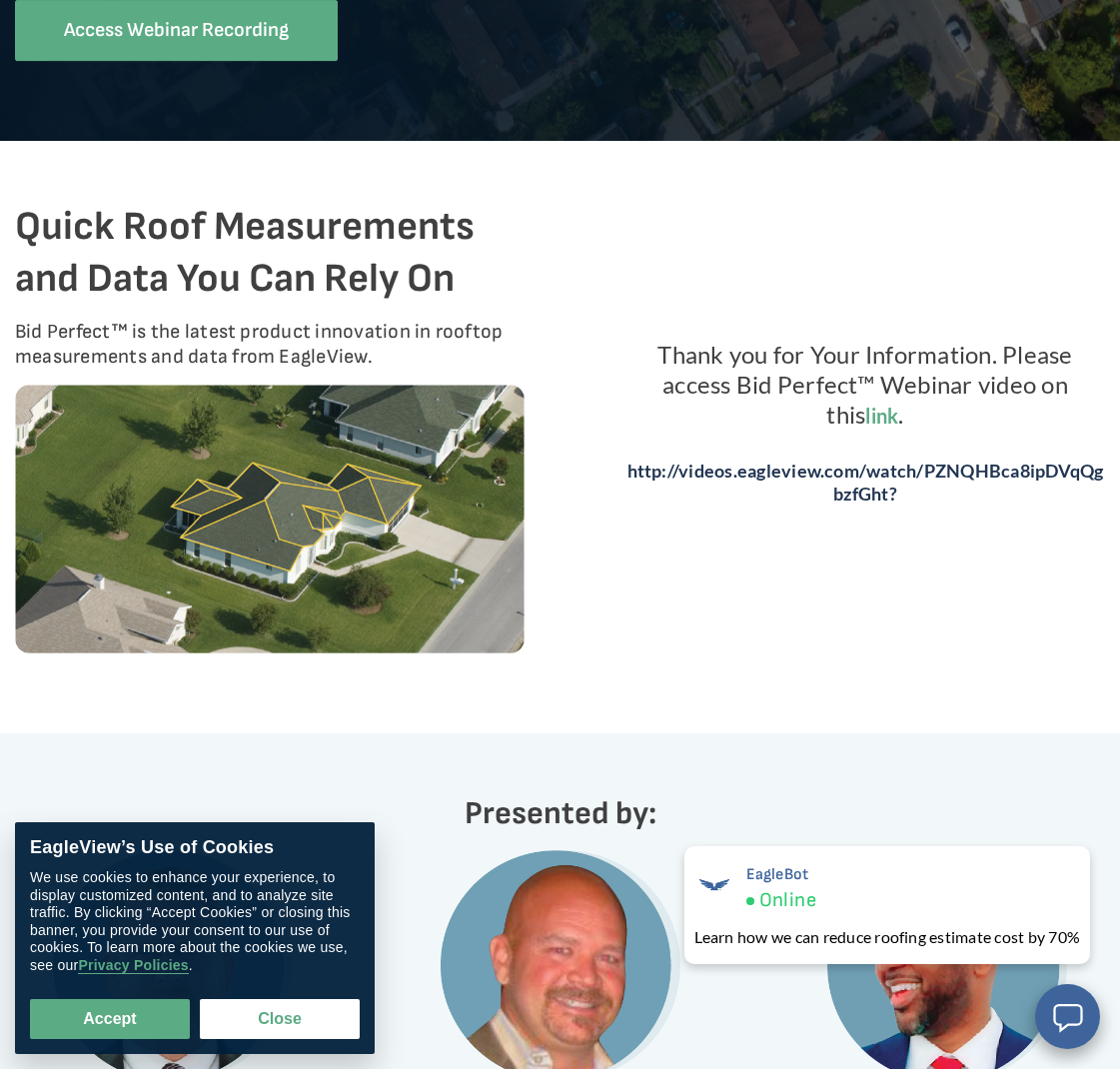 click on "http://videos.eagleview.com/watch/PZNQHBca8ipDVqQgbzfGht?" at bounding box center [865, 482] 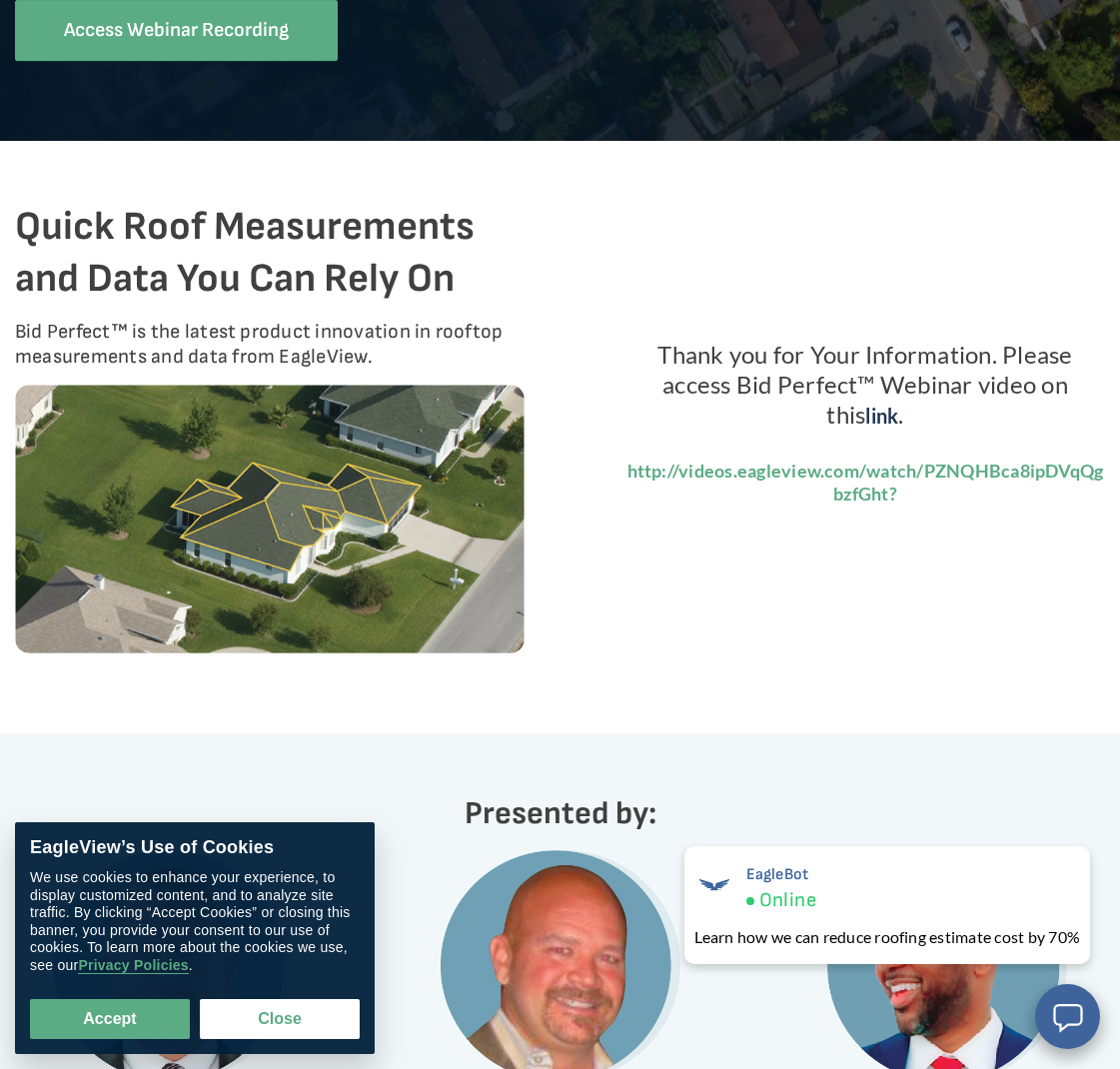 click on "link" at bounding box center [881, 416] 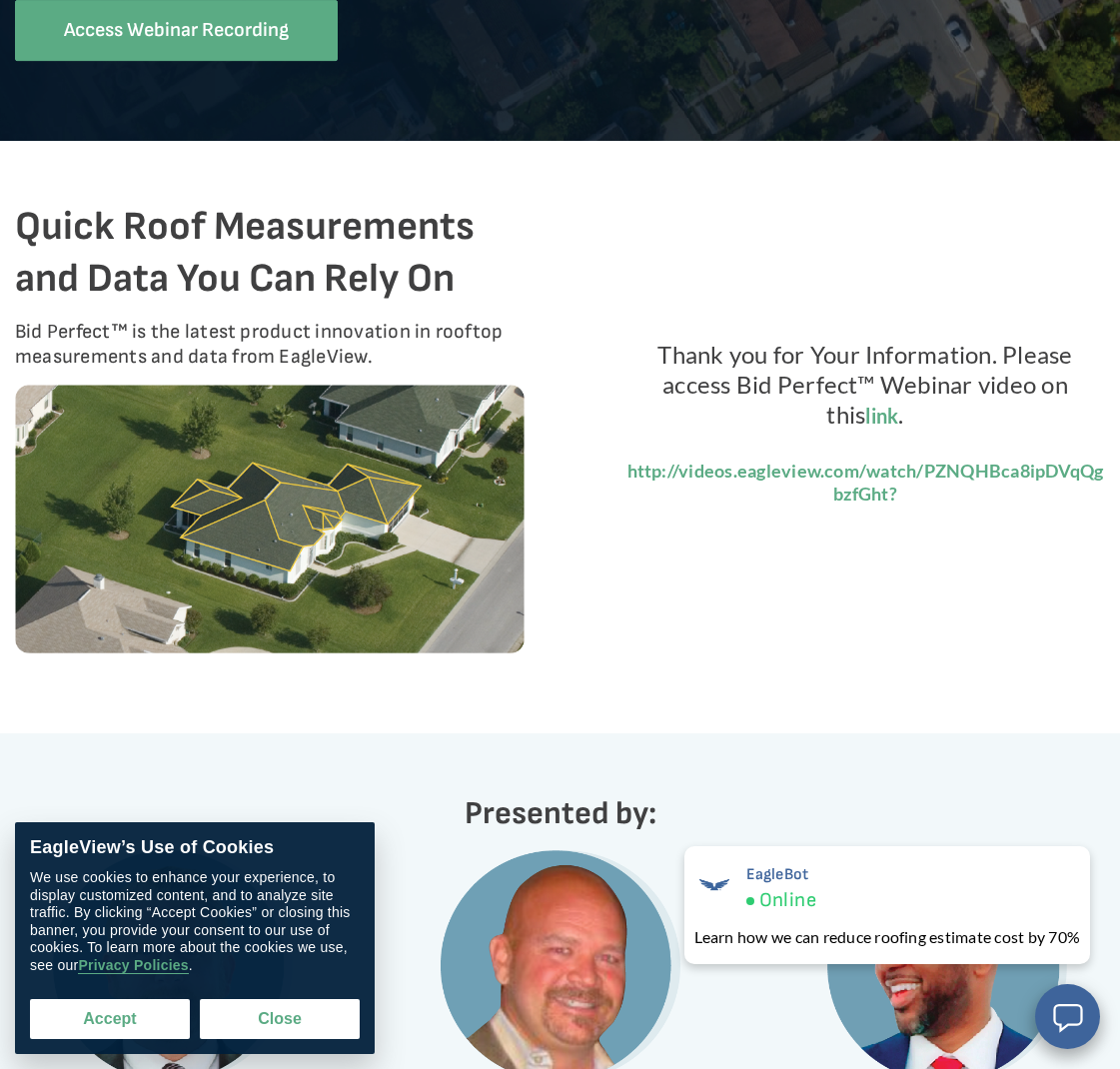 click on "Accept" at bounding box center [110, 1019] 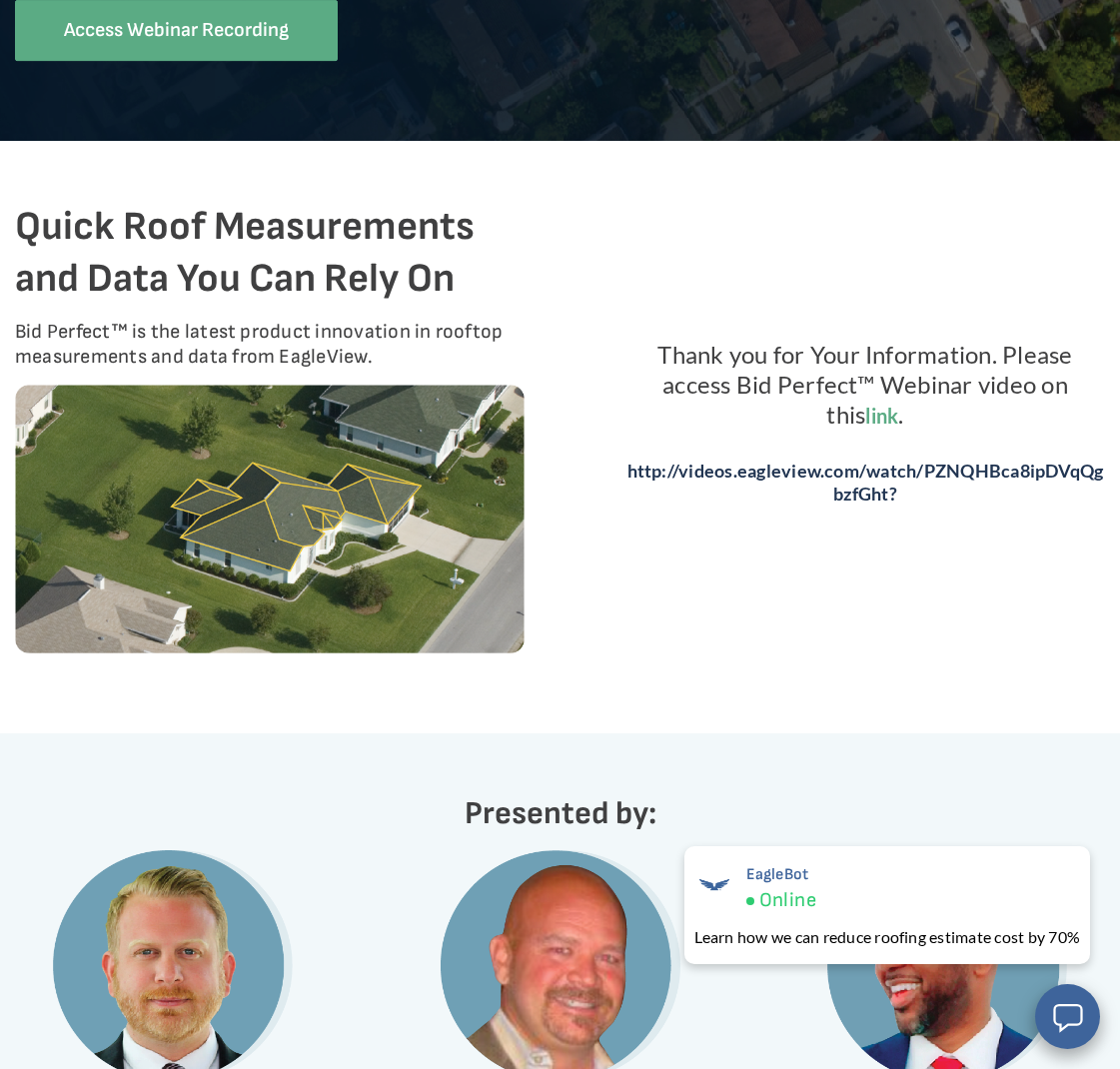 click on "http://videos.eagleview.com/watch/PZNQHBca8ipDVqQgbzfGht?" at bounding box center [865, 482] 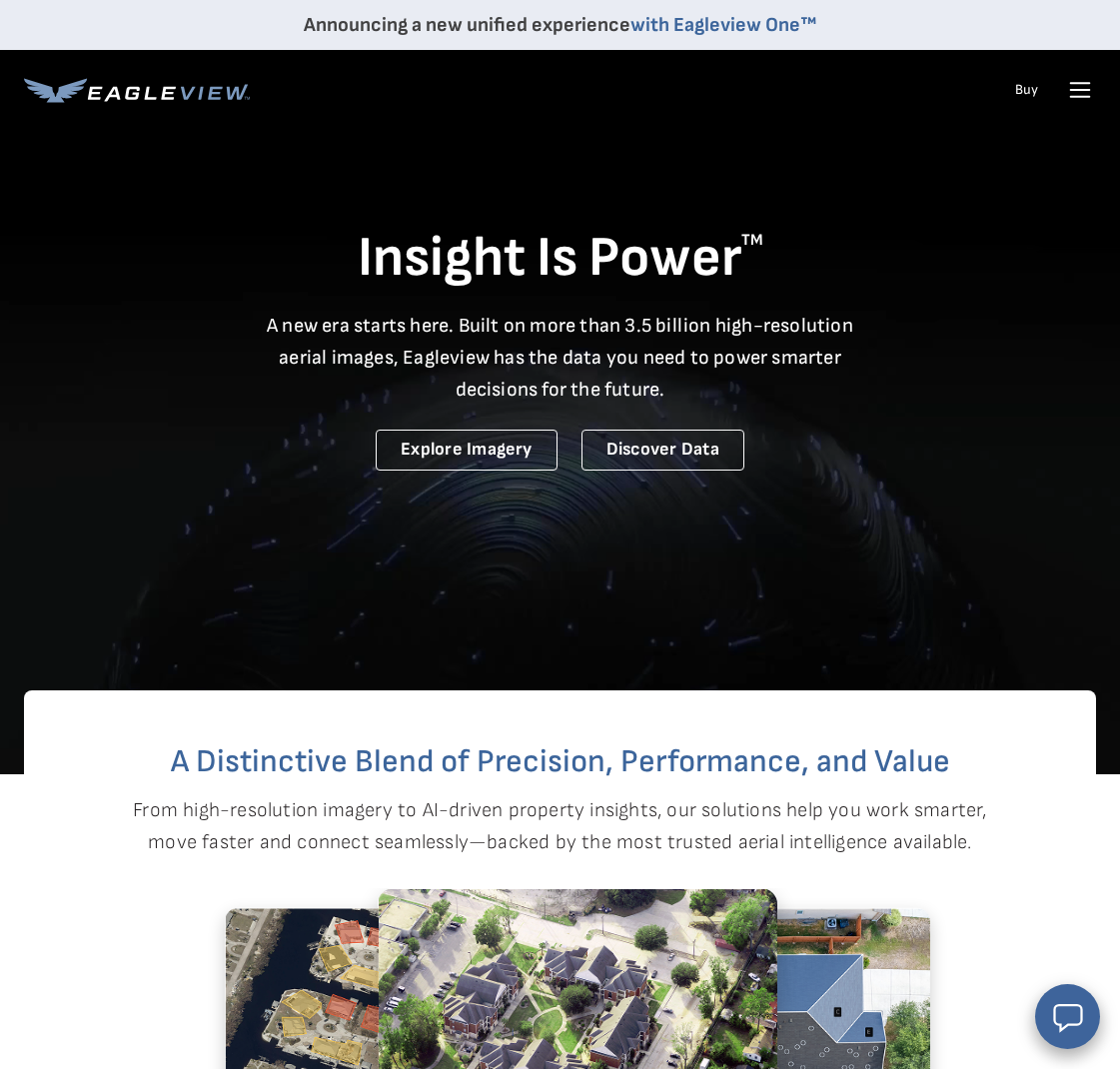 scroll, scrollTop: 0, scrollLeft: 0, axis: both 